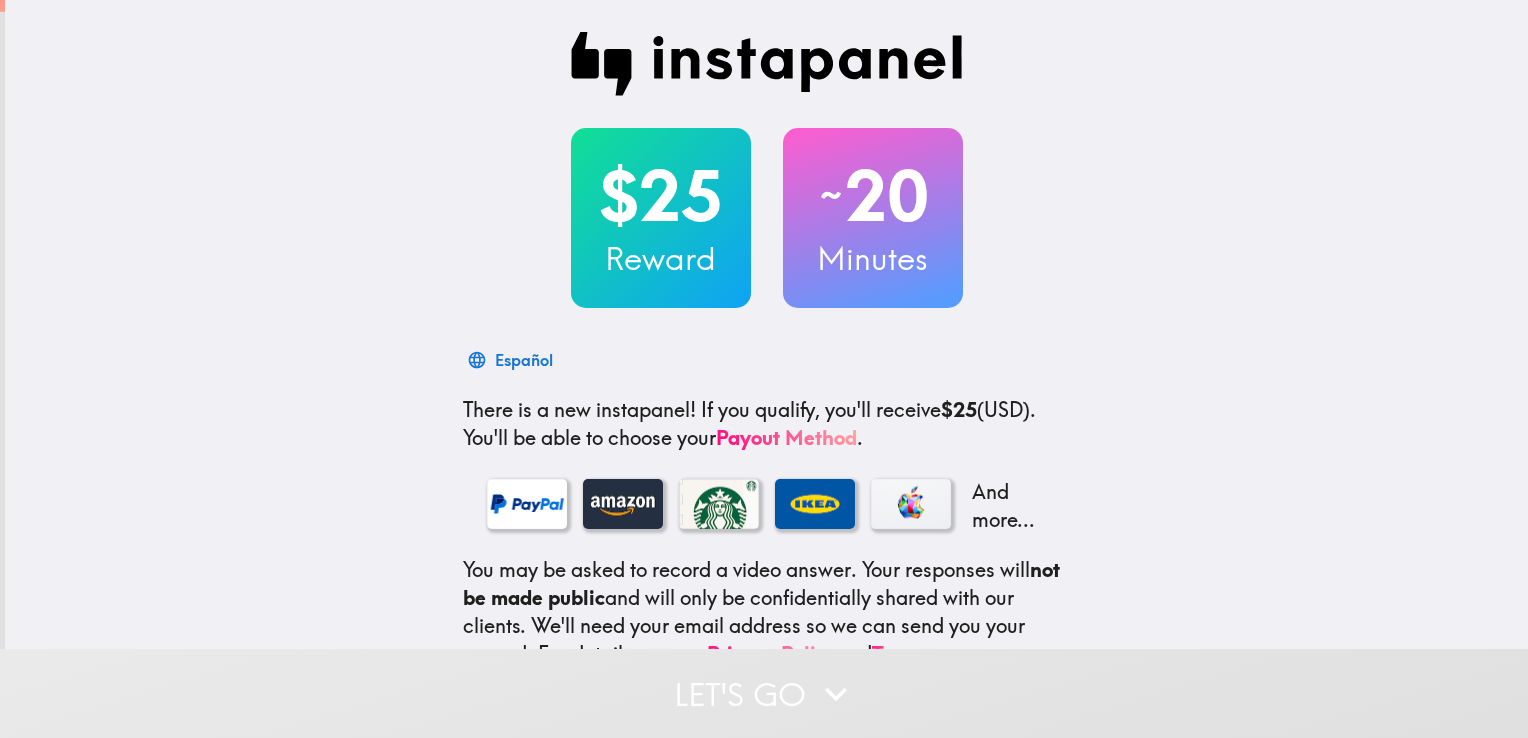 scroll, scrollTop: 0, scrollLeft: 0, axis: both 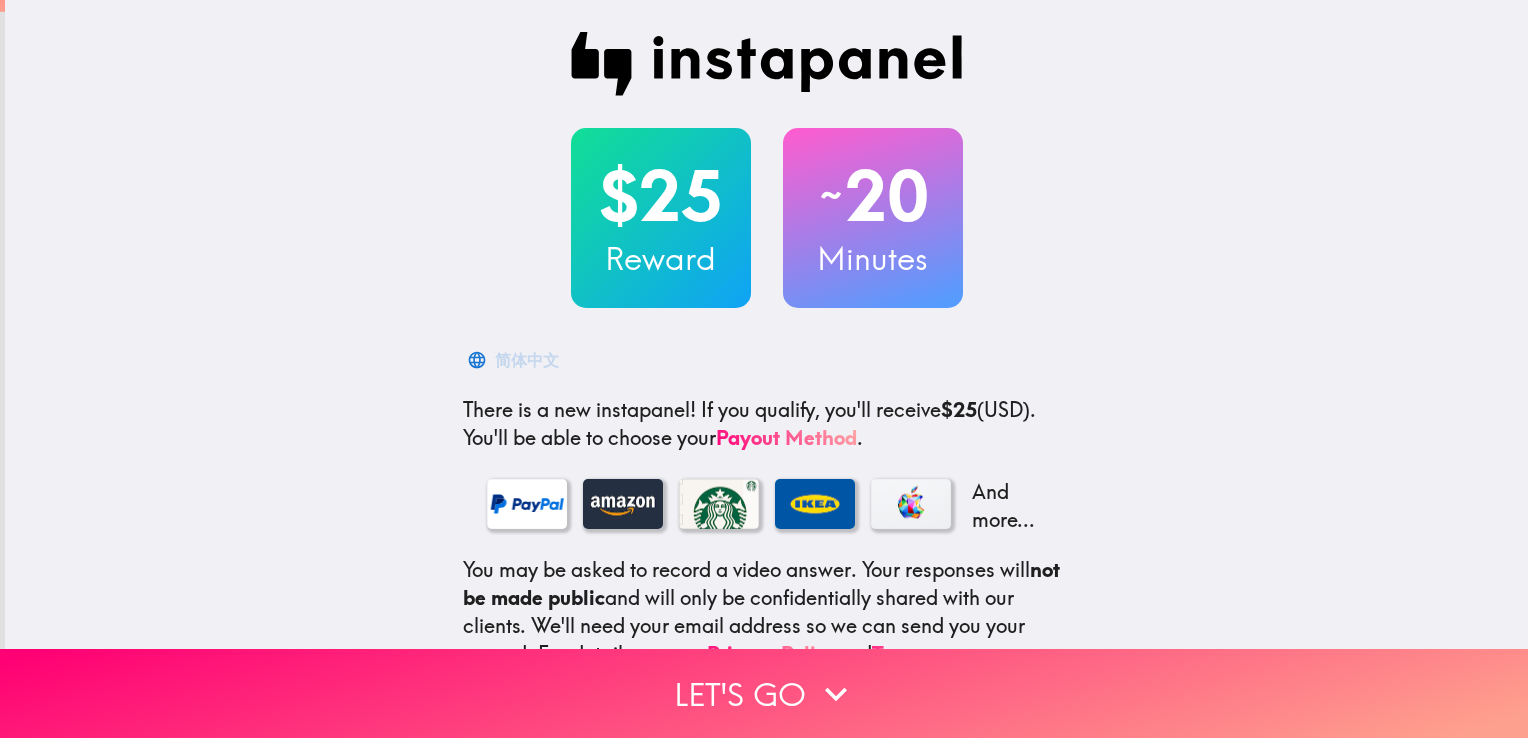 click on "And more..." at bounding box center (767, 504) 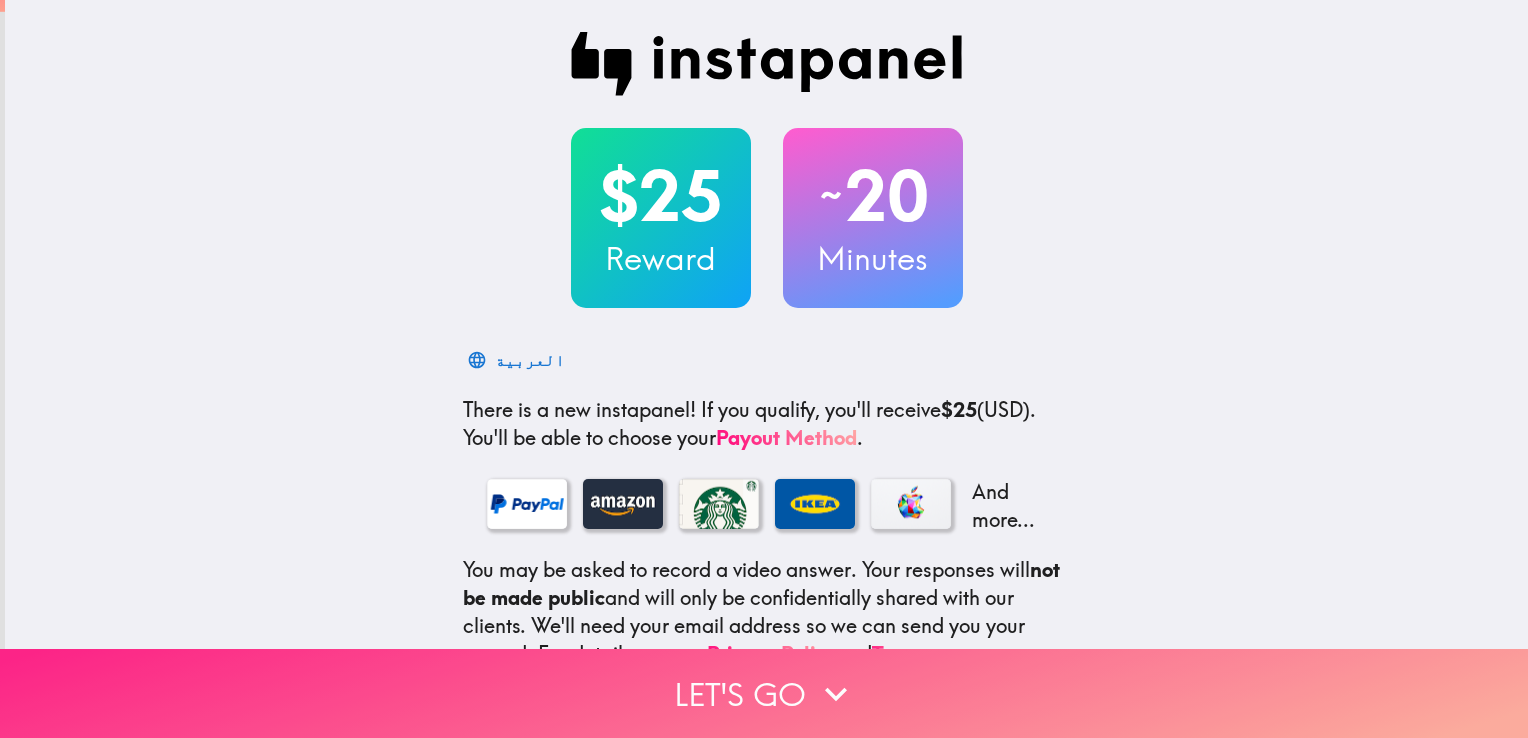 click on "Let's go" at bounding box center (764, 693) 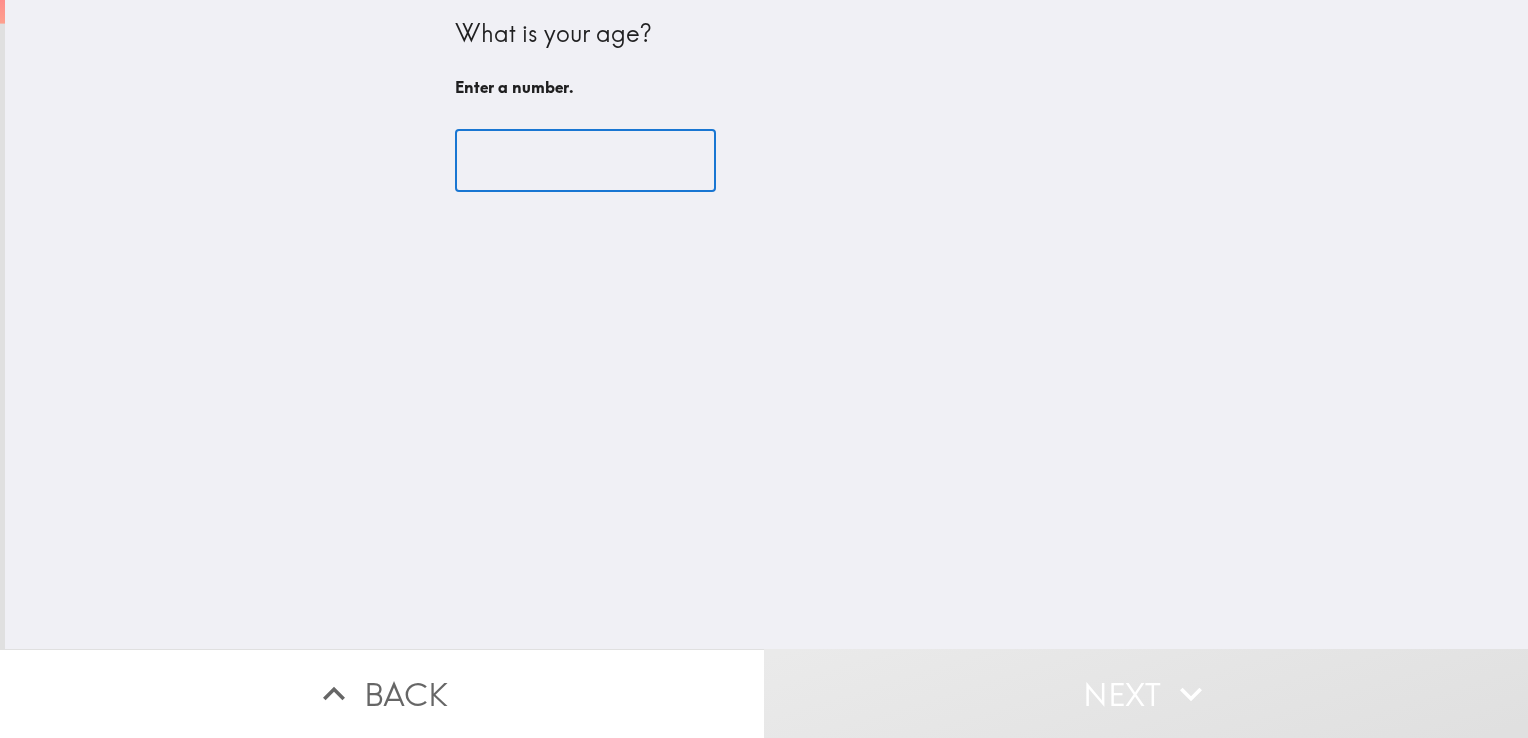 click at bounding box center (585, 161) 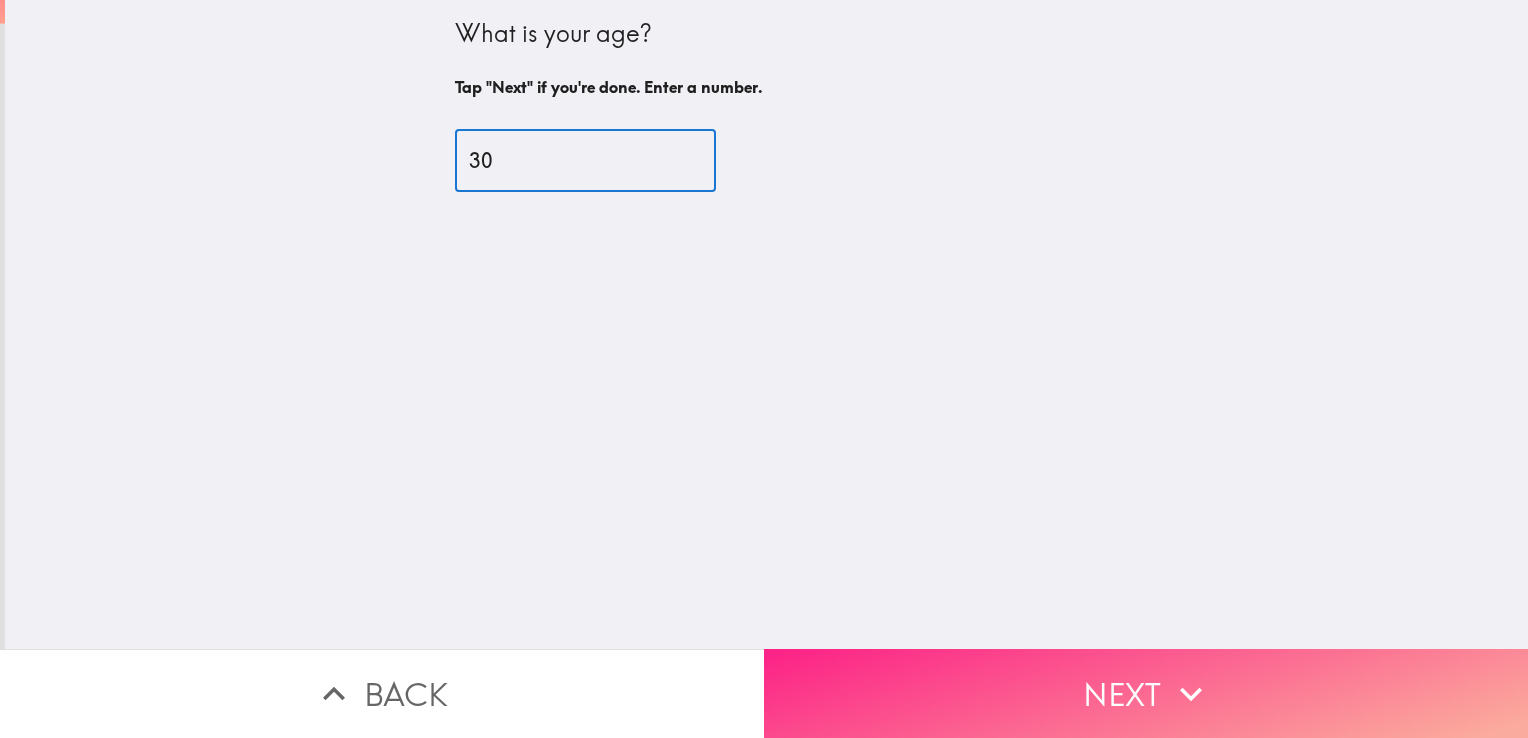 type on "30" 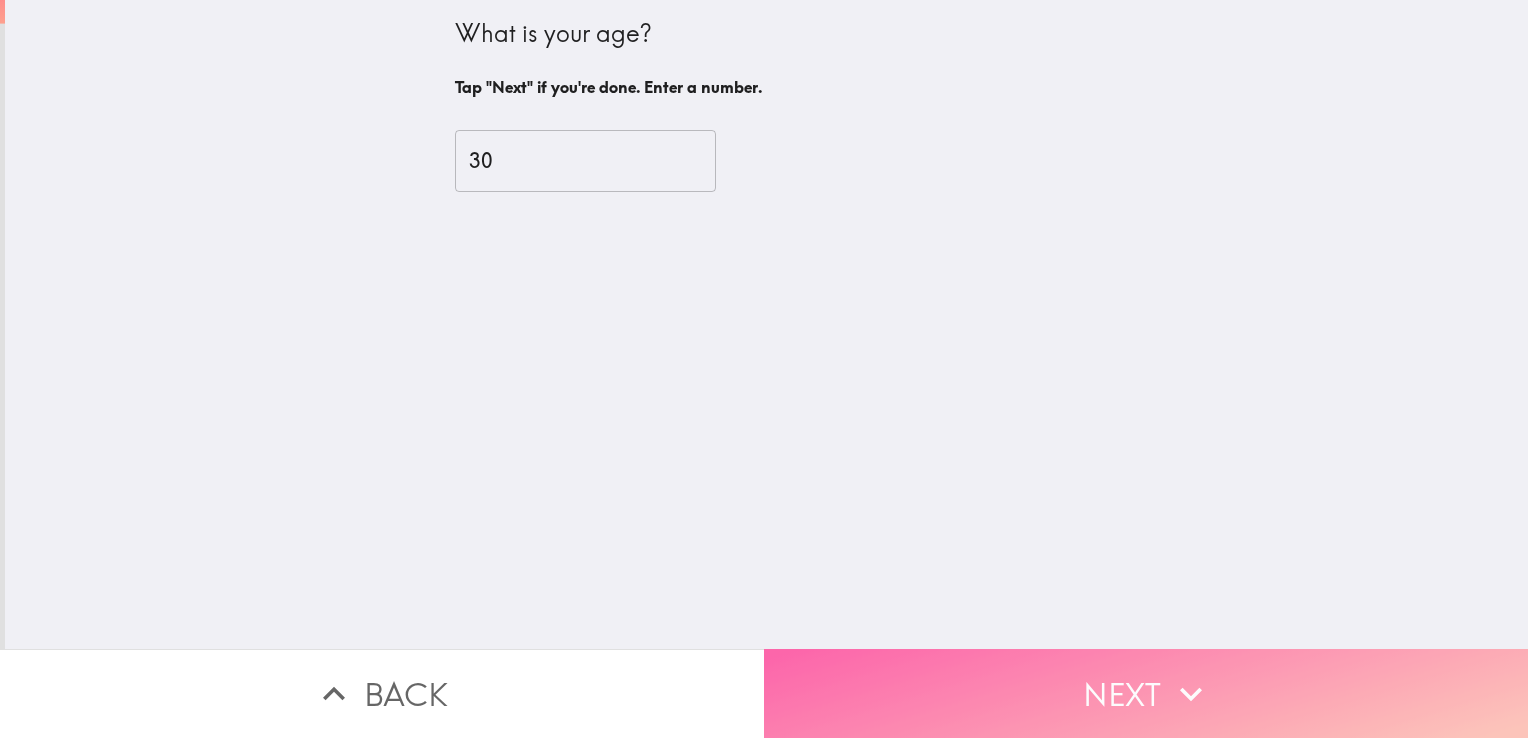 click on "Next" at bounding box center (1146, 693) 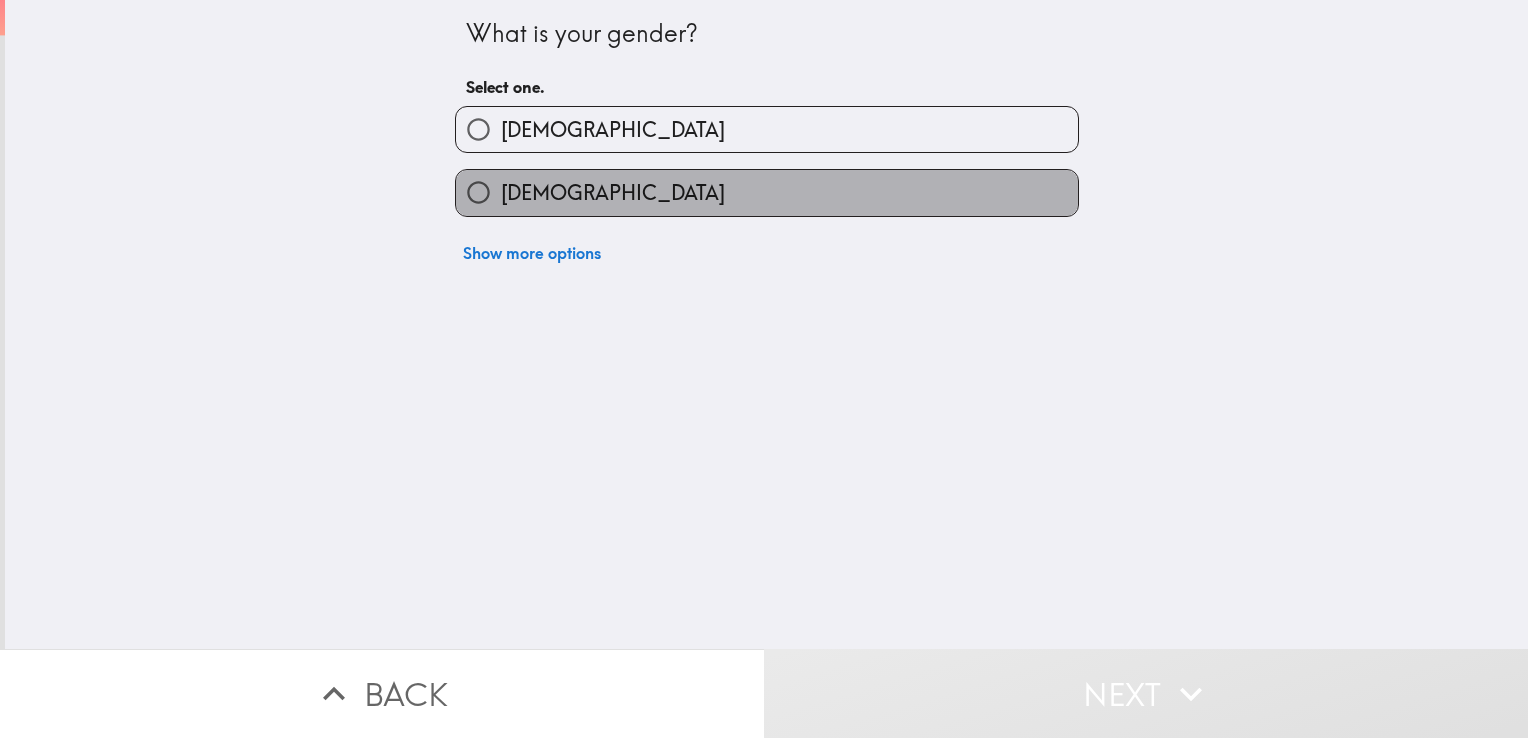 click on "[DEMOGRAPHIC_DATA]" at bounding box center (767, 192) 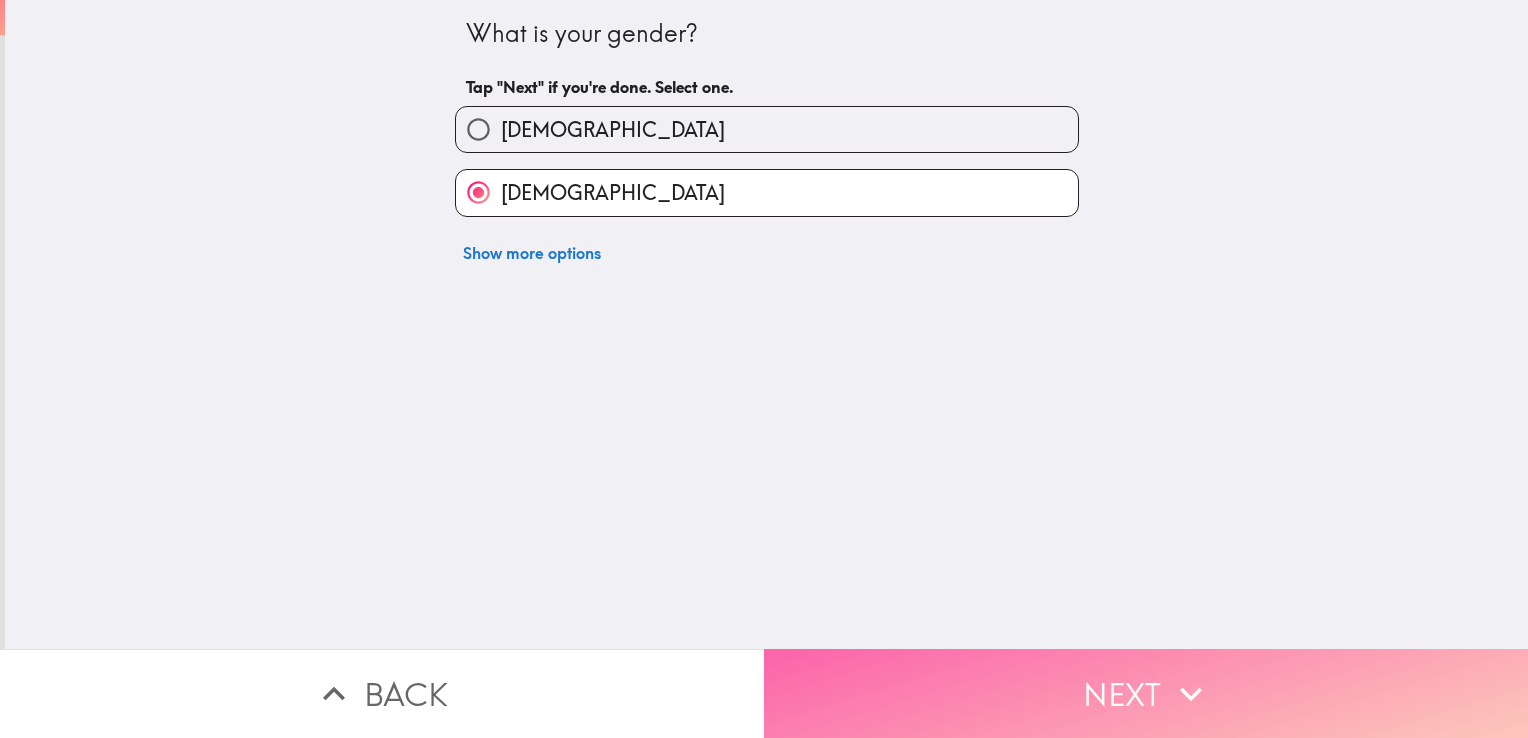 click on "Next" at bounding box center (1146, 693) 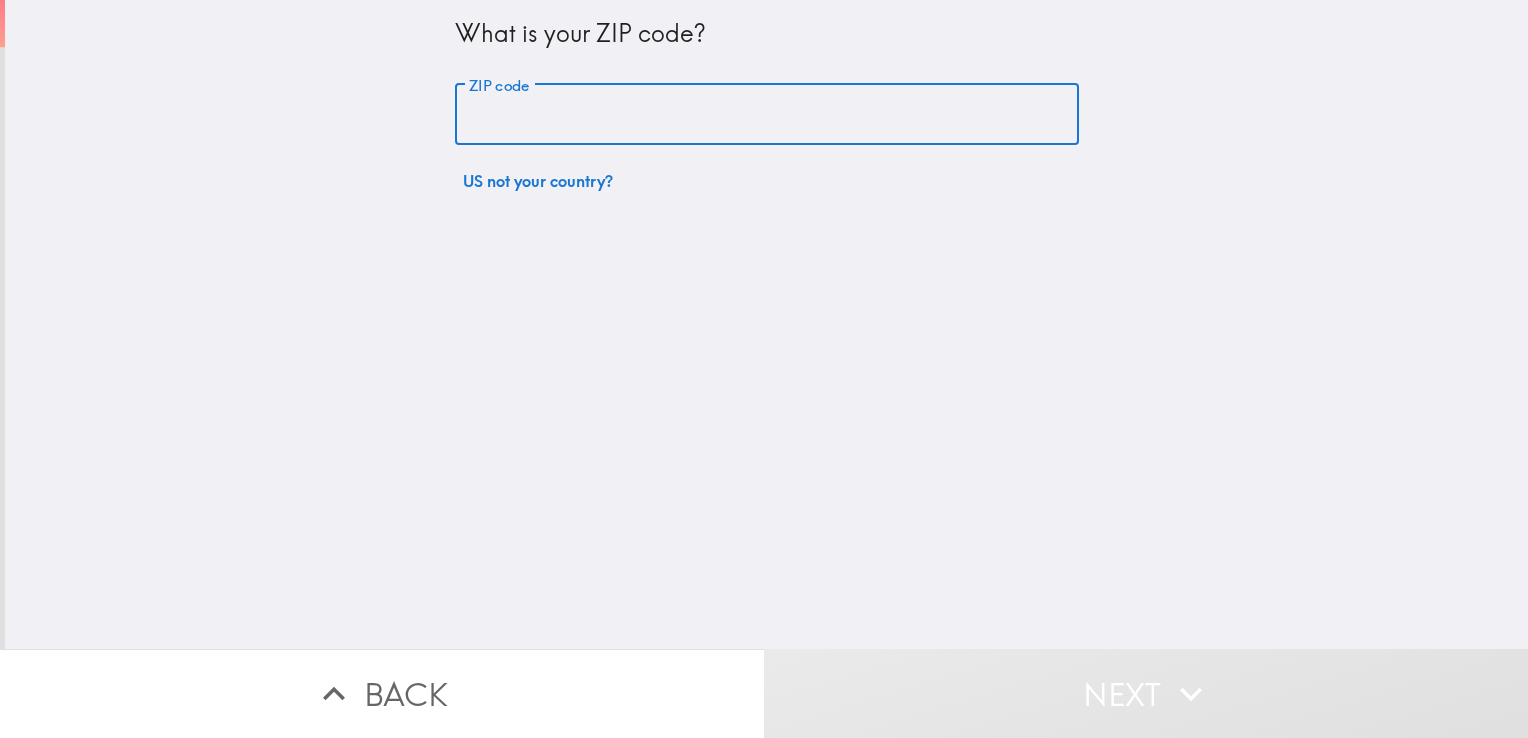 click on "ZIP code" at bounding box center (767, 115) 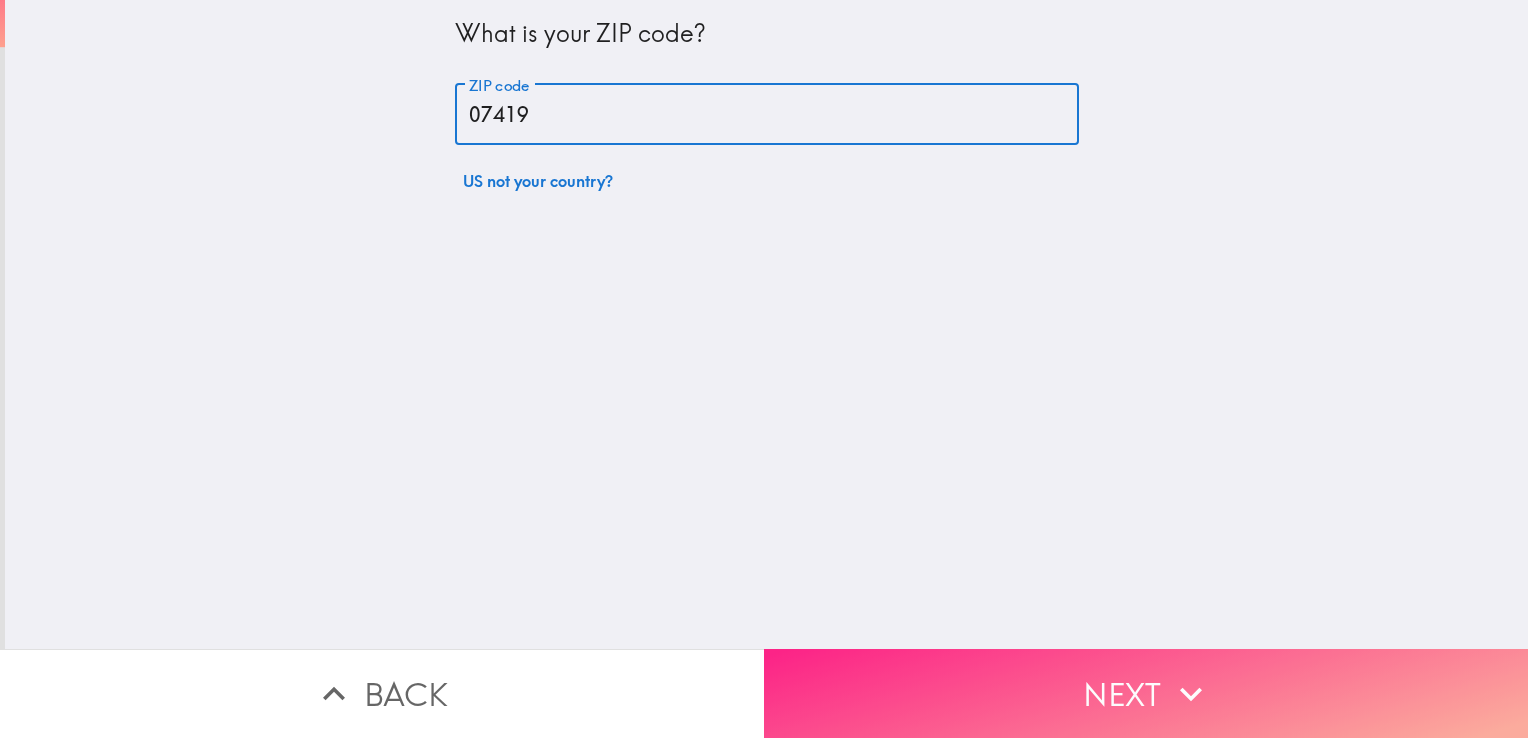 type on "07419" 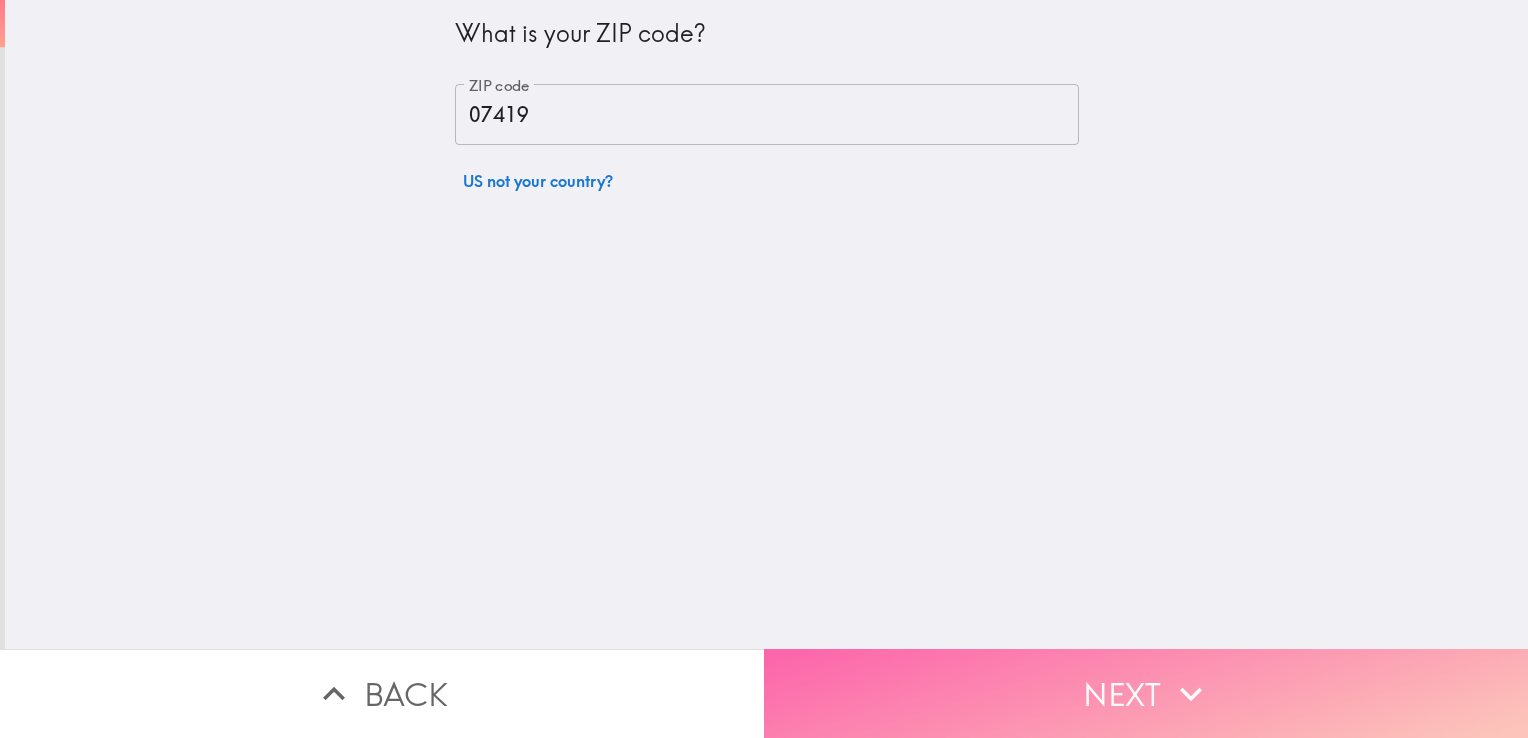 click on "Next" at bounding box center (1146, 693) 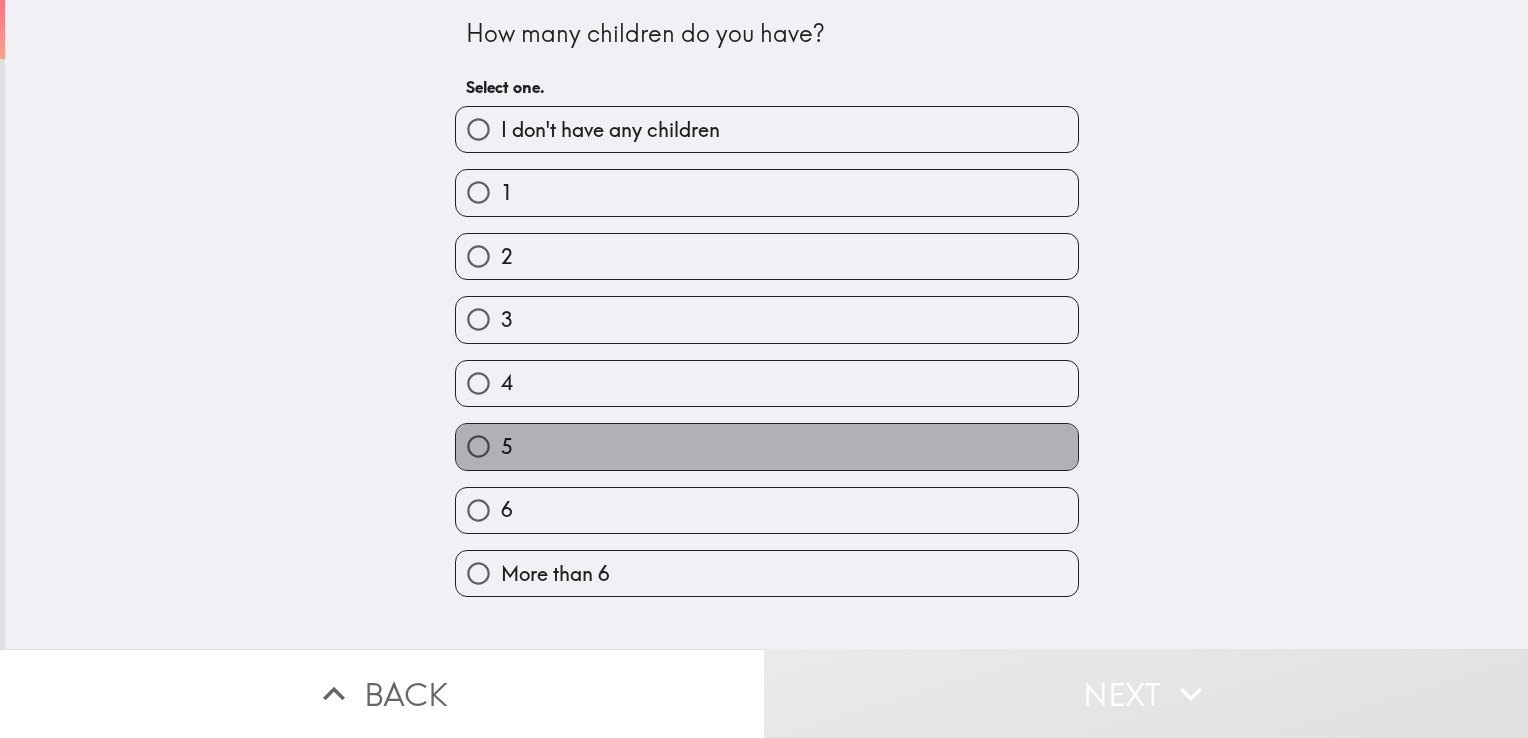 click on "5" at bounding box center [767, 446] 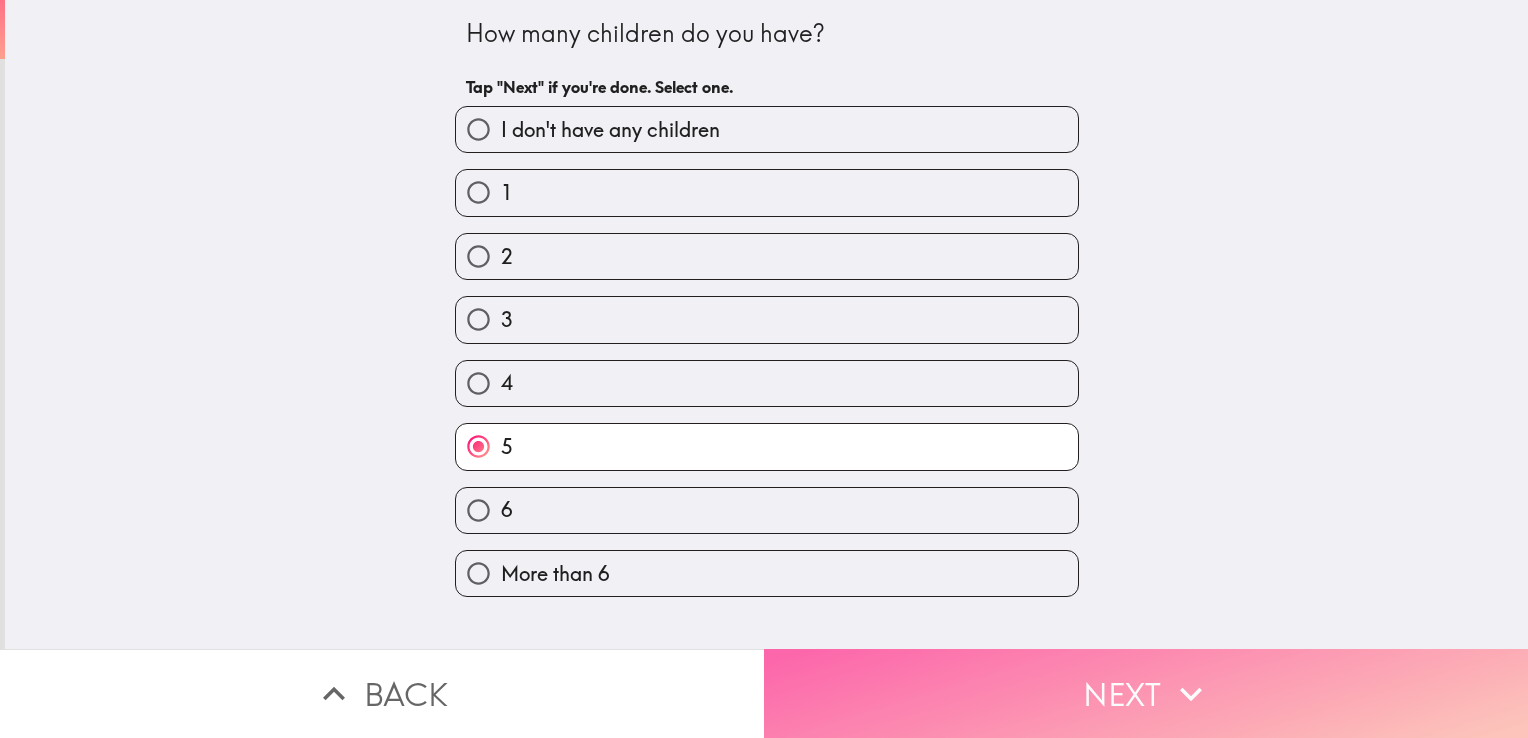 click on "Next" at bounding box center (1146, 693) 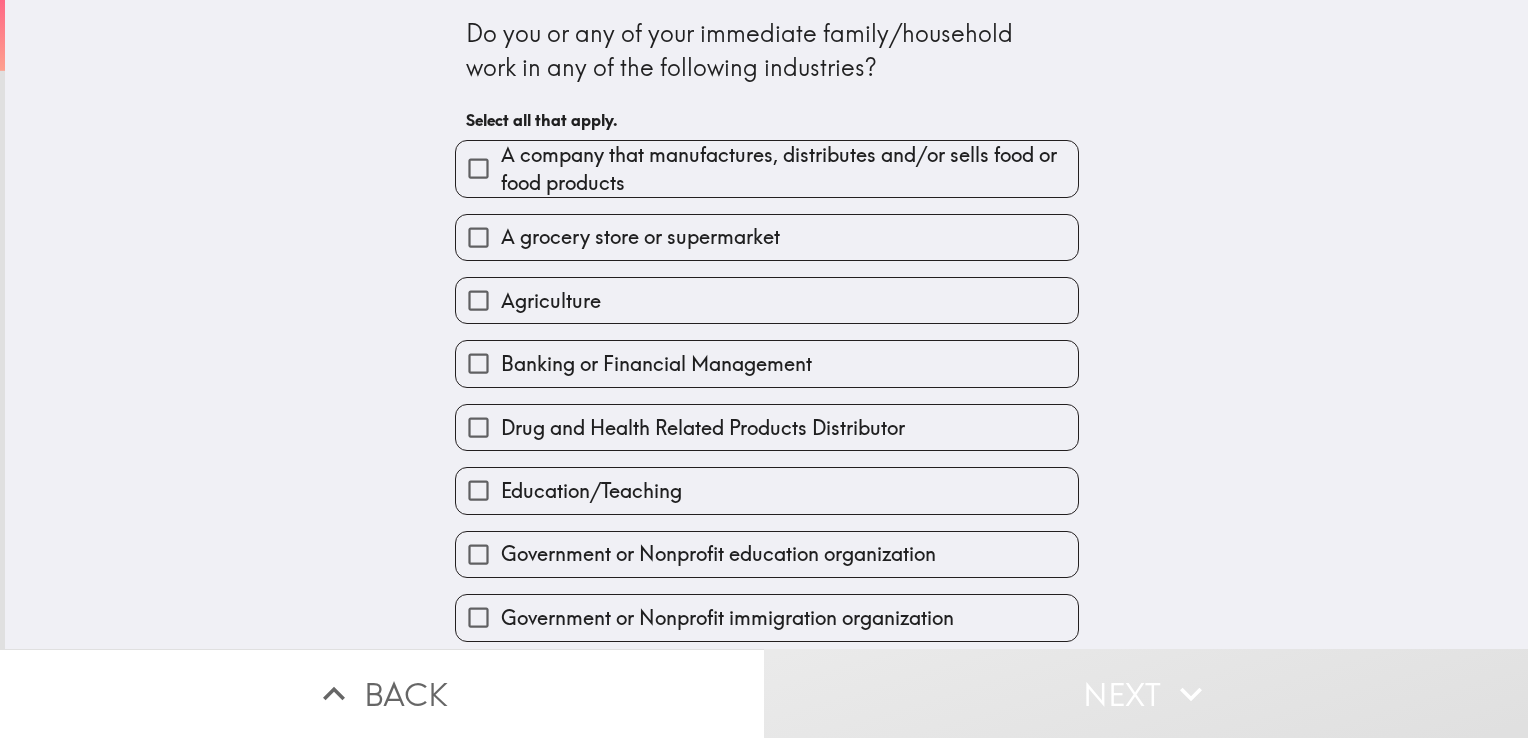 click on "Do you or any of your immediate family/household work in any of the following industries? Select all that apply. A company that manufactures, distributes and/or sells food or food products A grocery store or supermarket Agriculture Banking or Financial Management Drug and Health Related Products Distributor Education/Teaching Government or Nonprofit education organization Government or Nonprofit immigration organization Insurance Law enforcement Marketing, marketing research, advertising, public relations or media firm Medical field Military Travel agency None of the above" at bounding box center [766, 324] 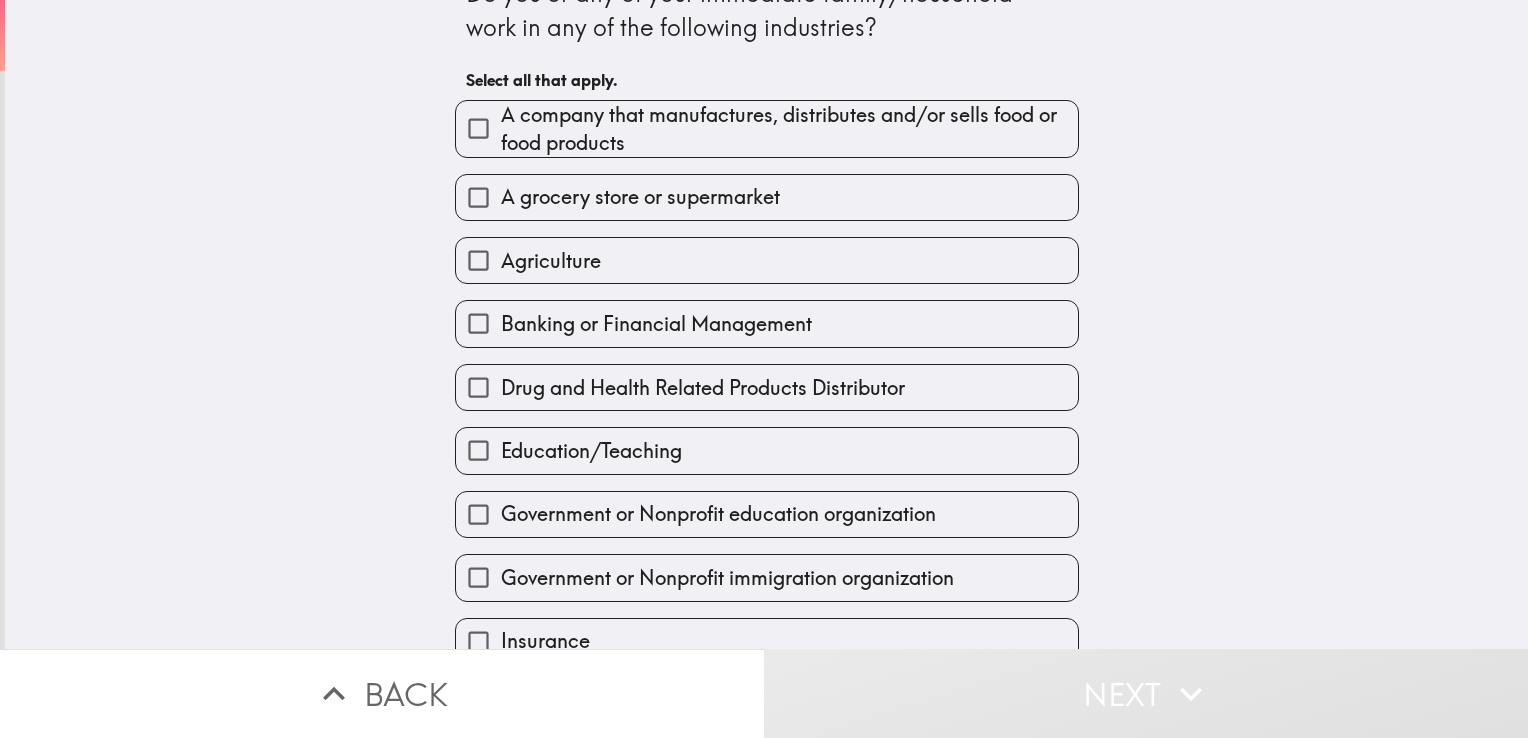click on "Do you or any of your immediate family/household work in any of the following industries? Select all that apply. A company that manufactures, distributes and/or sells food or food products A grocery store or supermarket Agriculture Banking or Financial Management Drug and Health Related Products Distributor Education/Teaching Government or Nonprofit education organization Government or Nonprofit immigration organization Insurance Law enforcement Marketing, marketing research, advertising, public relations or media firm Medical field Military Travel agency None of the above" at bounding box center (766, 284) 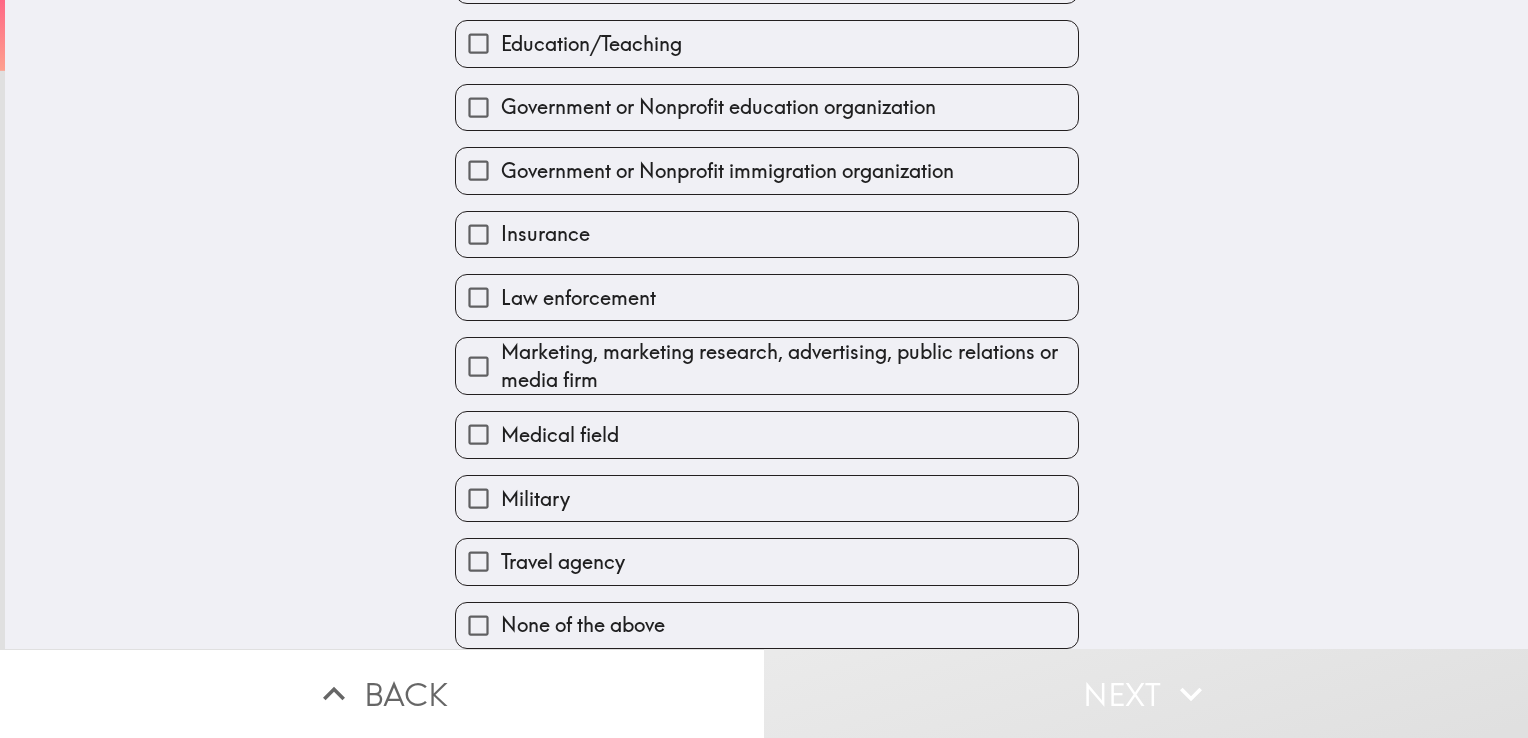scroll, scrollTop: 456, scrollLeft: 0, axis: vertical 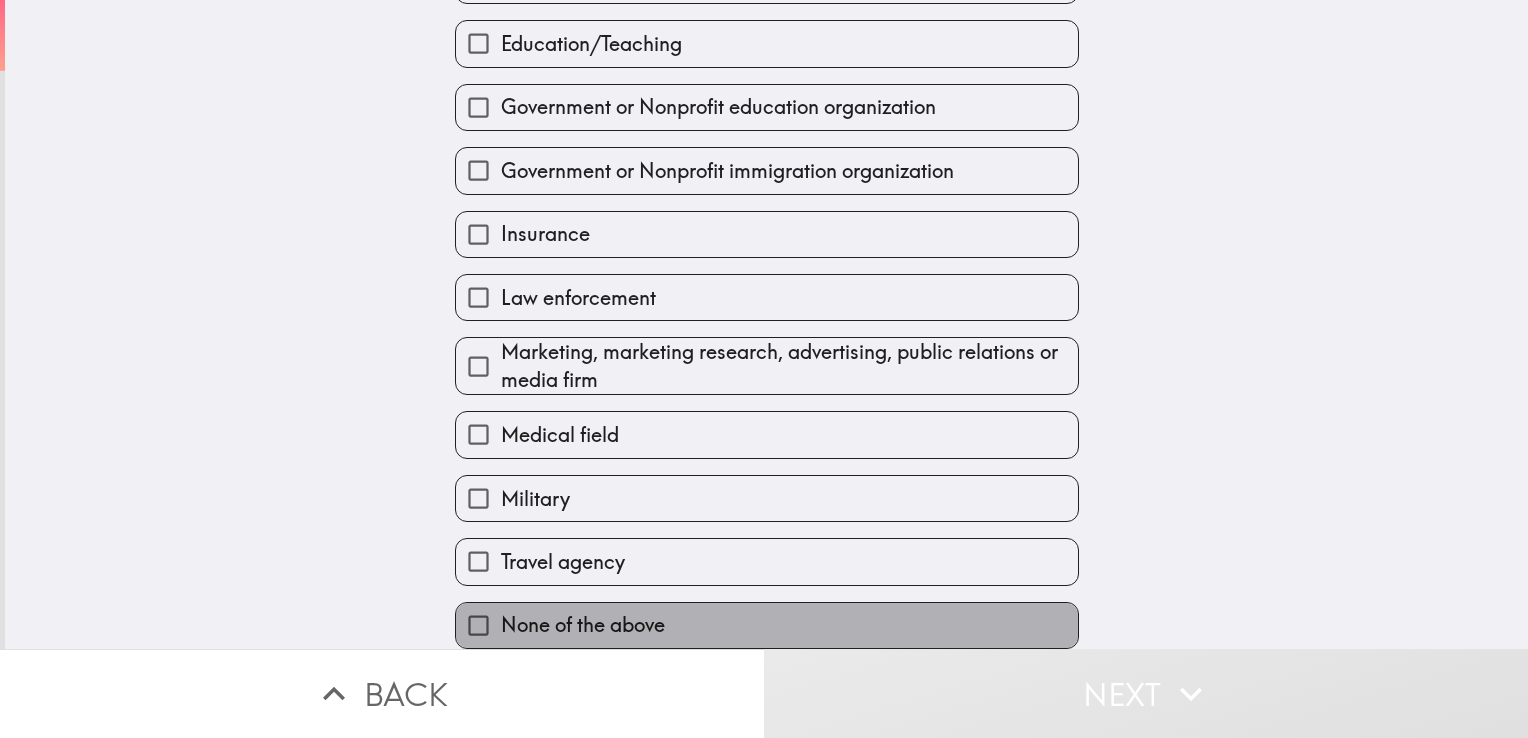click on "None of the above" at bounding box center [767, 625] 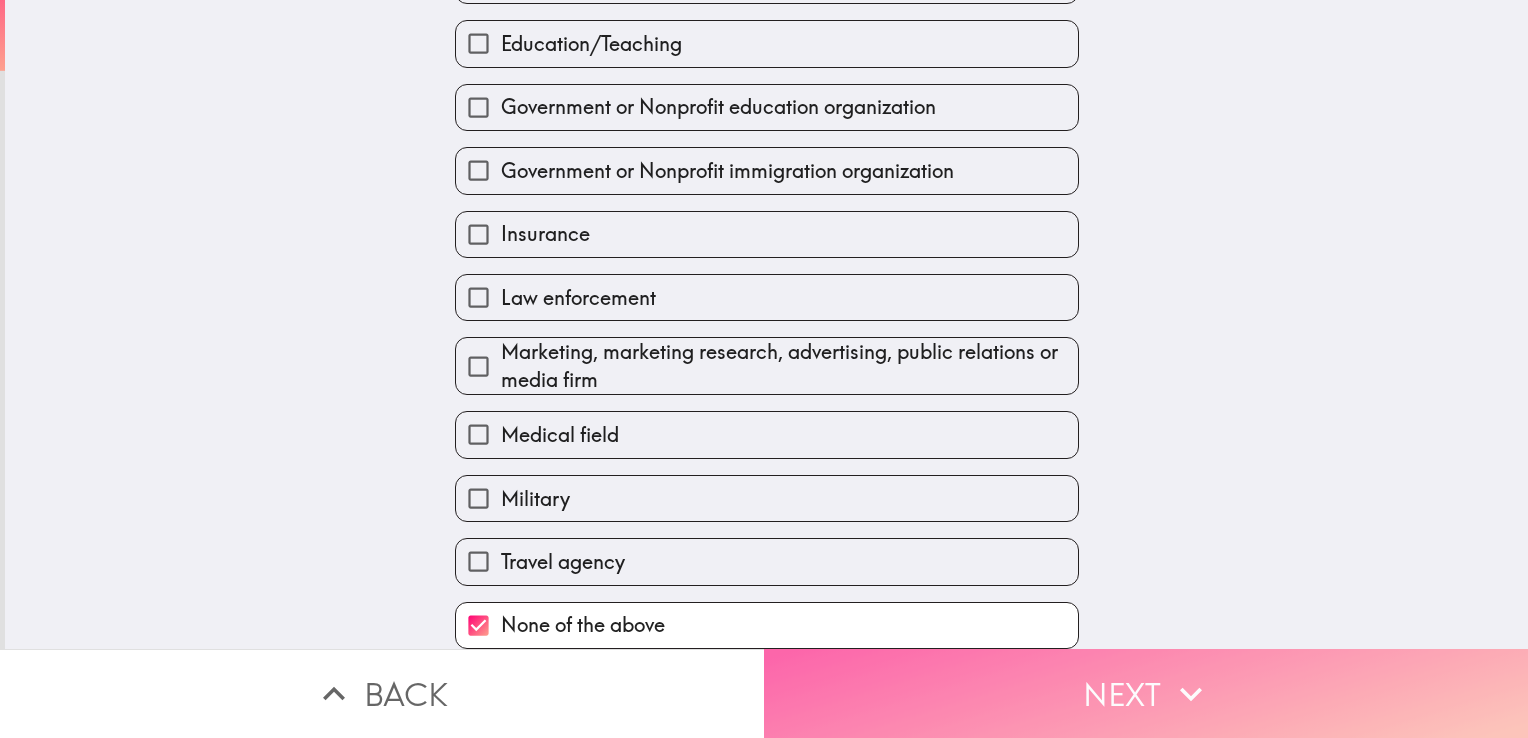 click on "Next" at bounding box center (1146, 693) 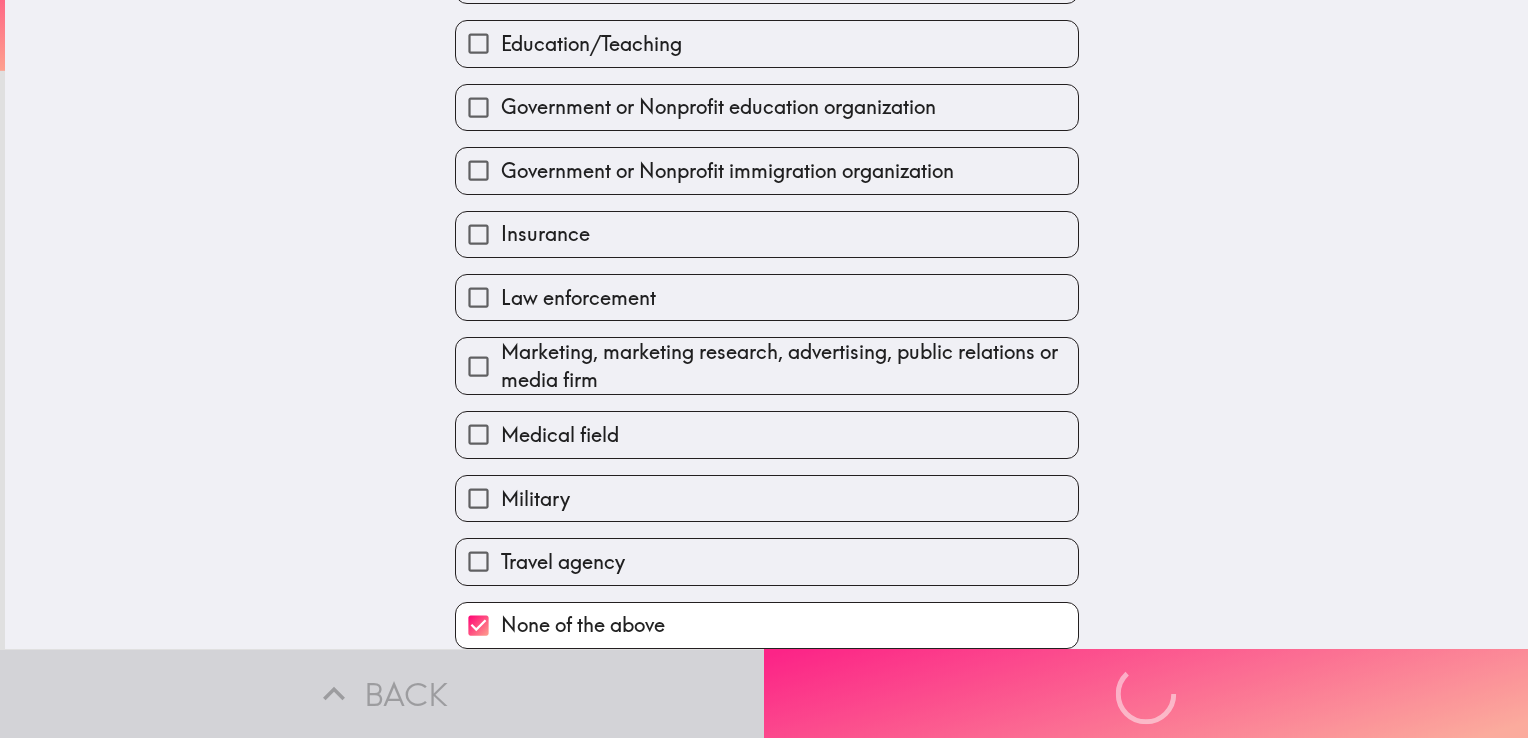 scroll, scrollTop: 281, scrollLeft: 0, axis: vertical 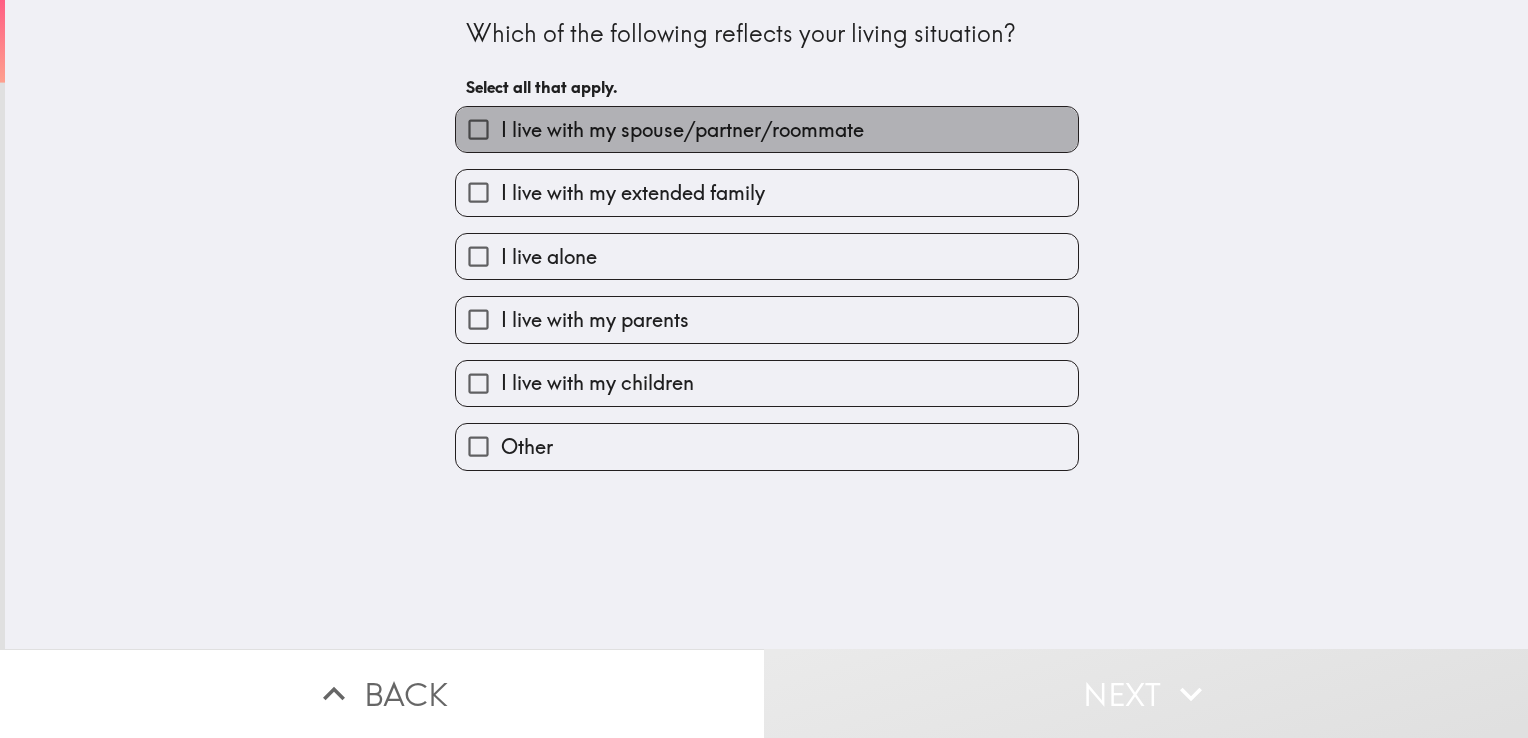 click on "I live with my spouse/partner/roommate" at bounding box center [682, 130] 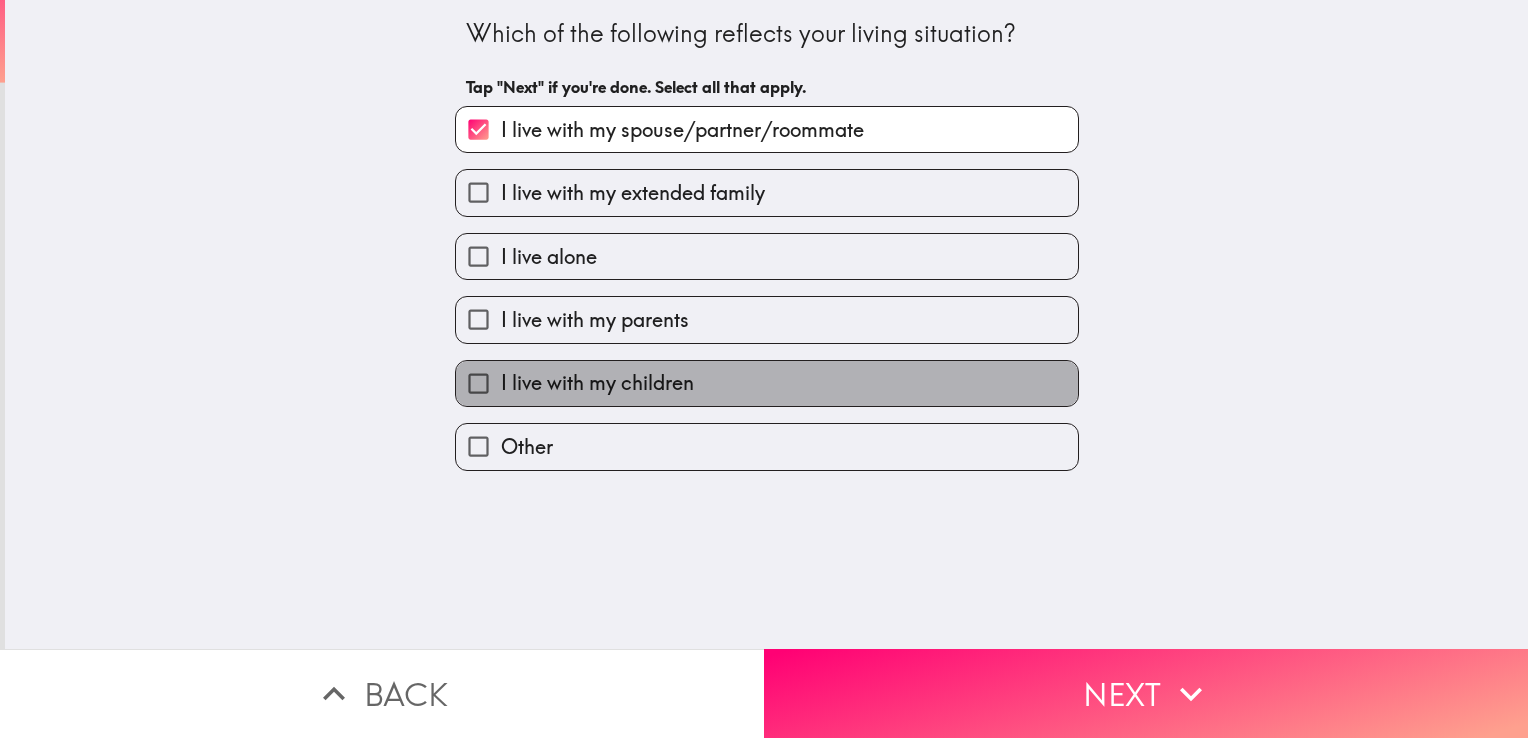 click on "I live with my children" at bounding box center (767, 383) 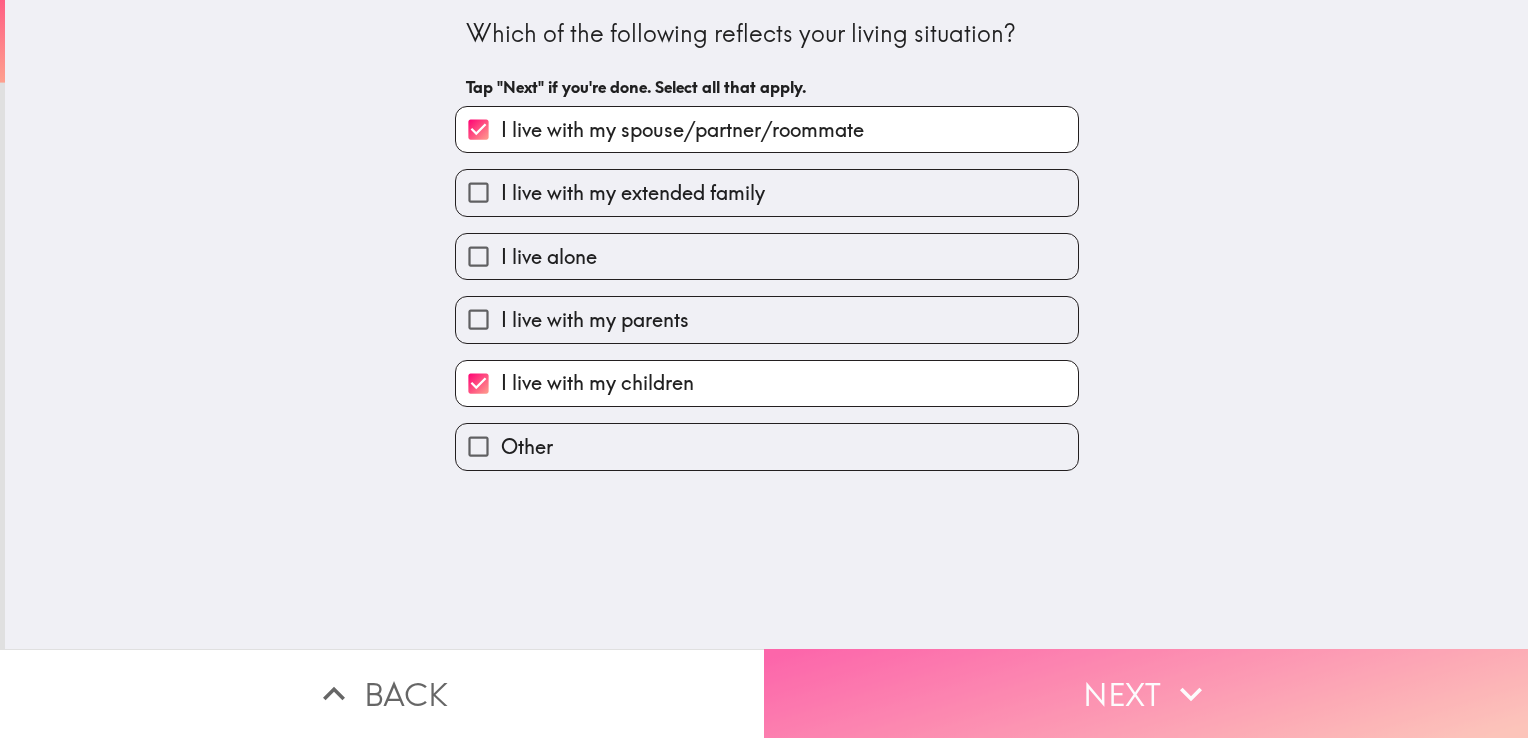 click on "Next" at bounding box center (1146, 693) 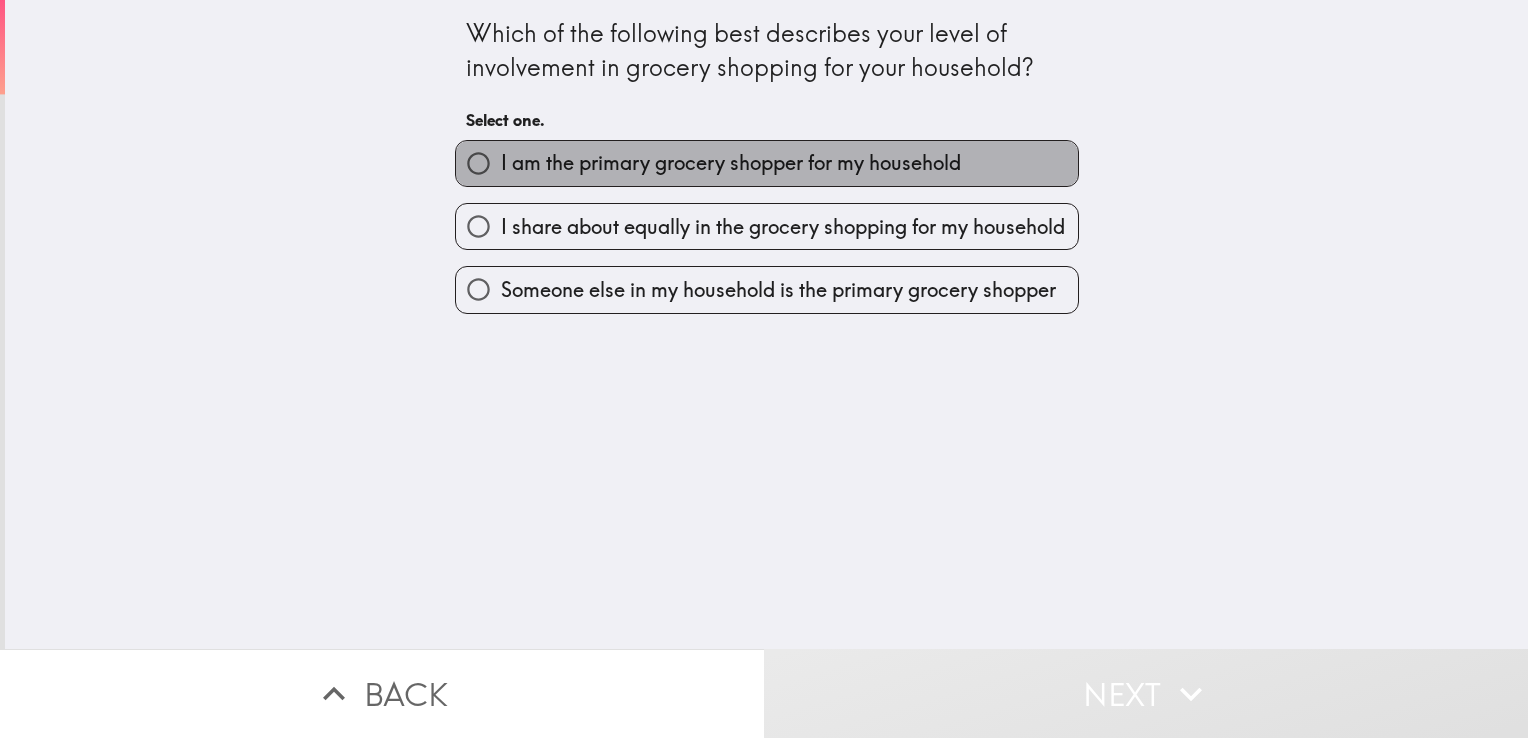 click on "I am the primary grocery shopper for my household" at bounding box center [731, 163] 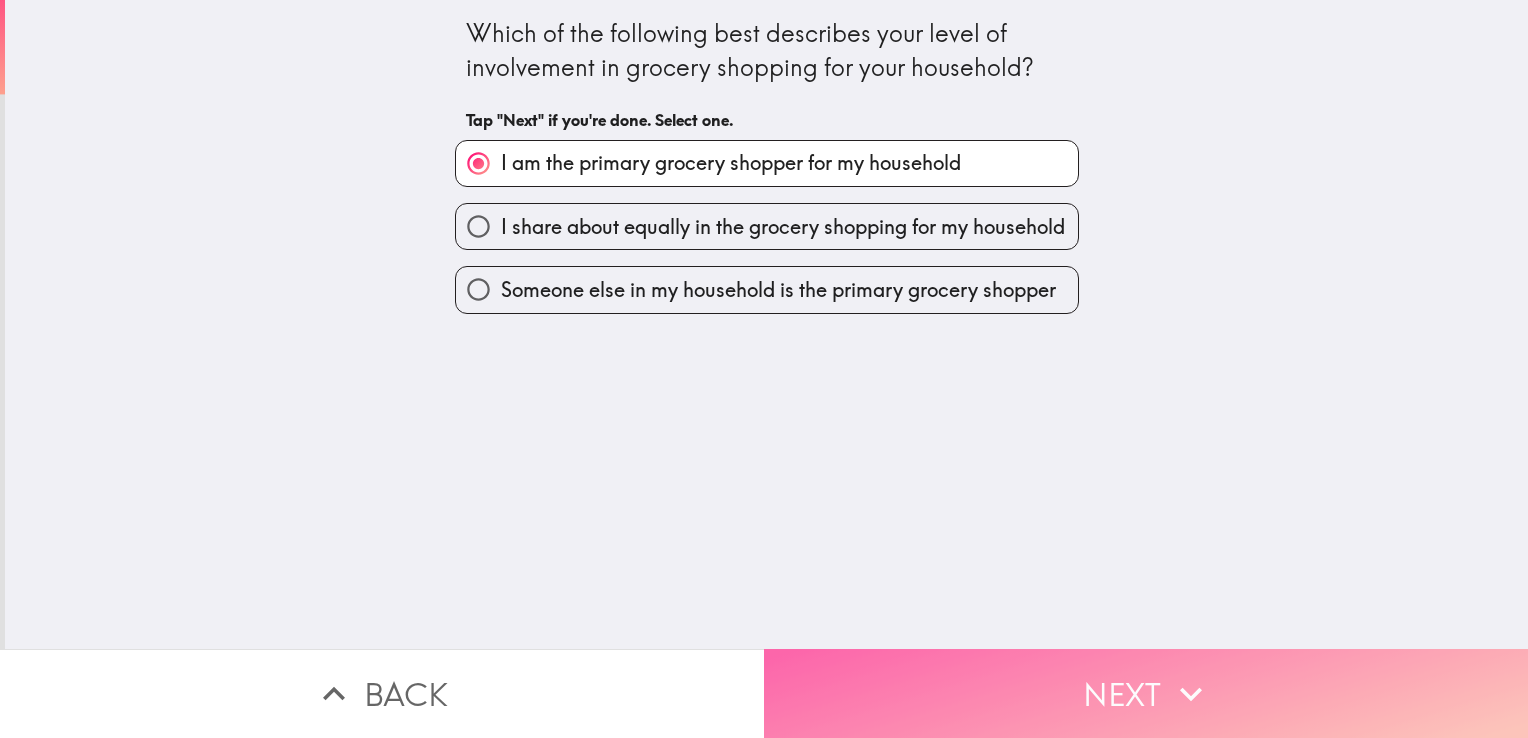 click on "Next" at bounding box center (1146, 693) 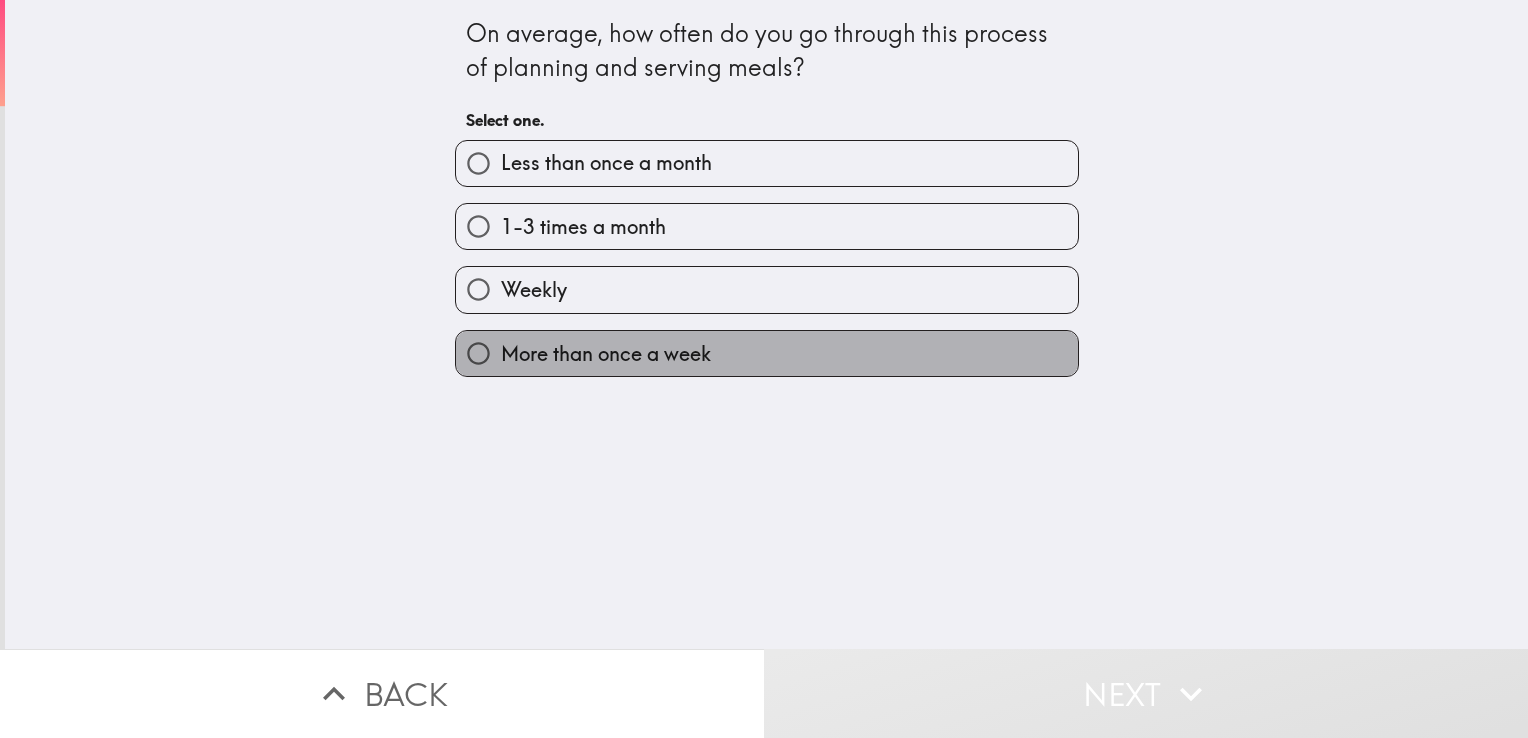 click on "More than once a week" at bounding box center [767, 353] 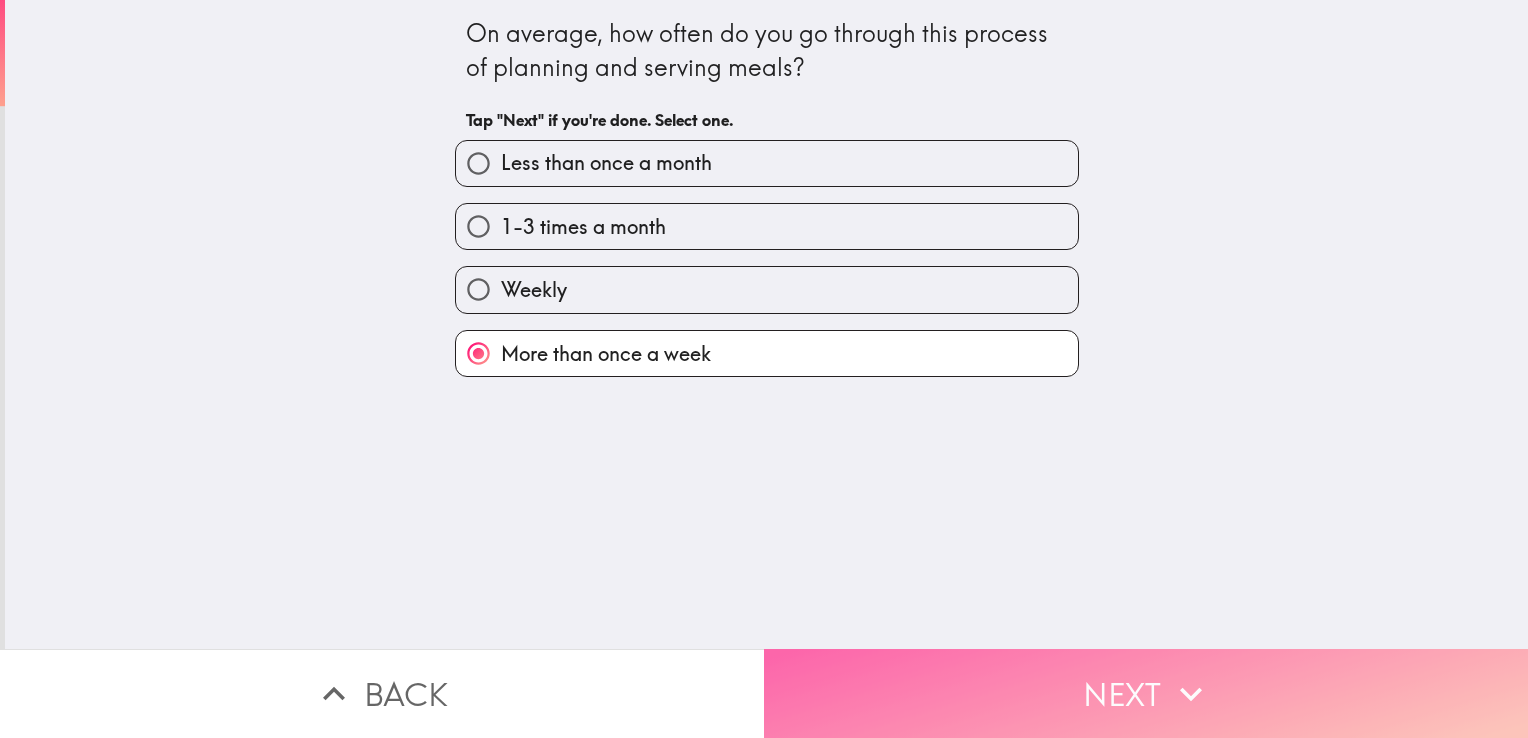 click on "Next" at bounding box center [1146, 693] 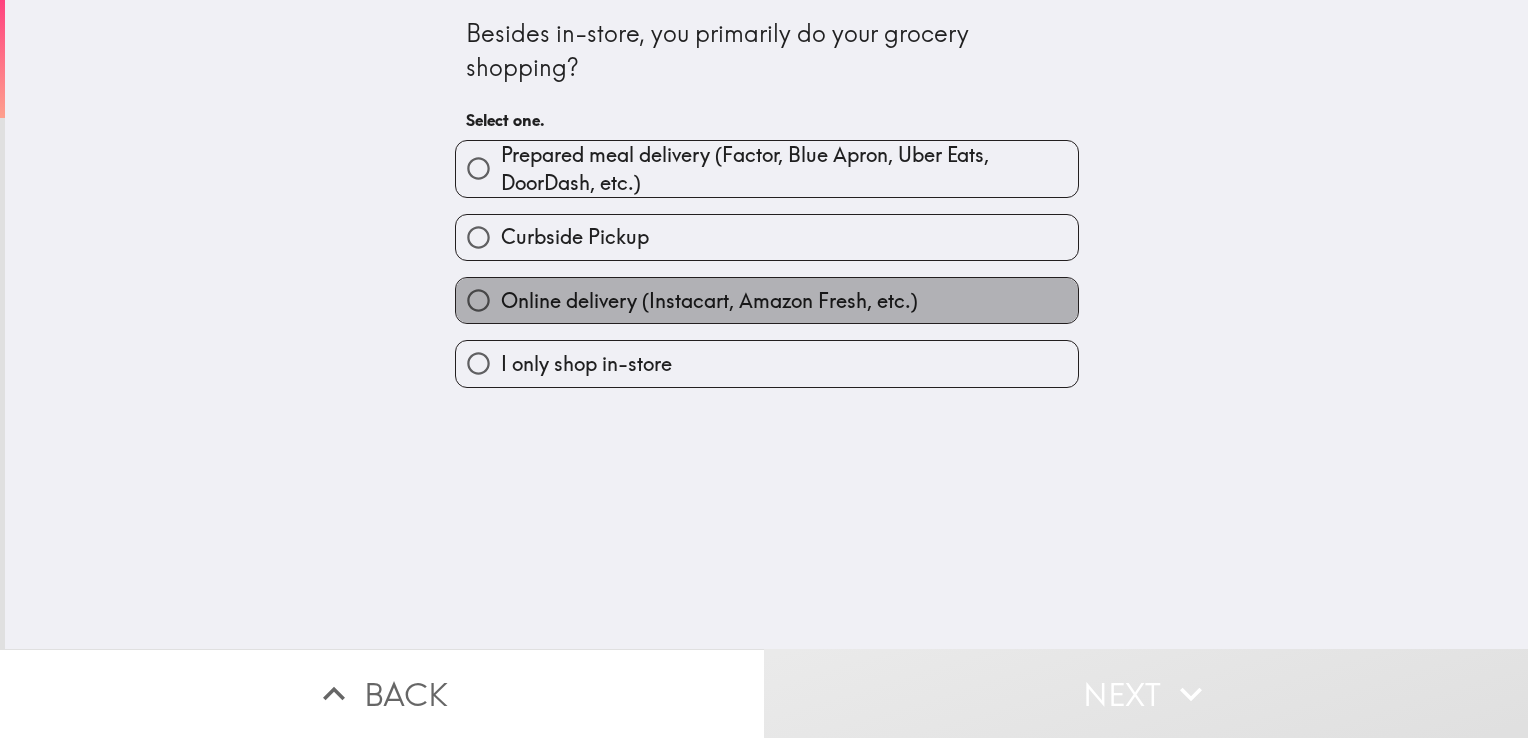 click on "Online delivery (Instacart, Amazon Fresh, etc.)" at bounding box center (709, 301) 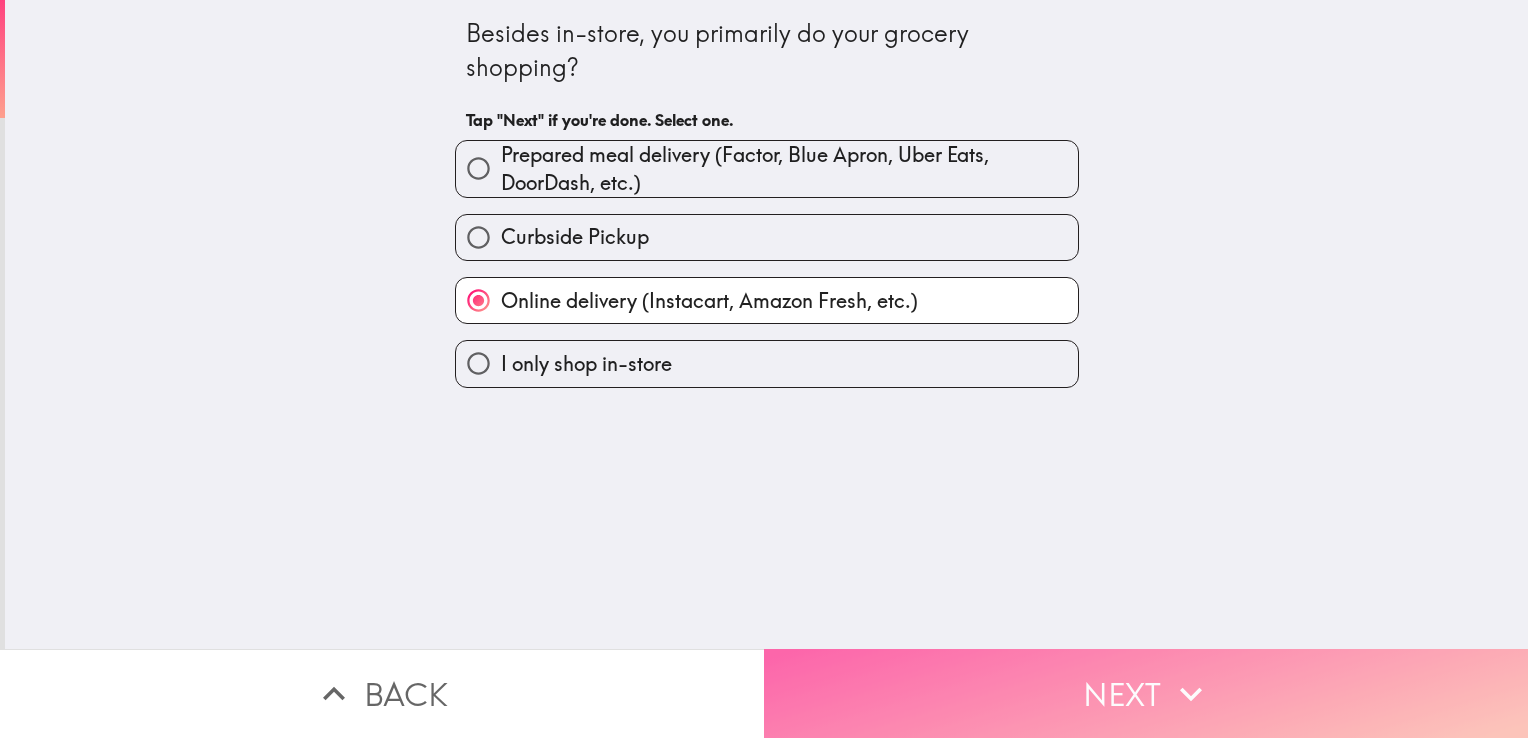 click on "Next" at bounding box center [1146, 693] 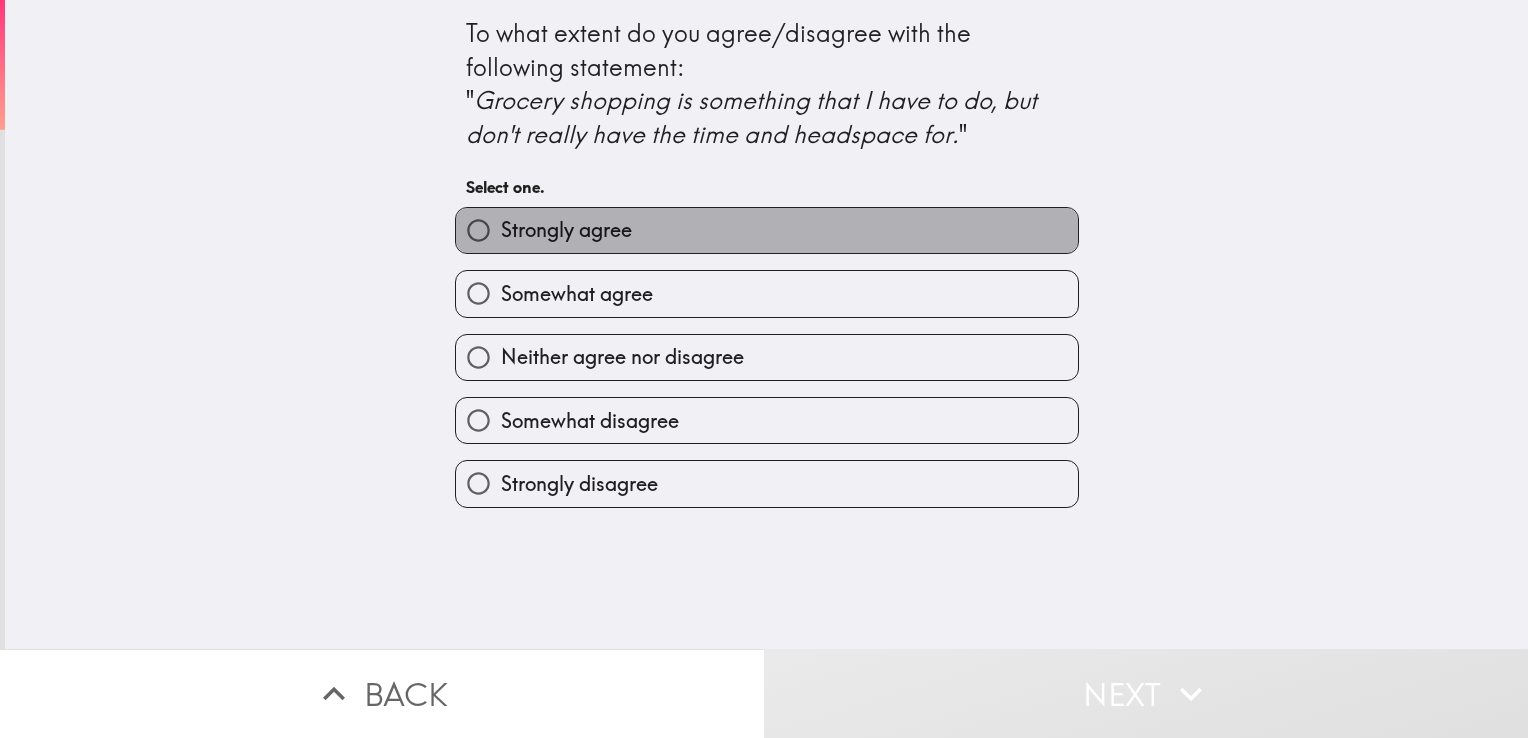 click on "Strongly agree" at bounding box center (767, 230) 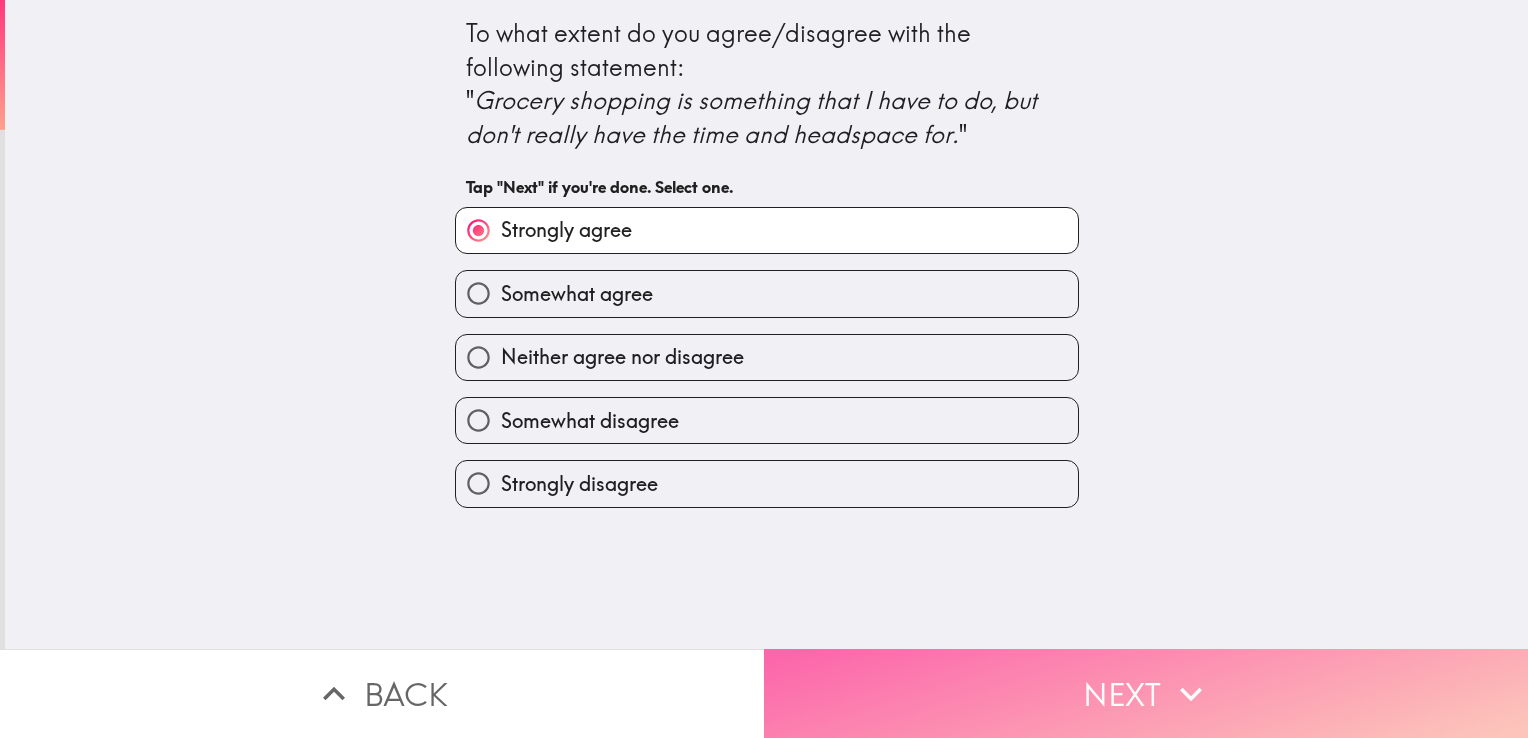 click on "Next" at bounding box center [1146, 693] 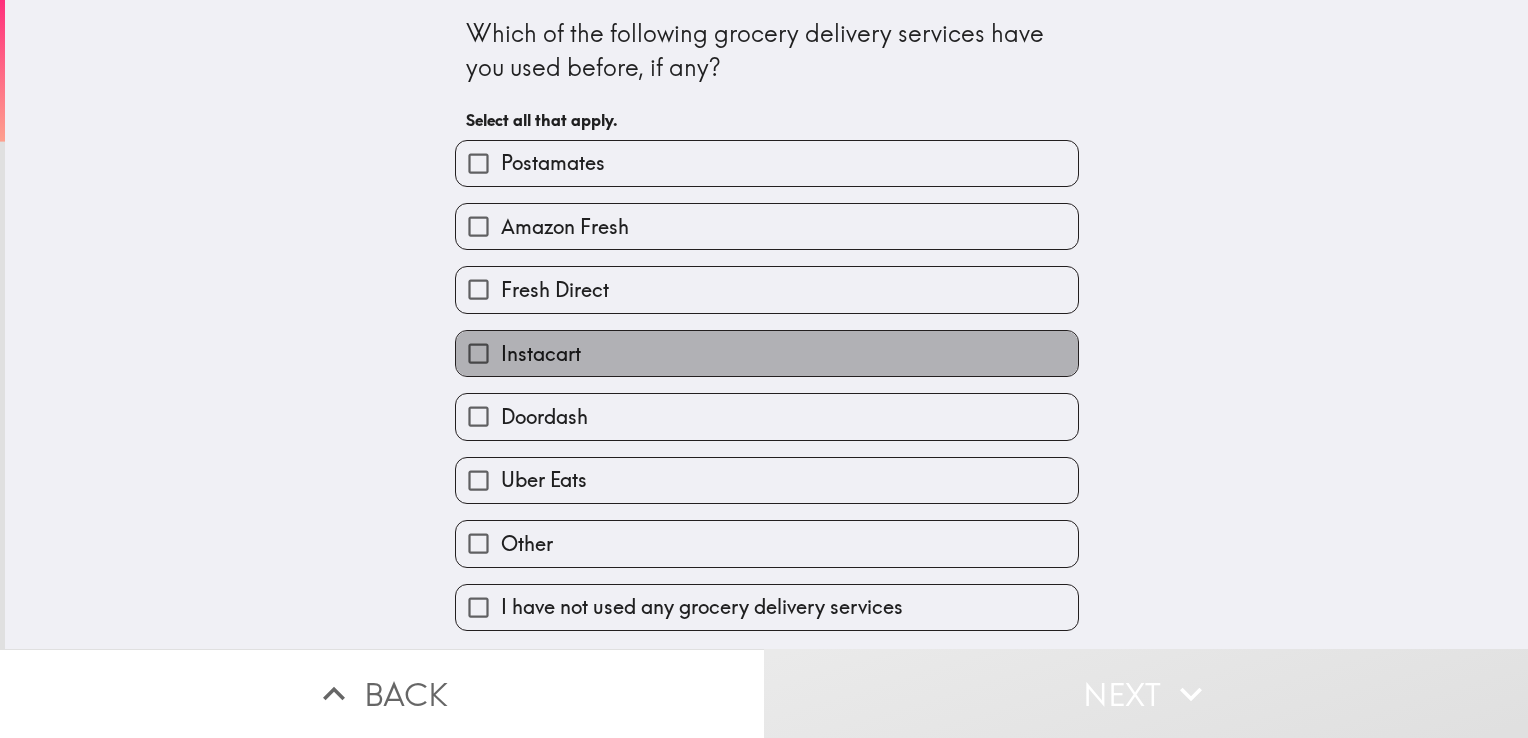 click on "Instacart" at bounding box center [767, 353] 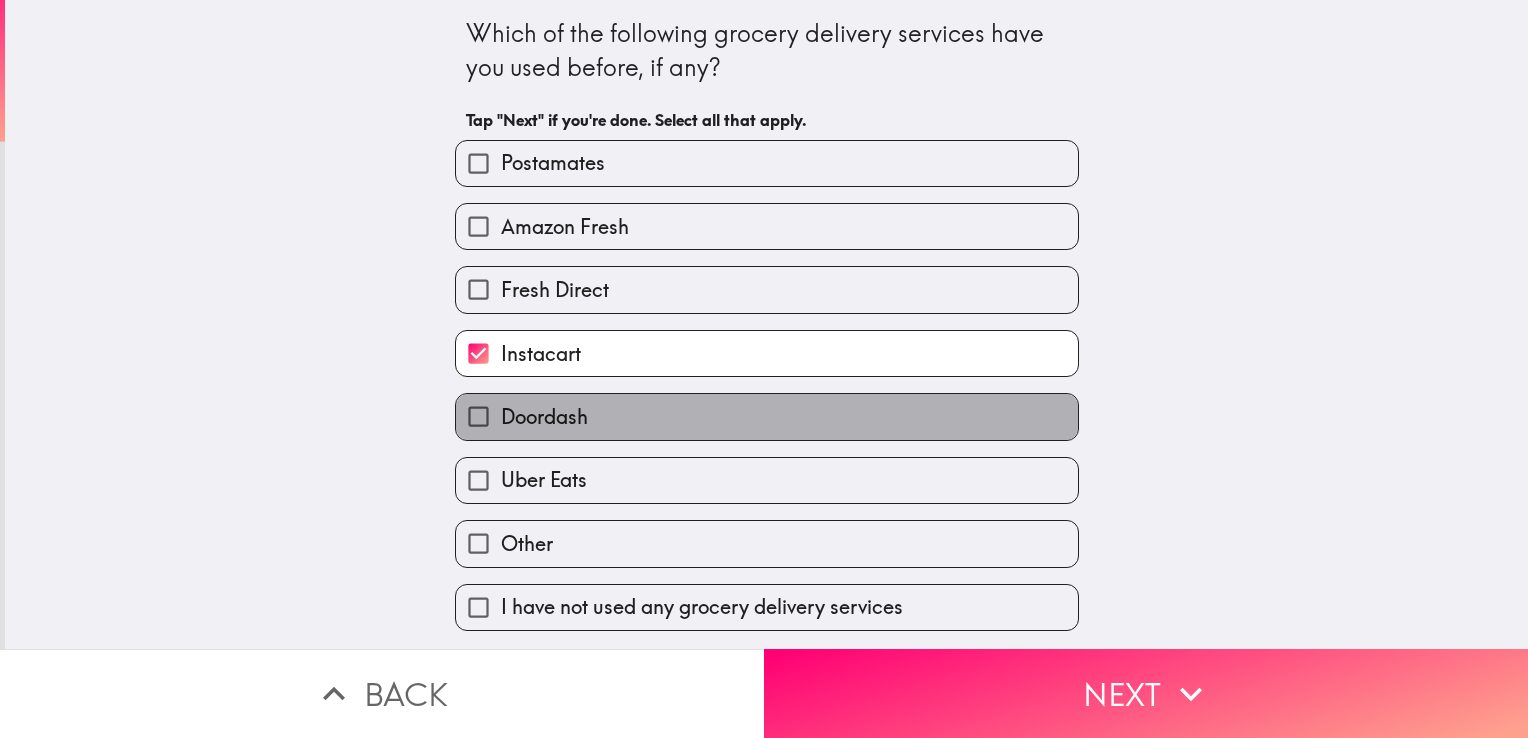 click on "Doordash" at bounding box center (767, 416) 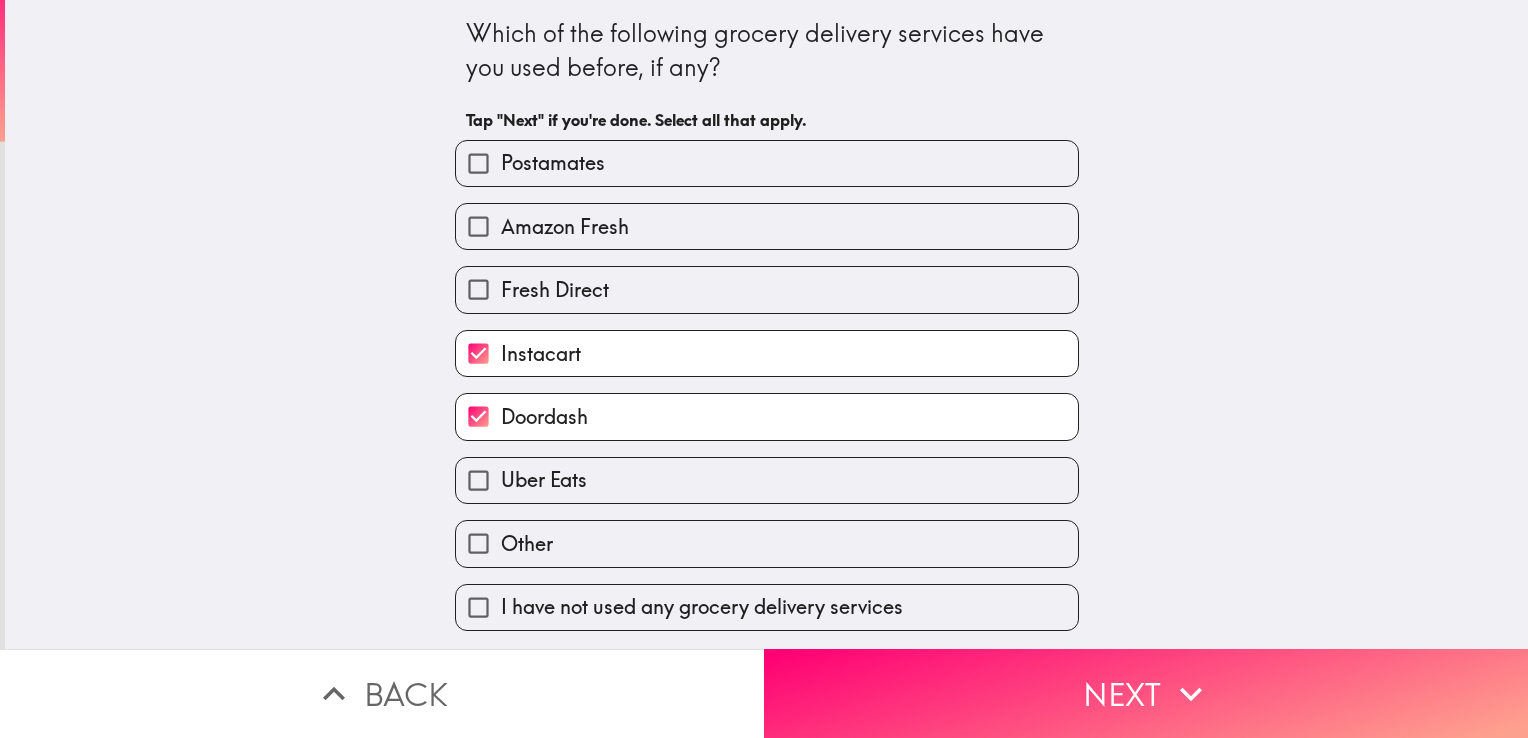 click on "Uber Eats" at bounding box center [767, 480] 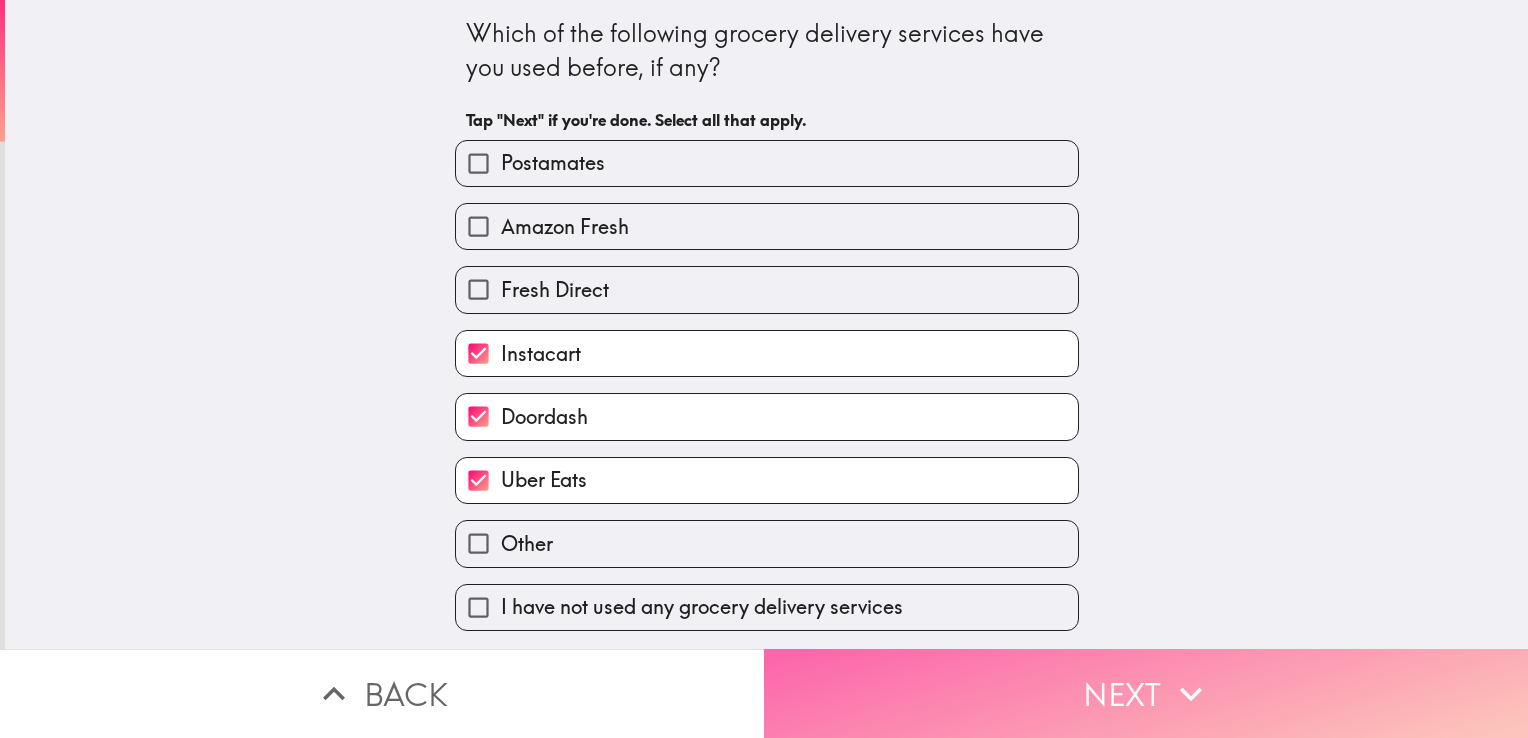 click on "Next" at bounding box center (1146, 693) 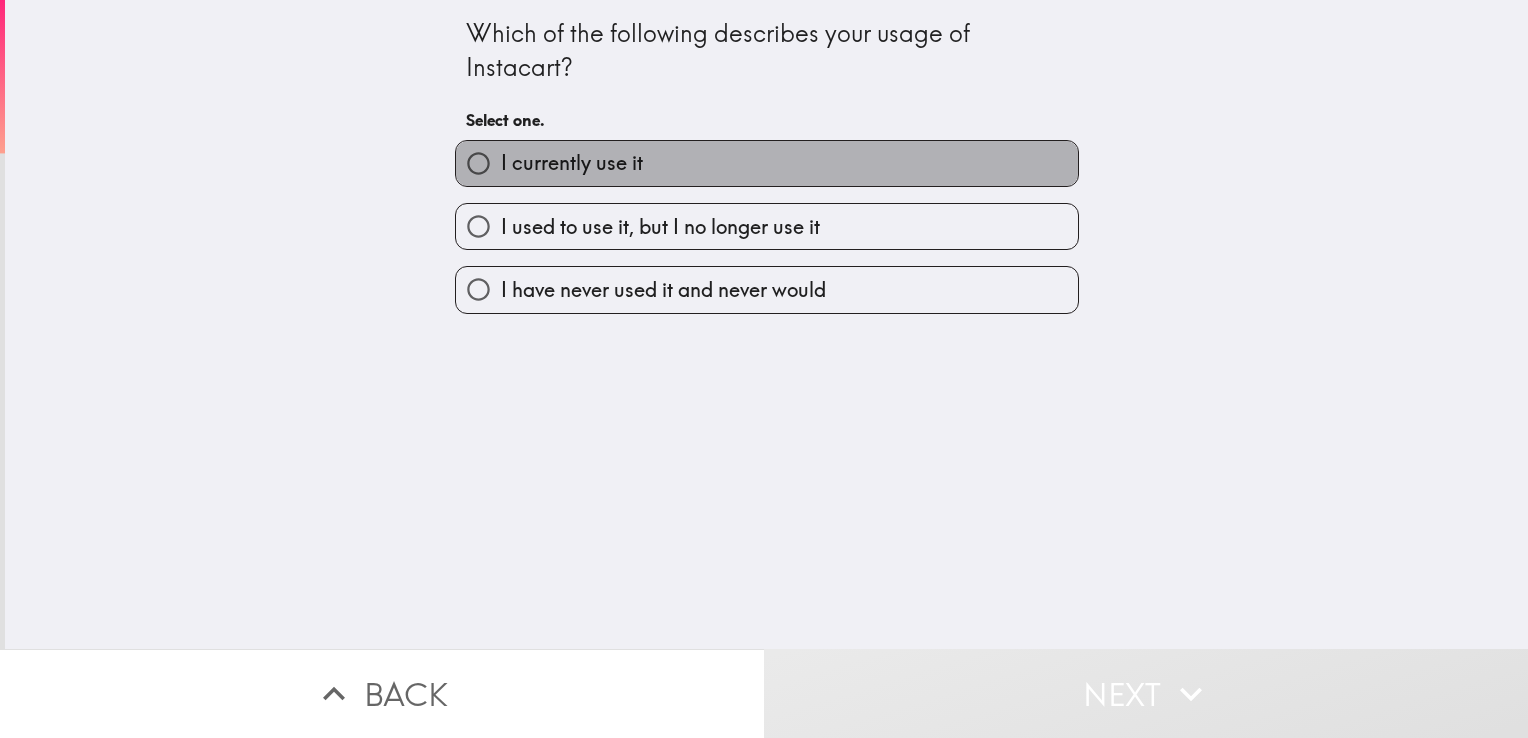 click on "I currently use it" at bounding box center [767, 163] 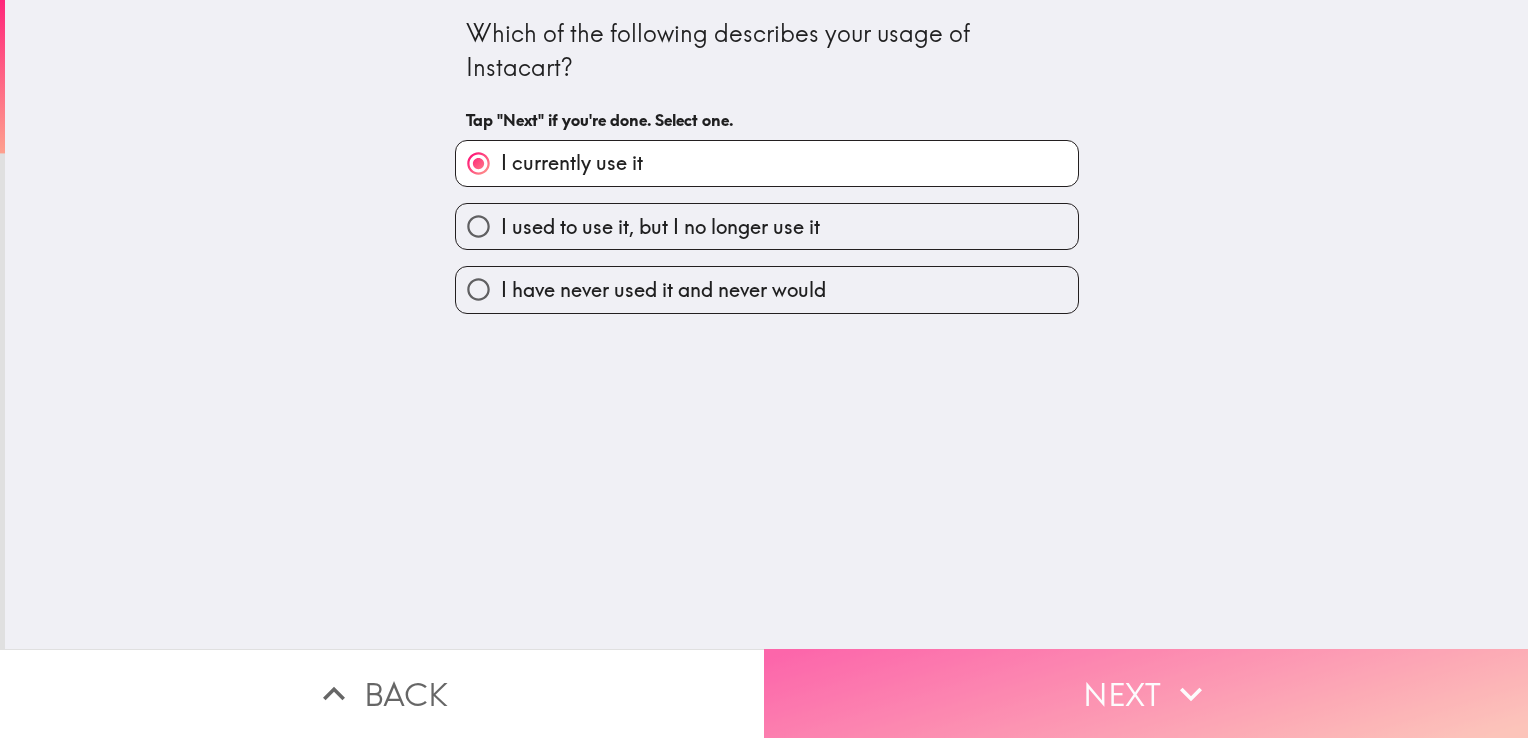 click on "Next" at bounding box center [1146, 693] 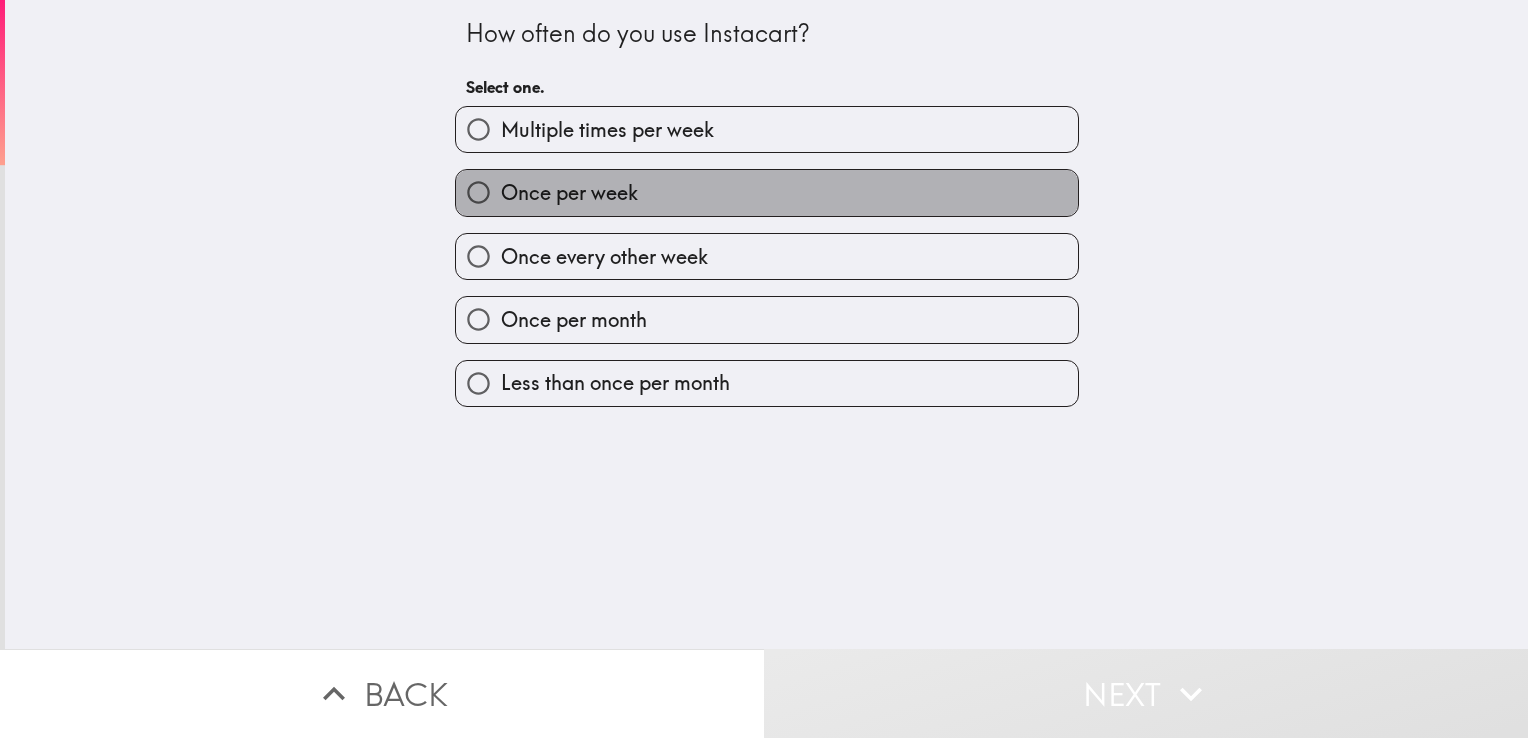 click on "Once per week" at bounding box center (767, 192) 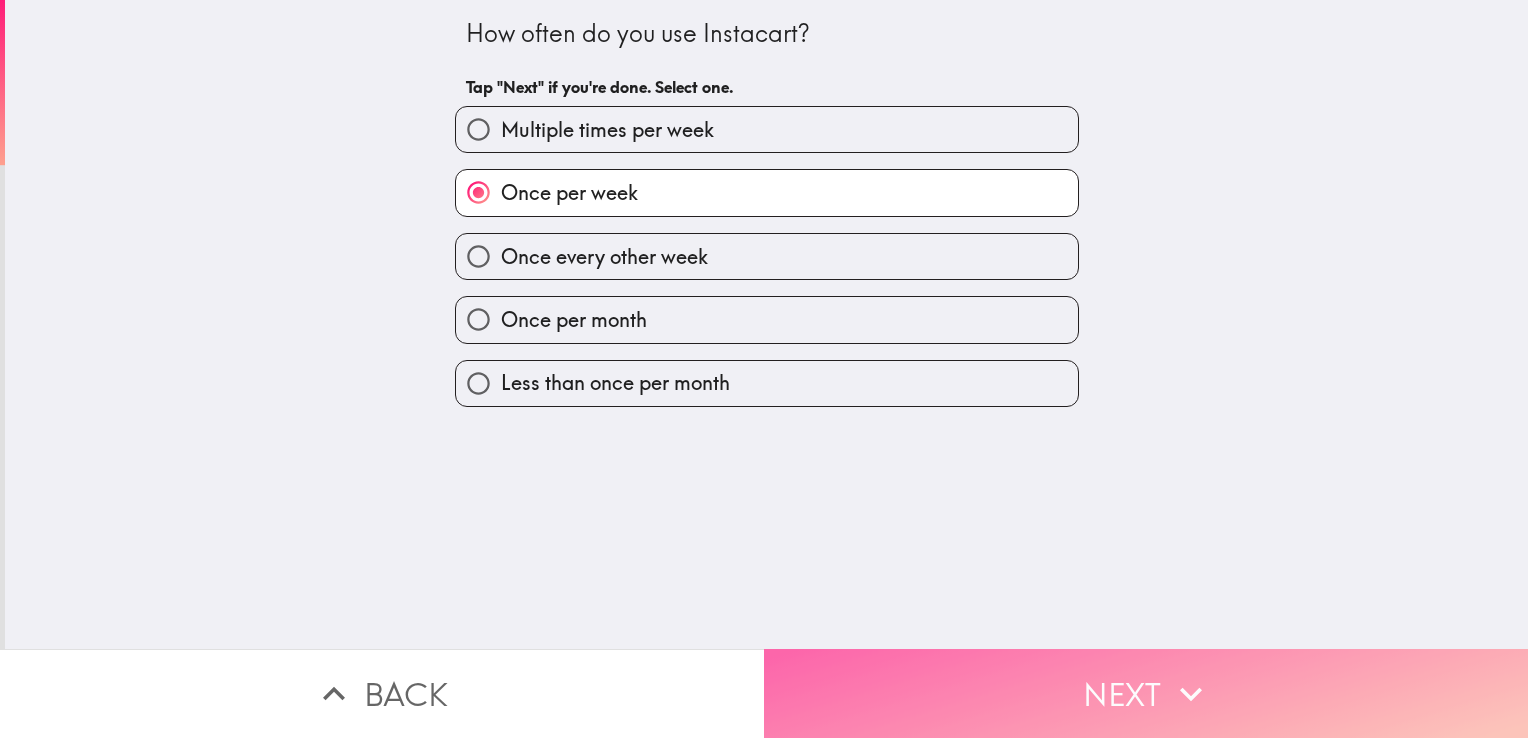 click on "Next" at bounding box center (1146, 693) 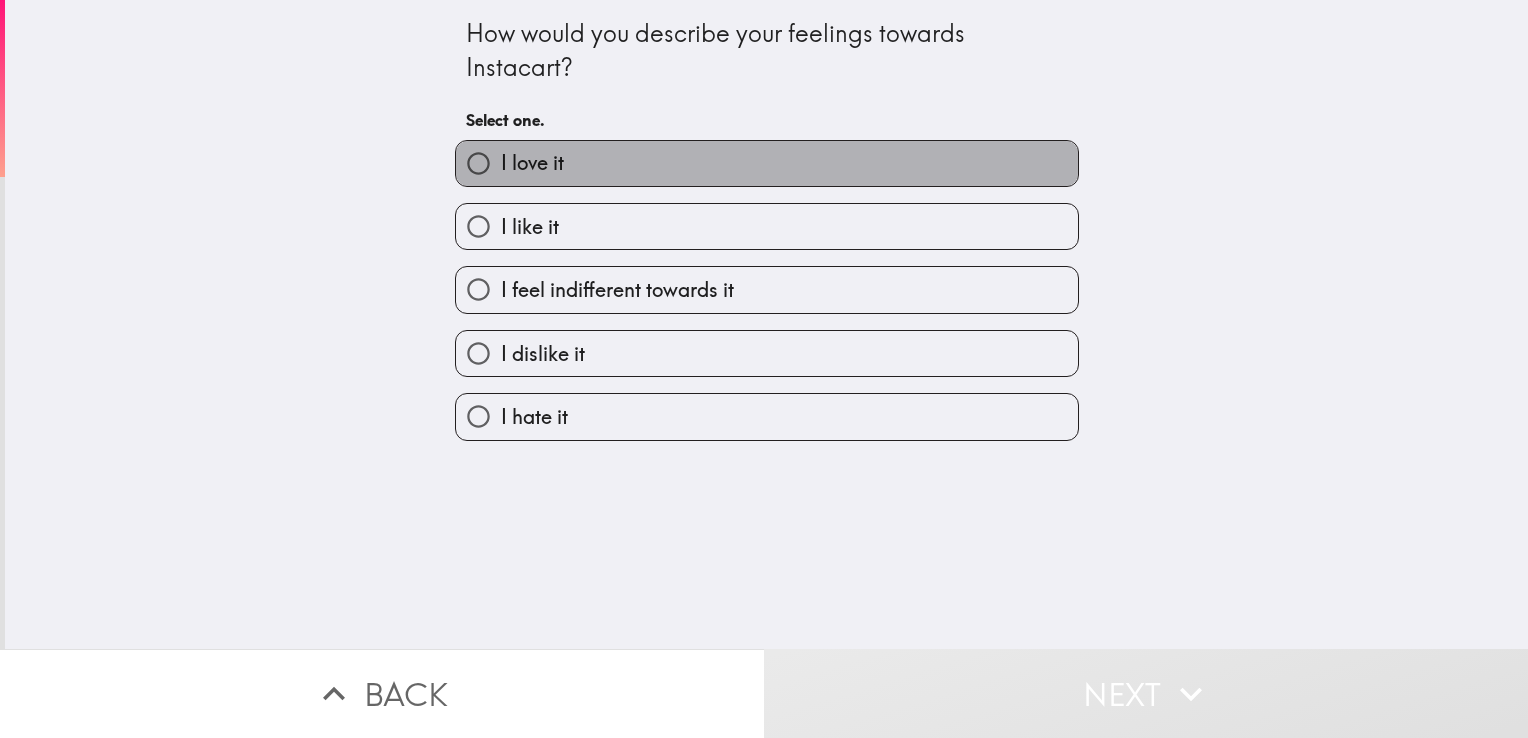 click on "I love it" at bounding box center (767, 163) 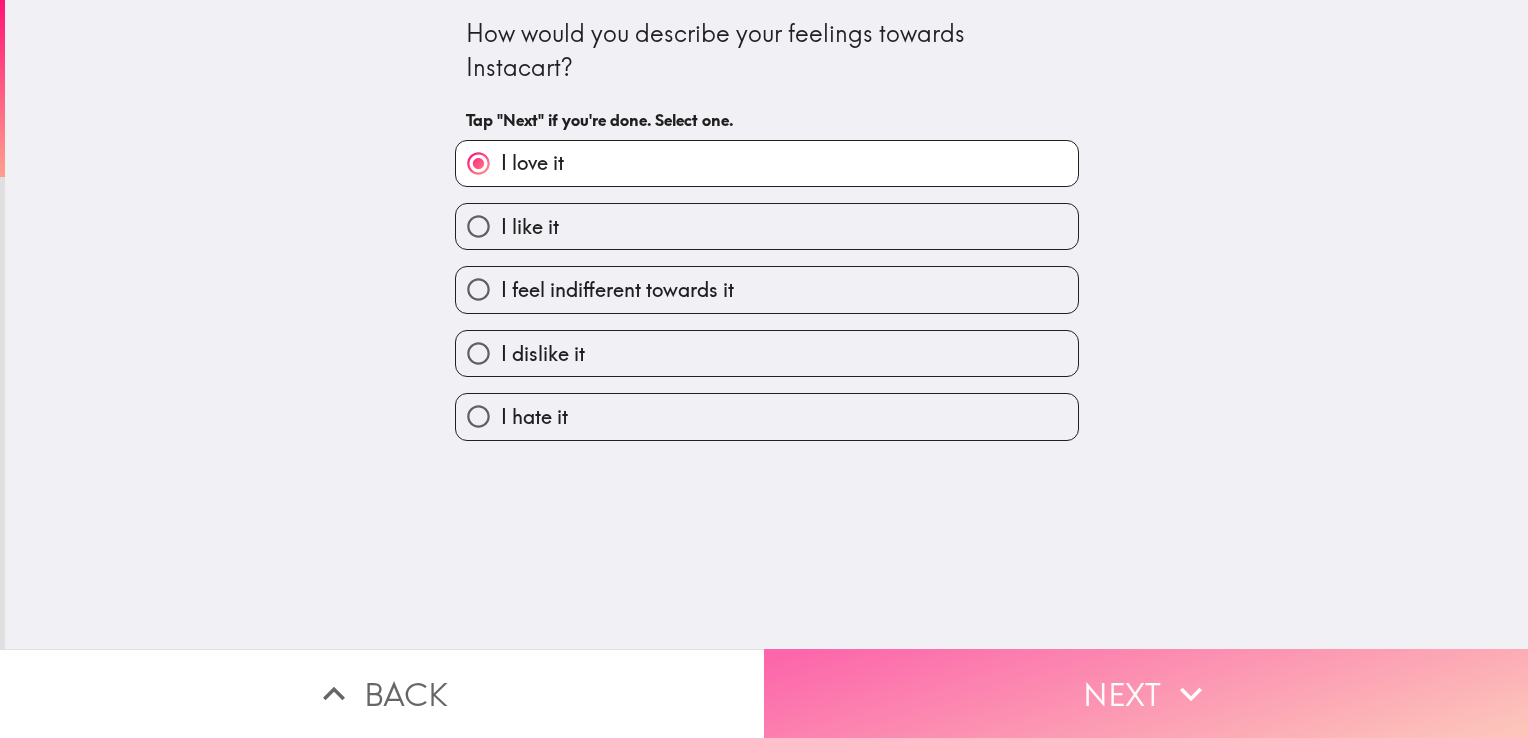click on "Next" at bounding box center (1146, 693) 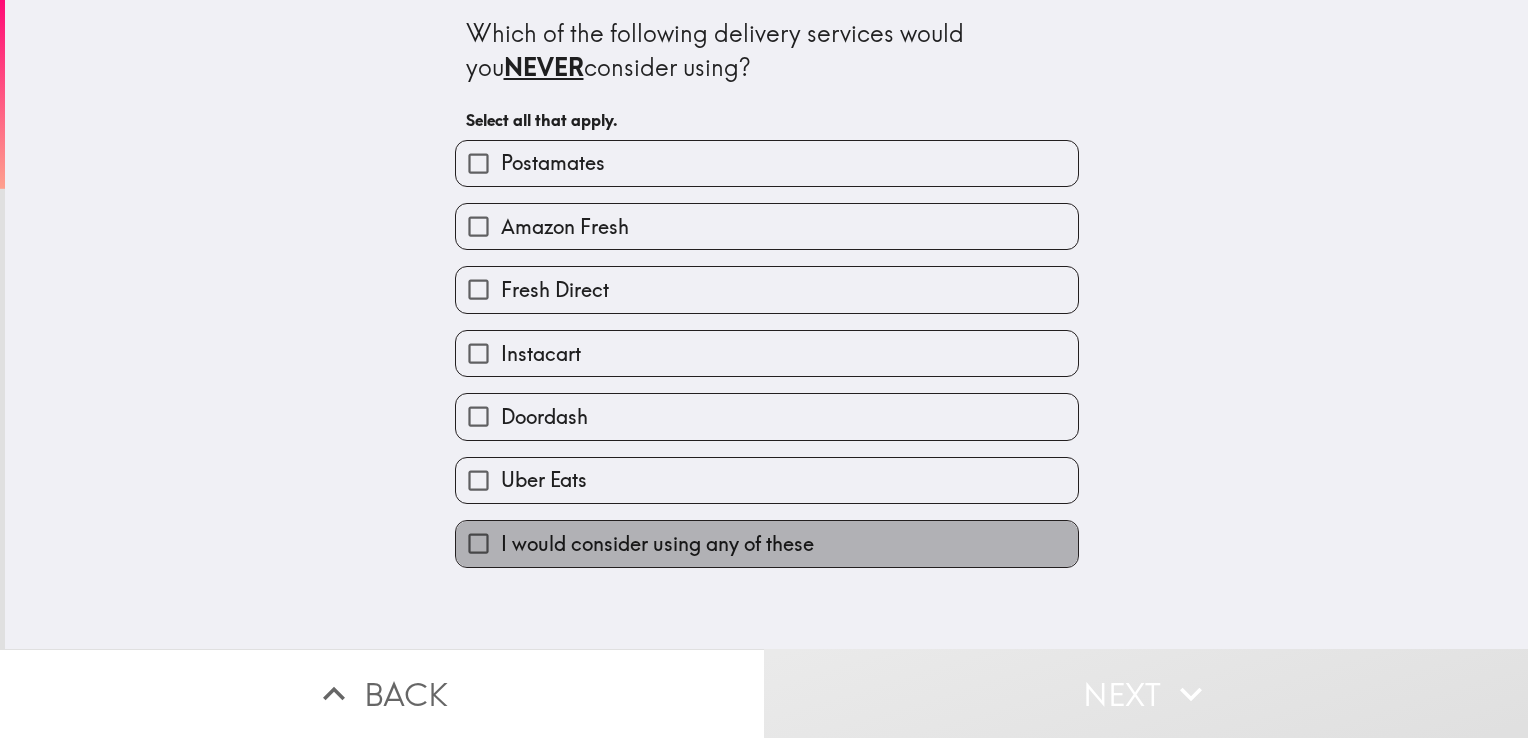 click on "I would consider using any of these" at bounding box center [657, 544] 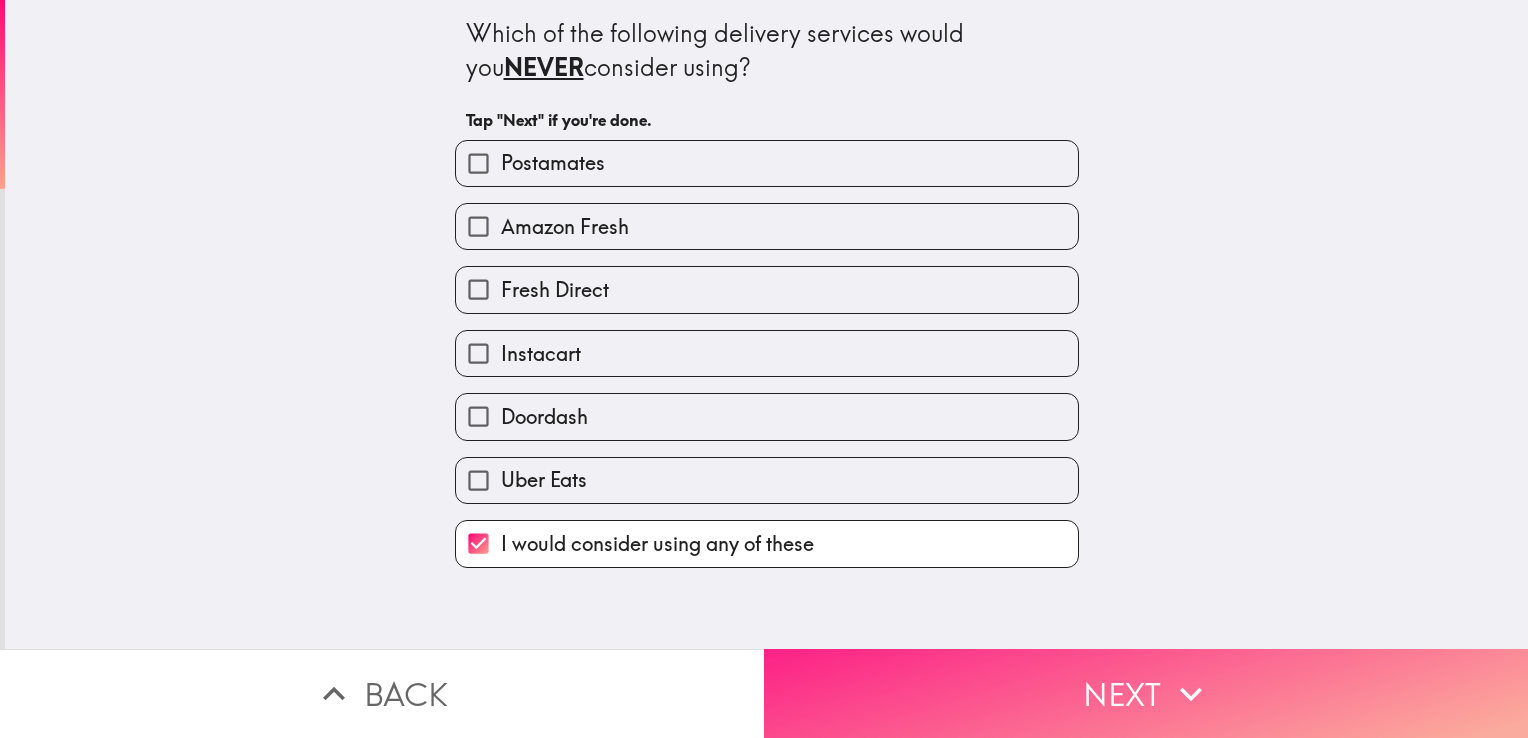 click on "Next" at bounding box center [1146, 693] 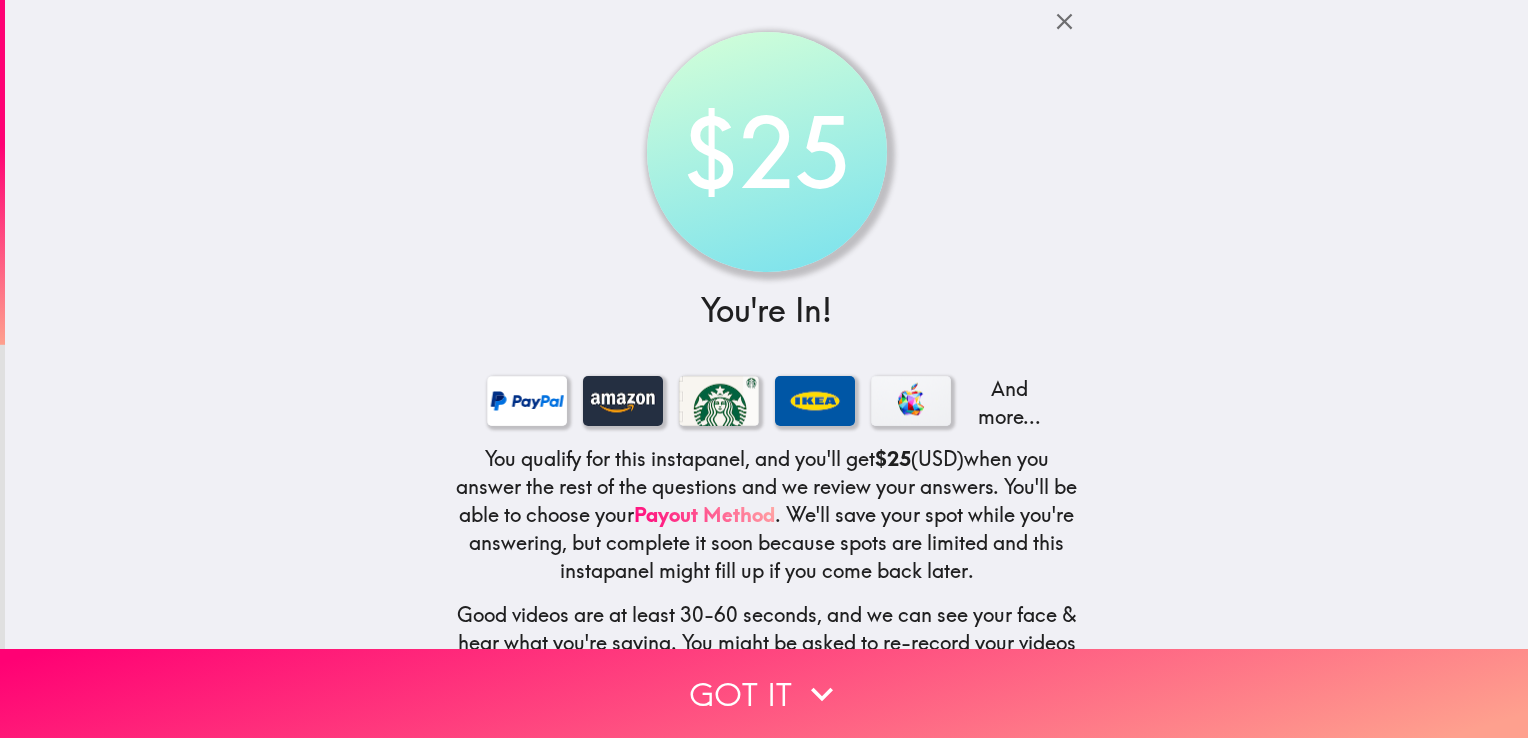 click on "$25 You're In! And more... You qualify for this instapanel, and you'll get  $25  (USD)  when you answer the rest of the questions and we review your answers.   You'll be able to choose your  Payout Method .   We'll save your spot while you're answering, but complete it soon because spots are limited and this instapanel might fill up if you come back later. Good videos are at least 30-60 seconds, and we can see your face & hear what you're saying.   You might be asked to re-record your videos or for additional verification of your answers - see our  Response Guidelines . There are no right or wrong answers. Just keep talking - whatever comes to mind. And have fun!" at bounding box center (766, 324) 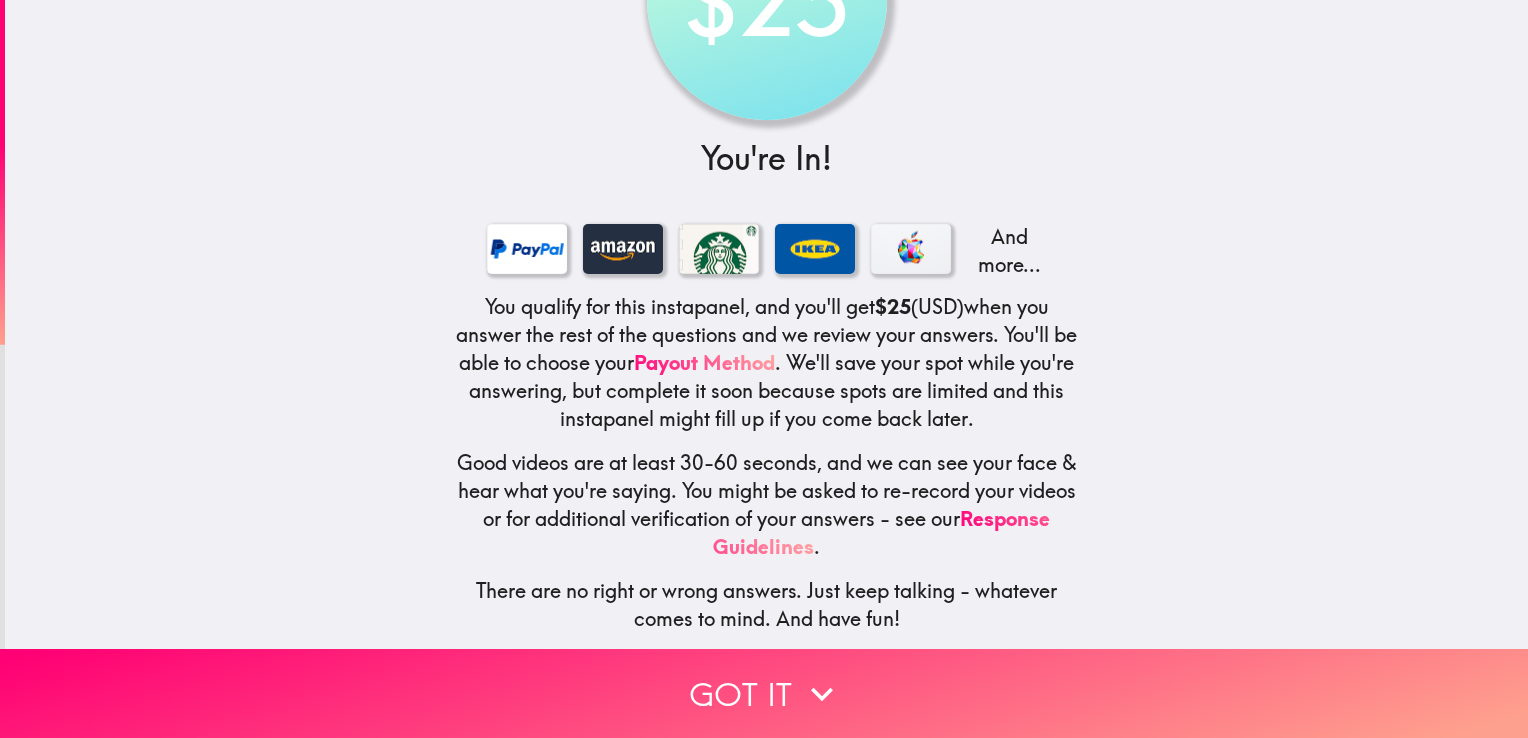 scroll, scrollTop: 166, scrollLeft: 0, axis: vertical 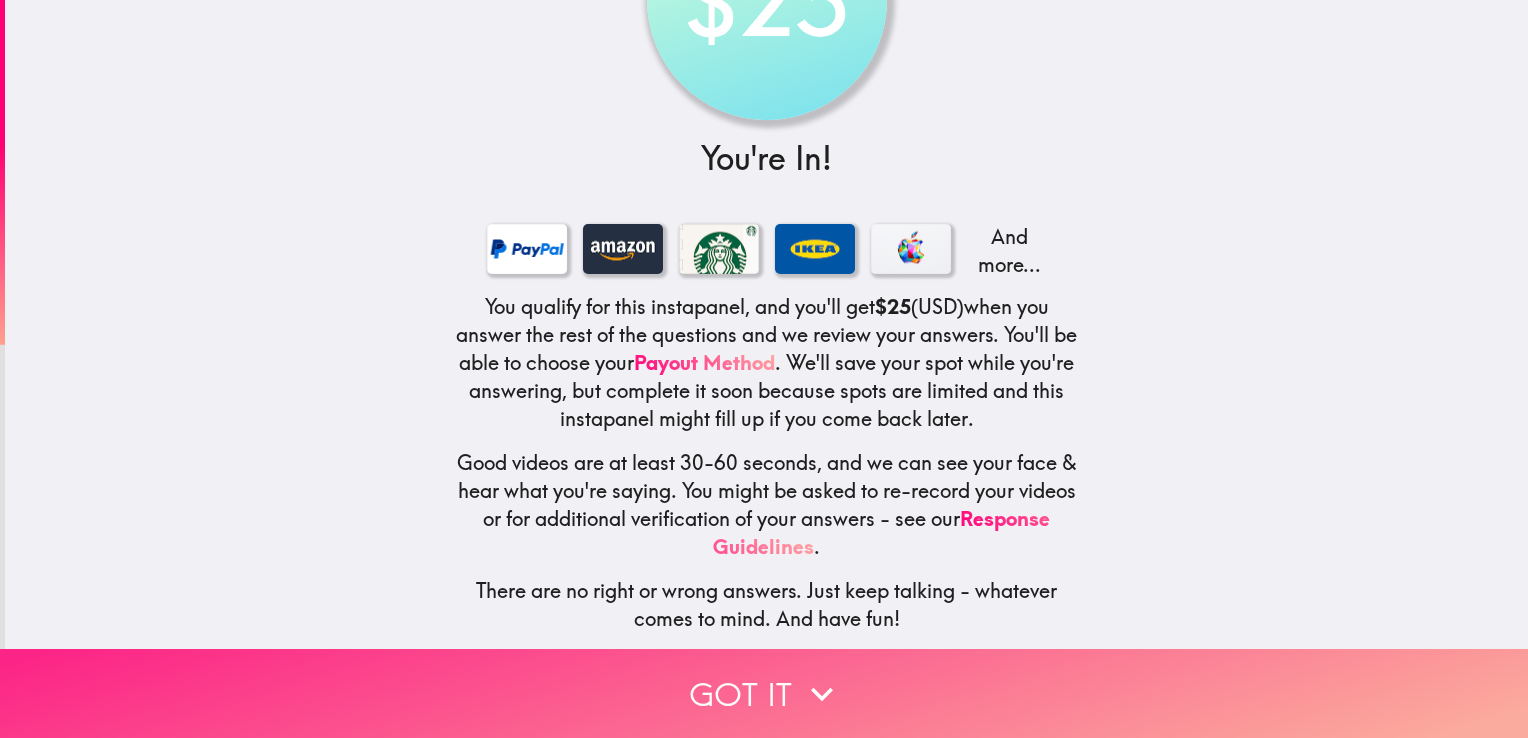 click on "Got it" at bounding box center (764, 693) 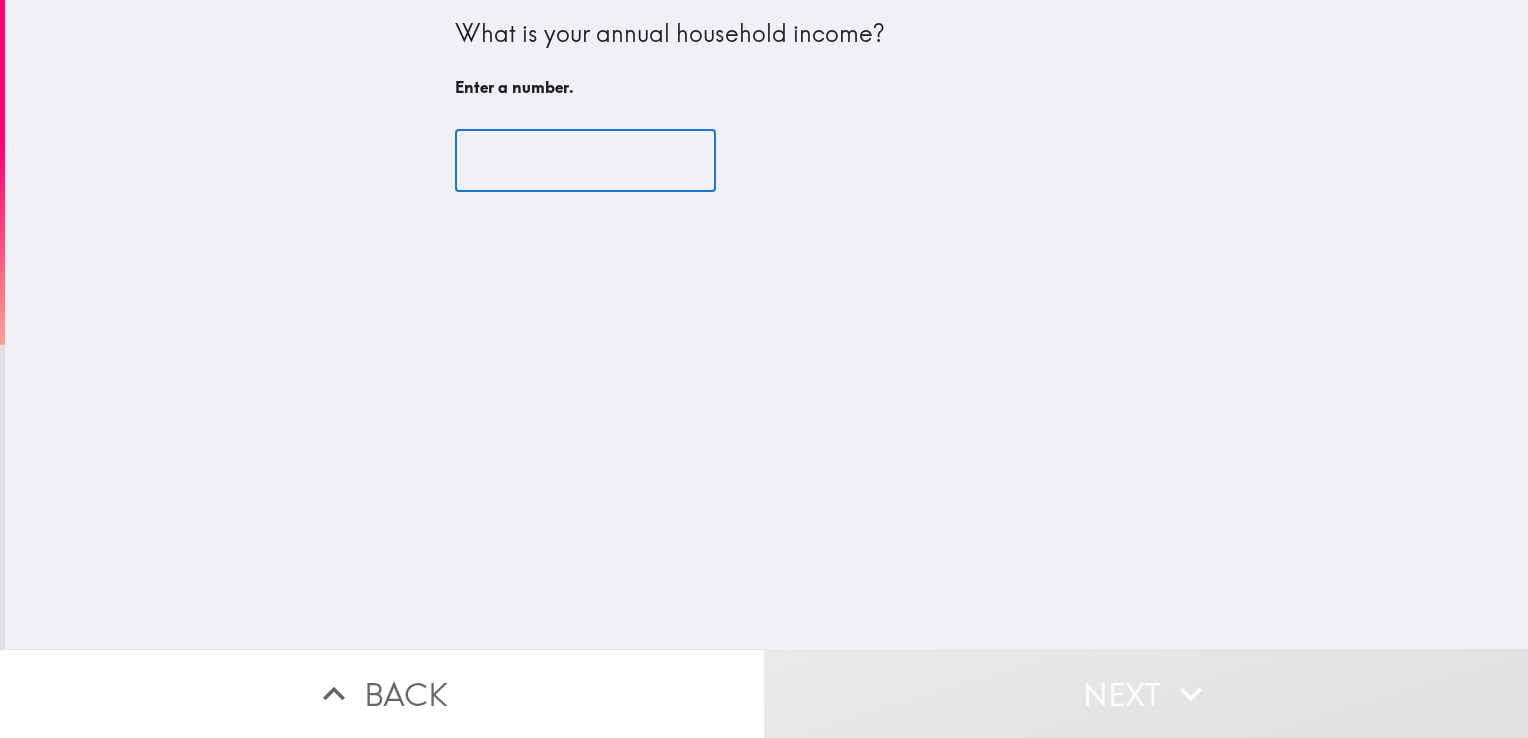 scroll, scrollTop: 0, scrollLeft: 0, axis: both 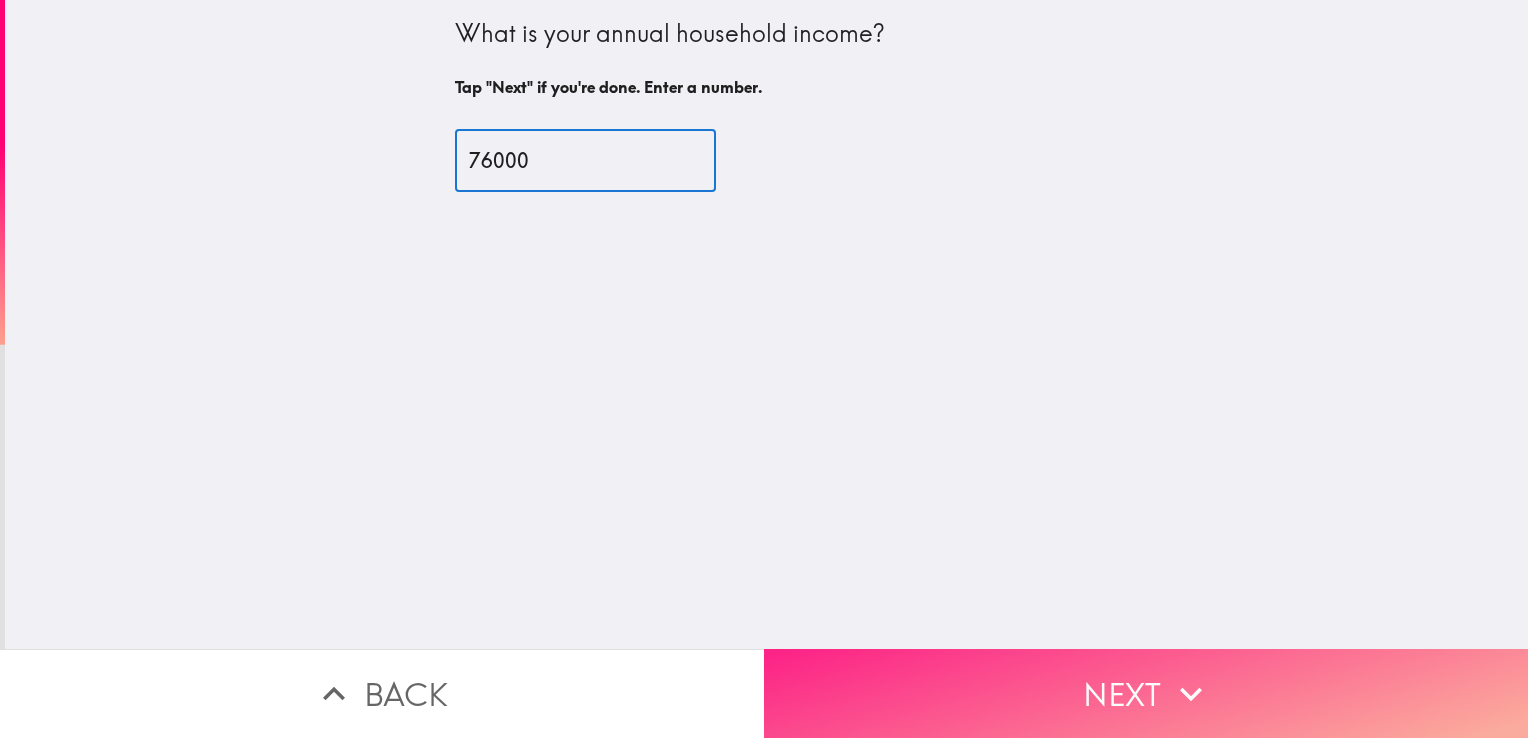 type on "76000" 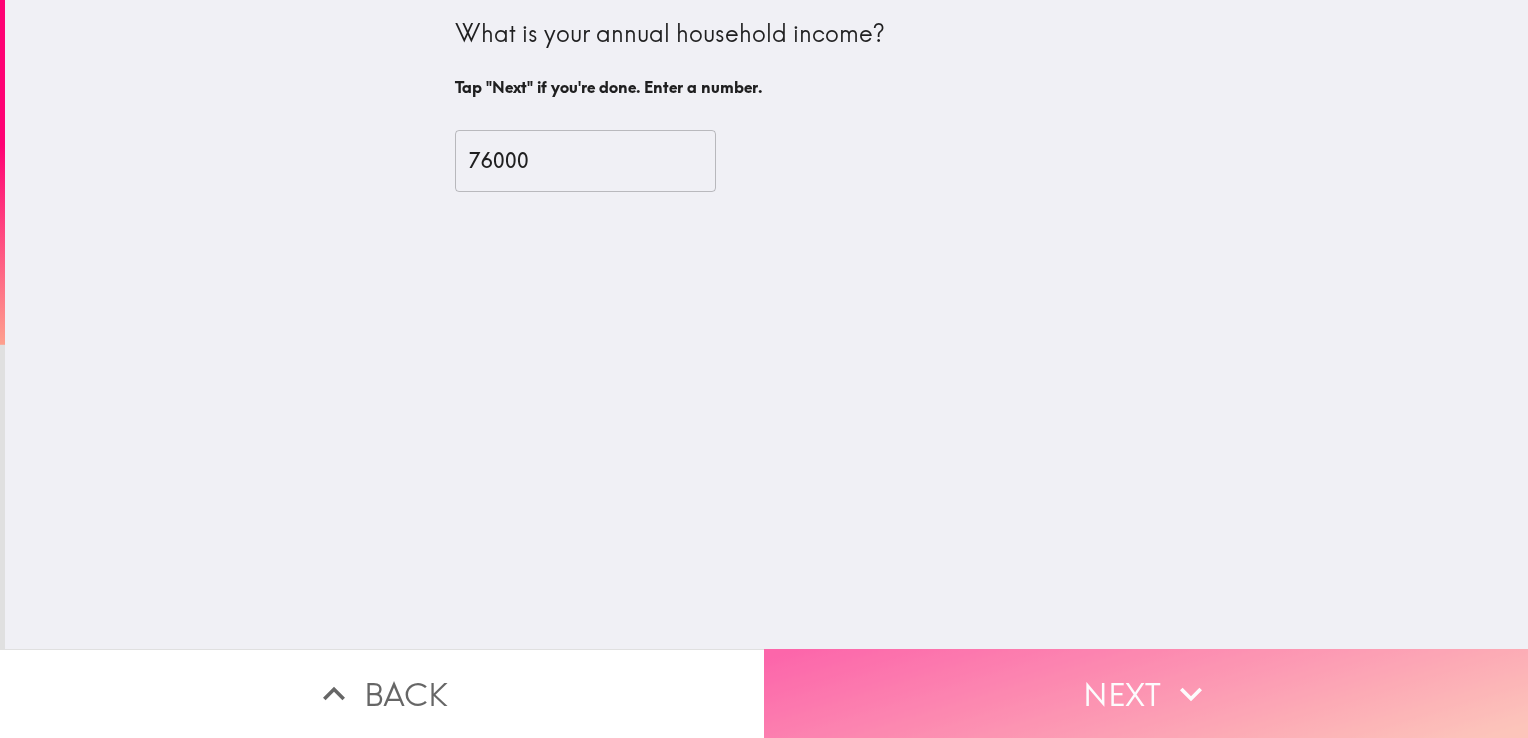click on "Next" at bounding box center (1146, 693) 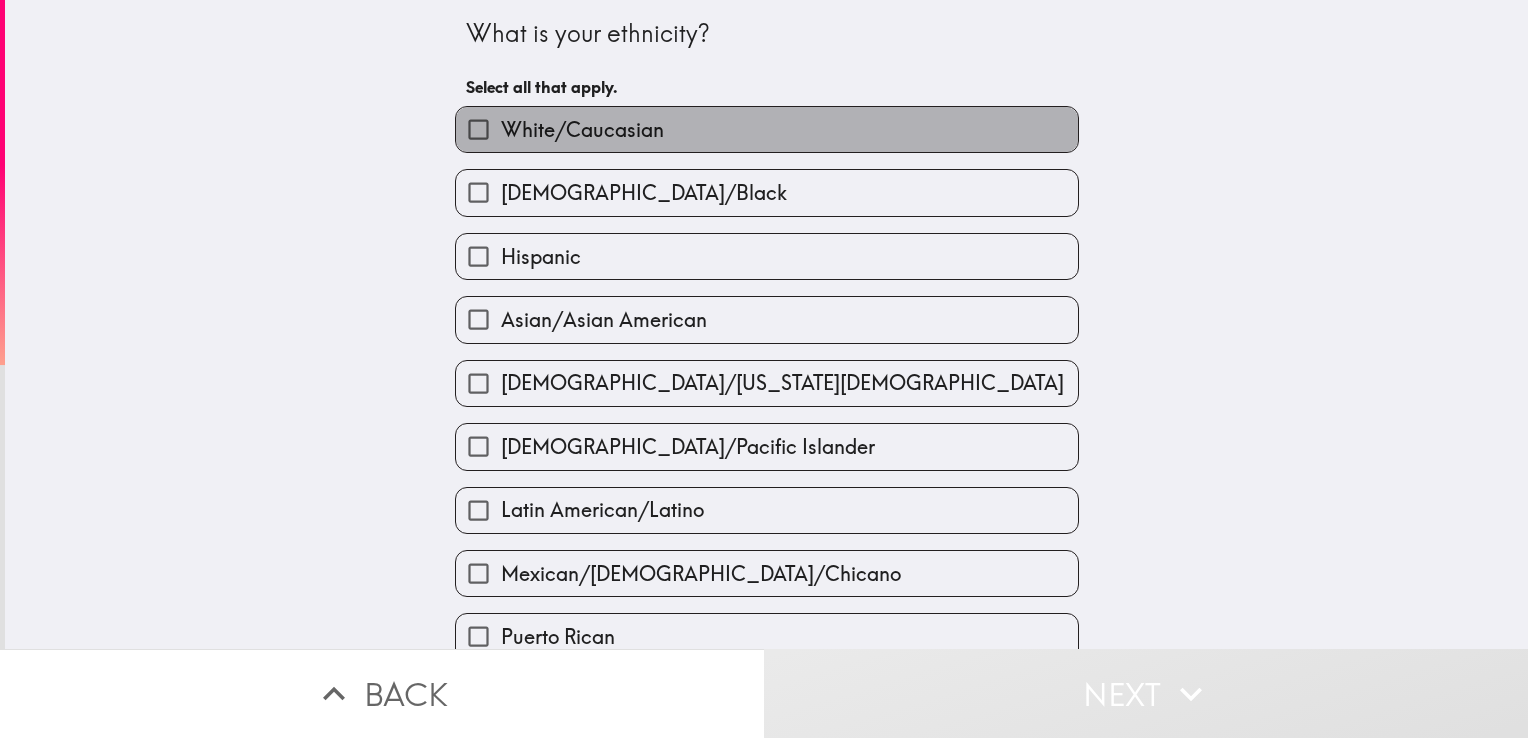click on "White/Caucasian" at bounding box center [582, 130] 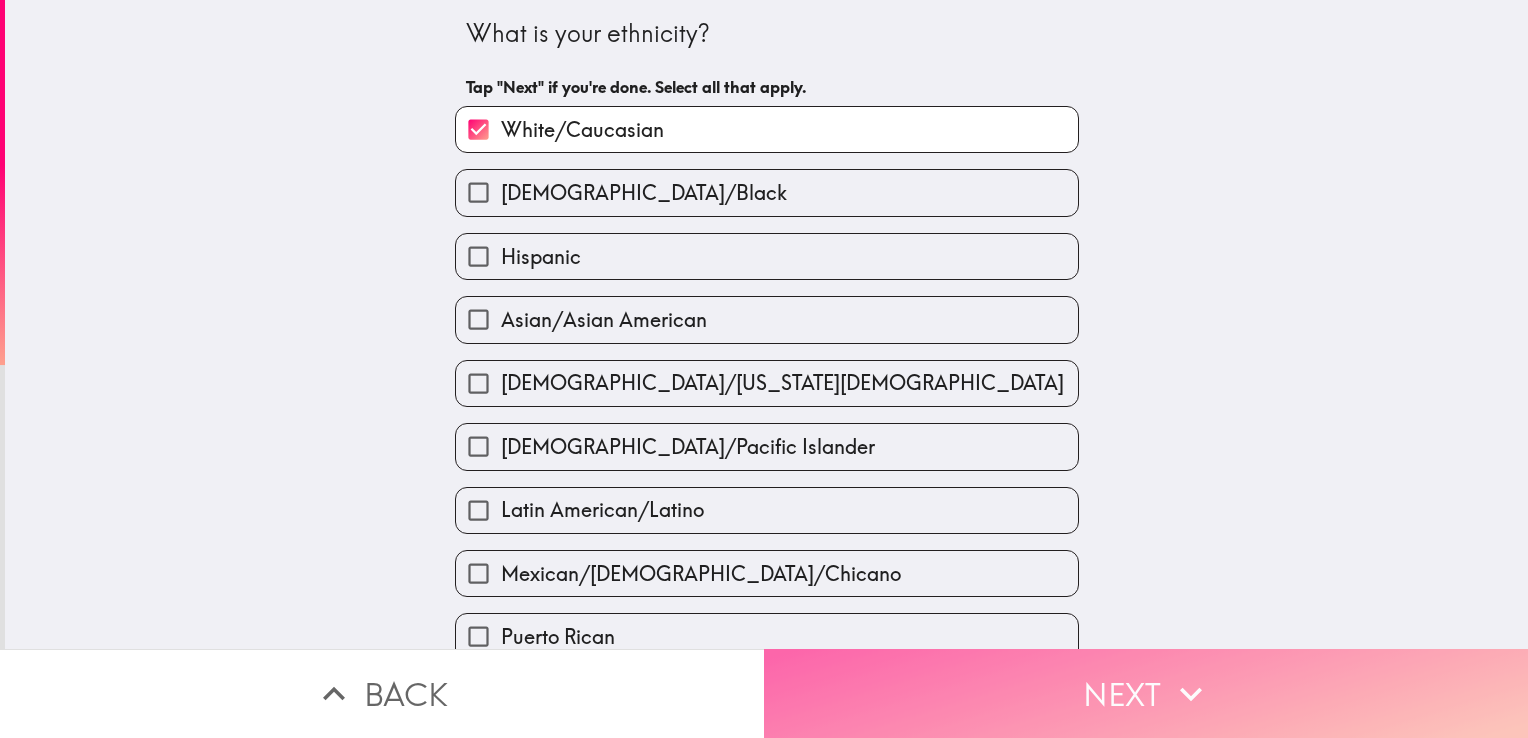 click on "Next" at bounding box center [1146, 693] 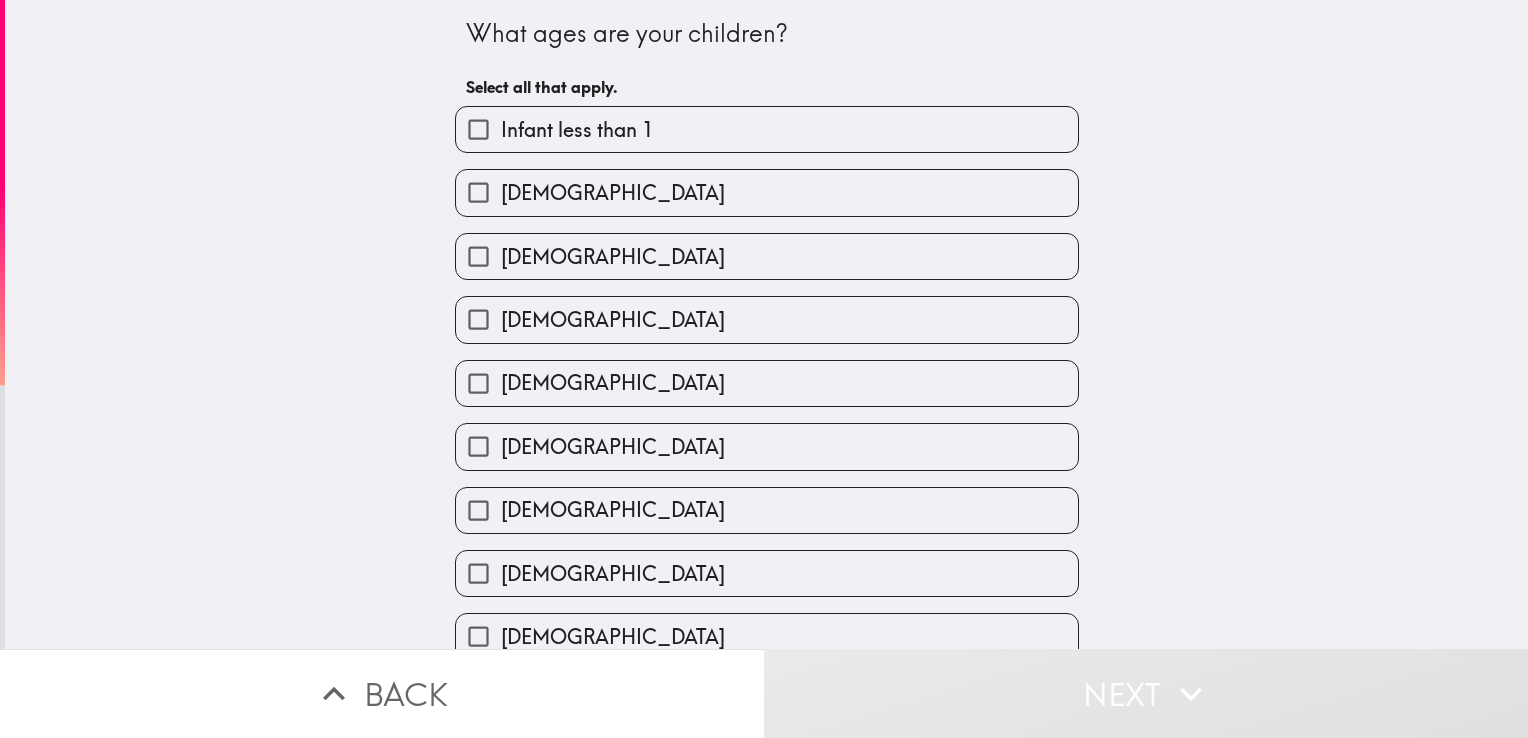 click on "What ages are your children? Select all that apply. Infant less than 1 [DEMOGRAPHIC_DATA] [DEMOGRAPHIC_DATA] [DEMOGRAPHIC_DATA] [DEMOGRAPHIC_DATA] [DEMOGRAPHIC_DATA] [DEMOGRAPHIC_DATA] [DEMOGRAPHIC_DATA] [DEMOGRAPHIC_DATA] [DEMOGRAPHIC_DATA] [DEMOGRAPHIC_DATA] [DEMOGRAPHIC_DATA] [DEMOGRAPHIC_DATA] [DEMOGRAPHIC_DATA] [DEMOGRAPHIC_DATA] [DEMOGRAPHIC_DATA] [DEMOGRAPHIC_DATA] [DEMOGRAPHIC_DATA] [DEMOGRAPHIC_DATA] I don't have any children" at bounding box center (766, 324) 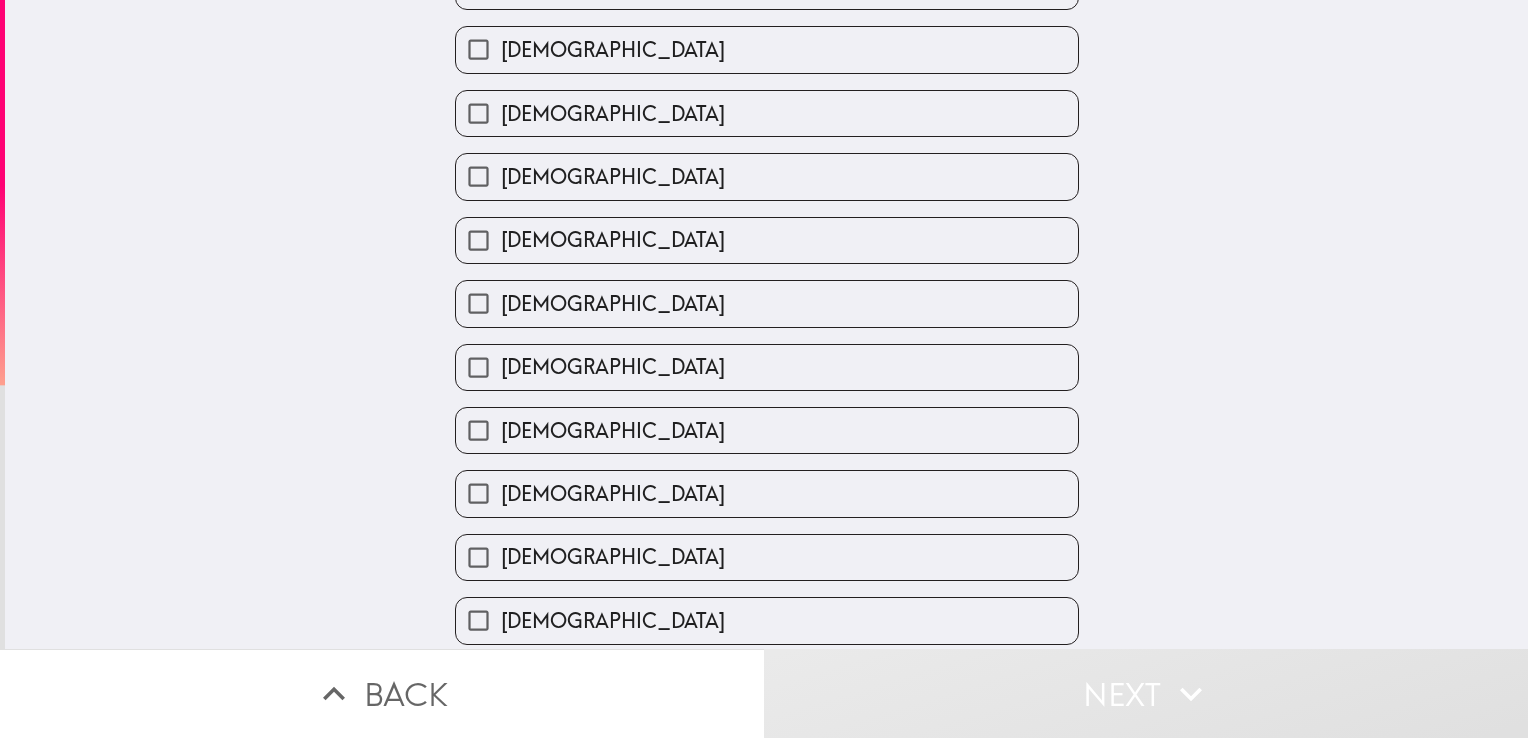 scroll, scrollTop: 160, scrollLeft: 0, axis: vertical 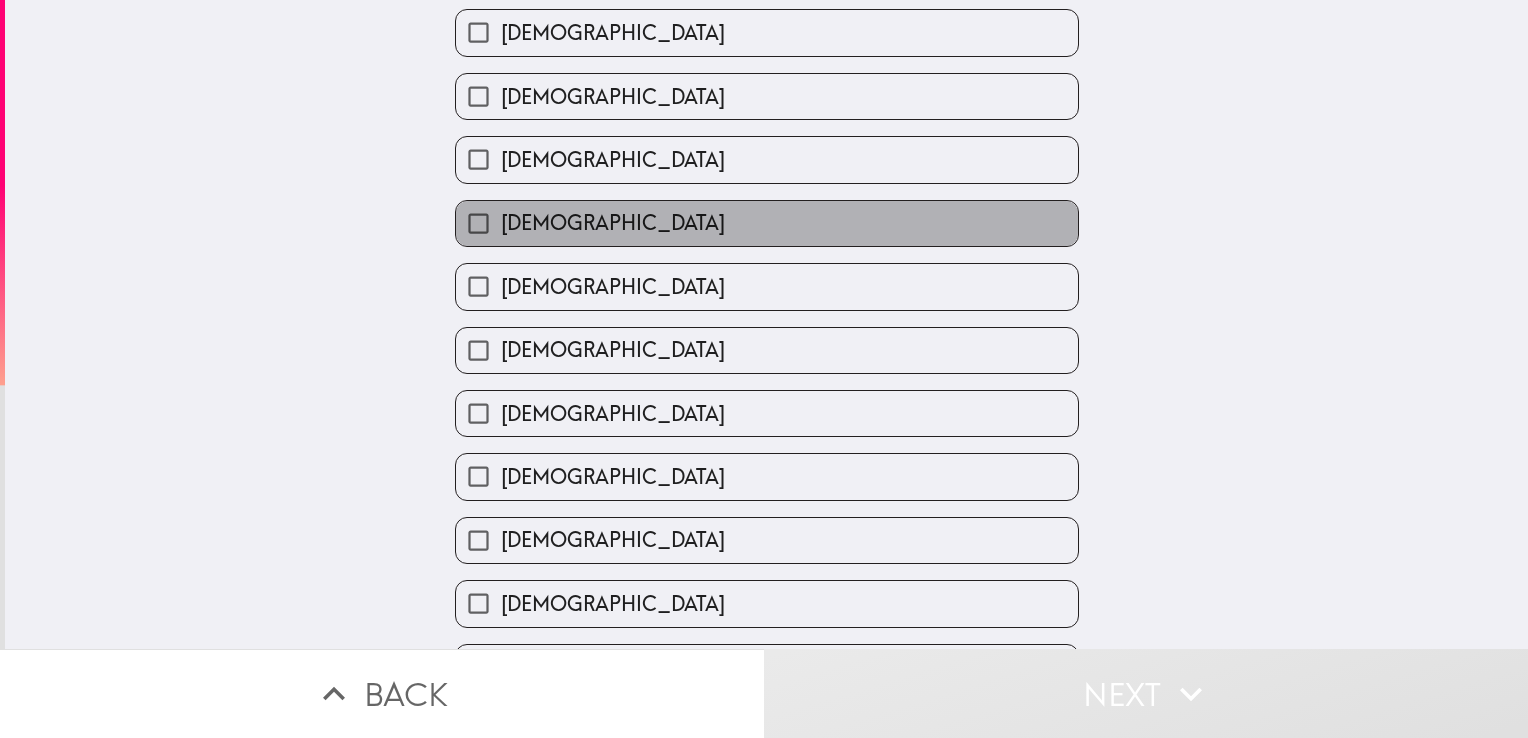 click on "[DEMOGRAPHIC_DATA]" at bounding box center [767, 223] 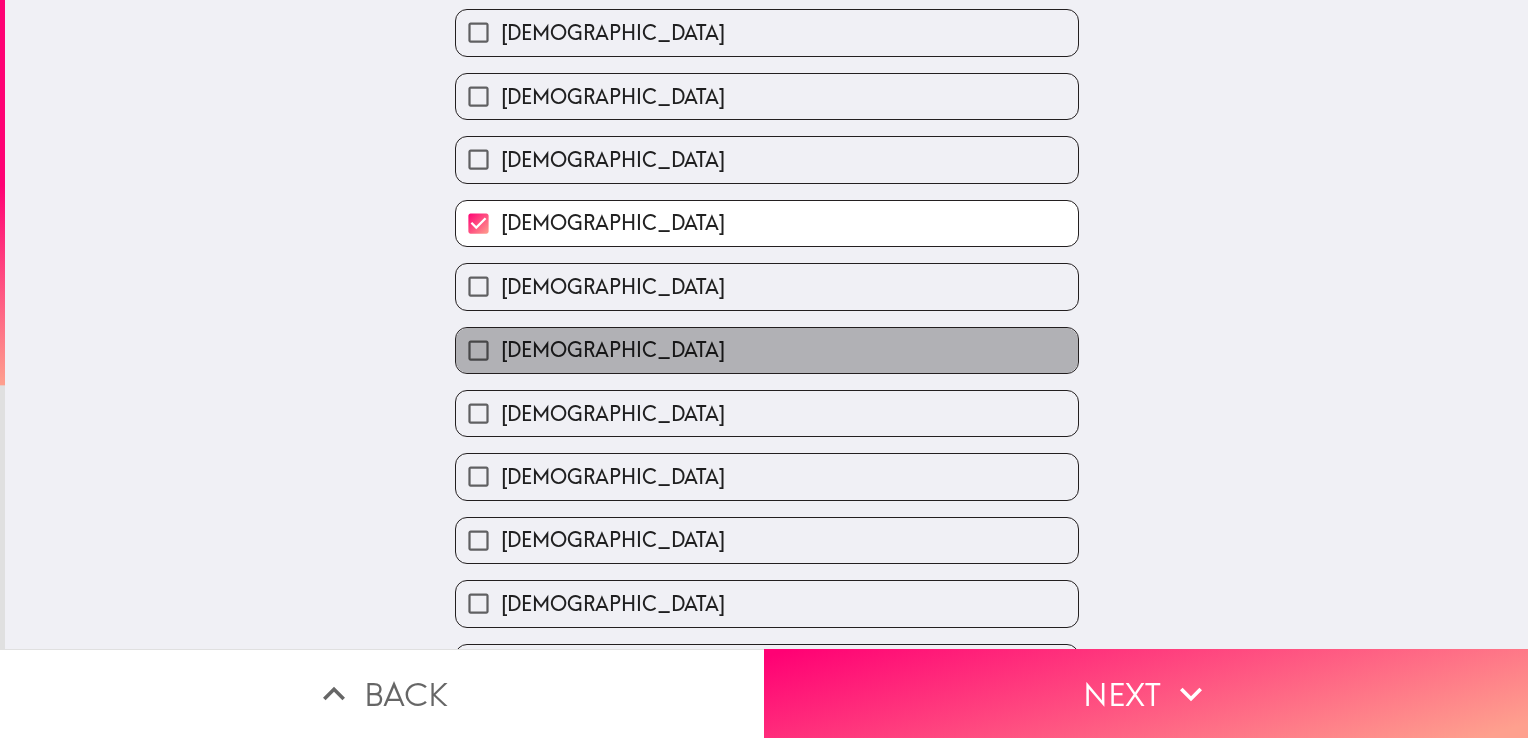click on "[DEMOGRAPHIC_DATA]" at bounding box center (767, 350) 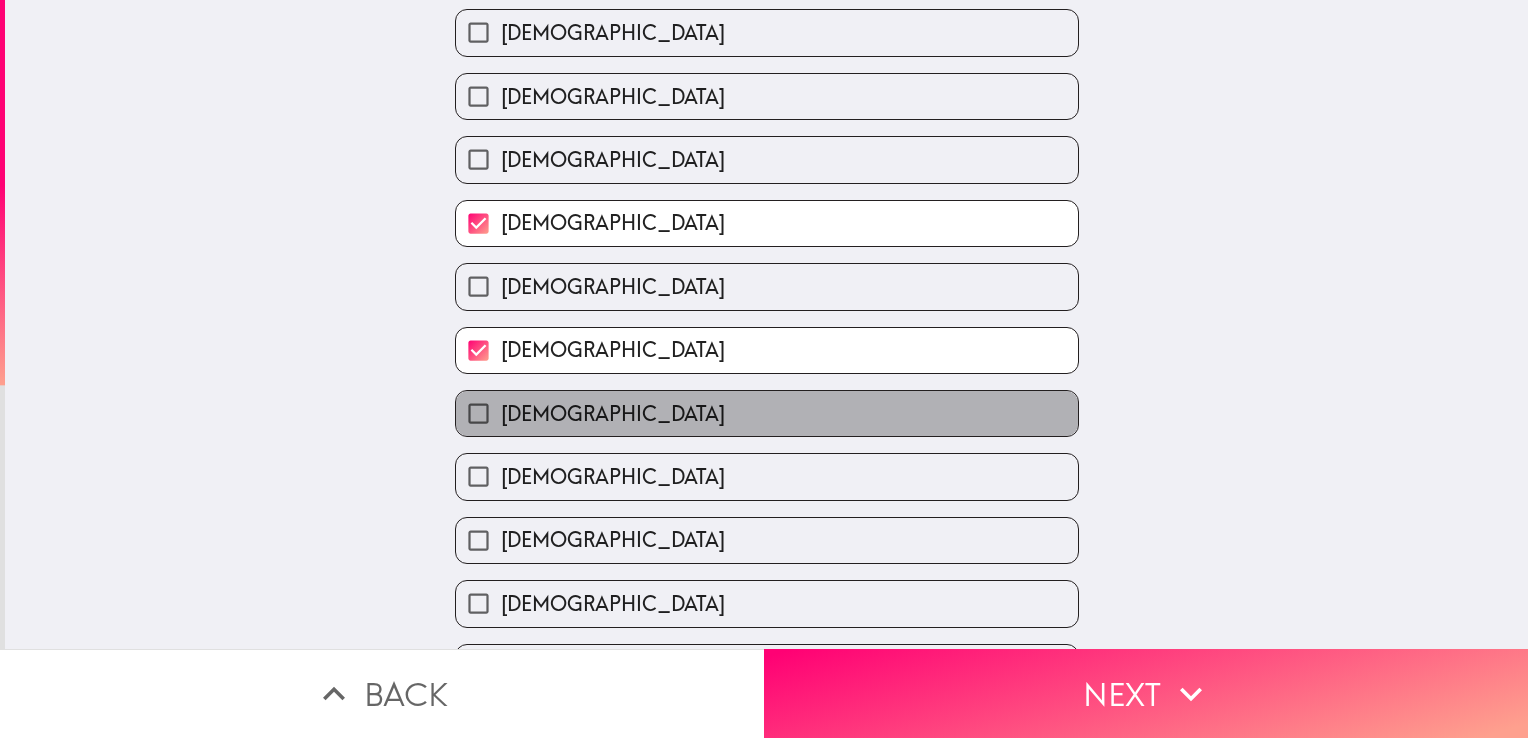 click on "[DEMOGRAPHIC_DATA]" at bounding box center (767, 413) 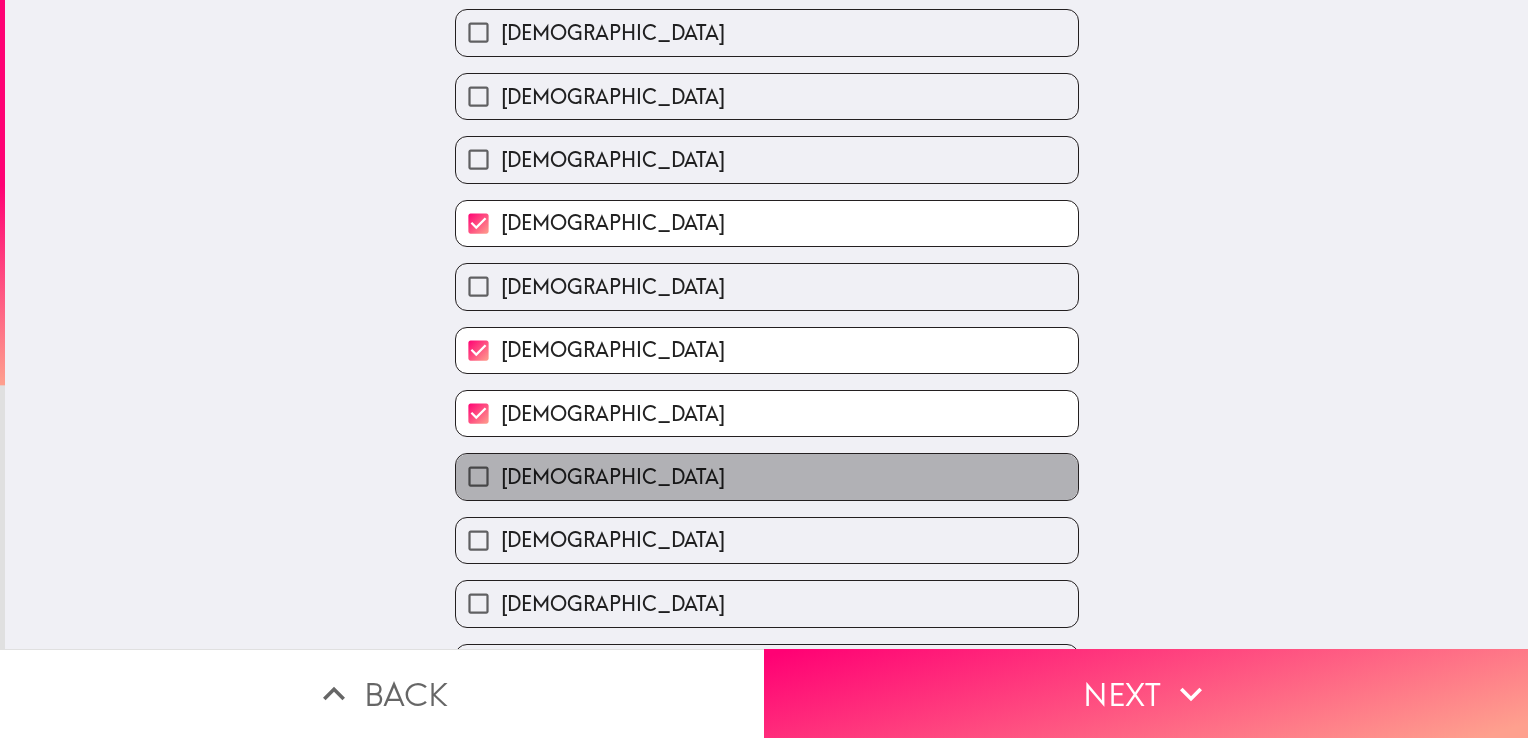 click on "[DEMOGRAPHIC_DATA]" at bounding box center [767, 476] 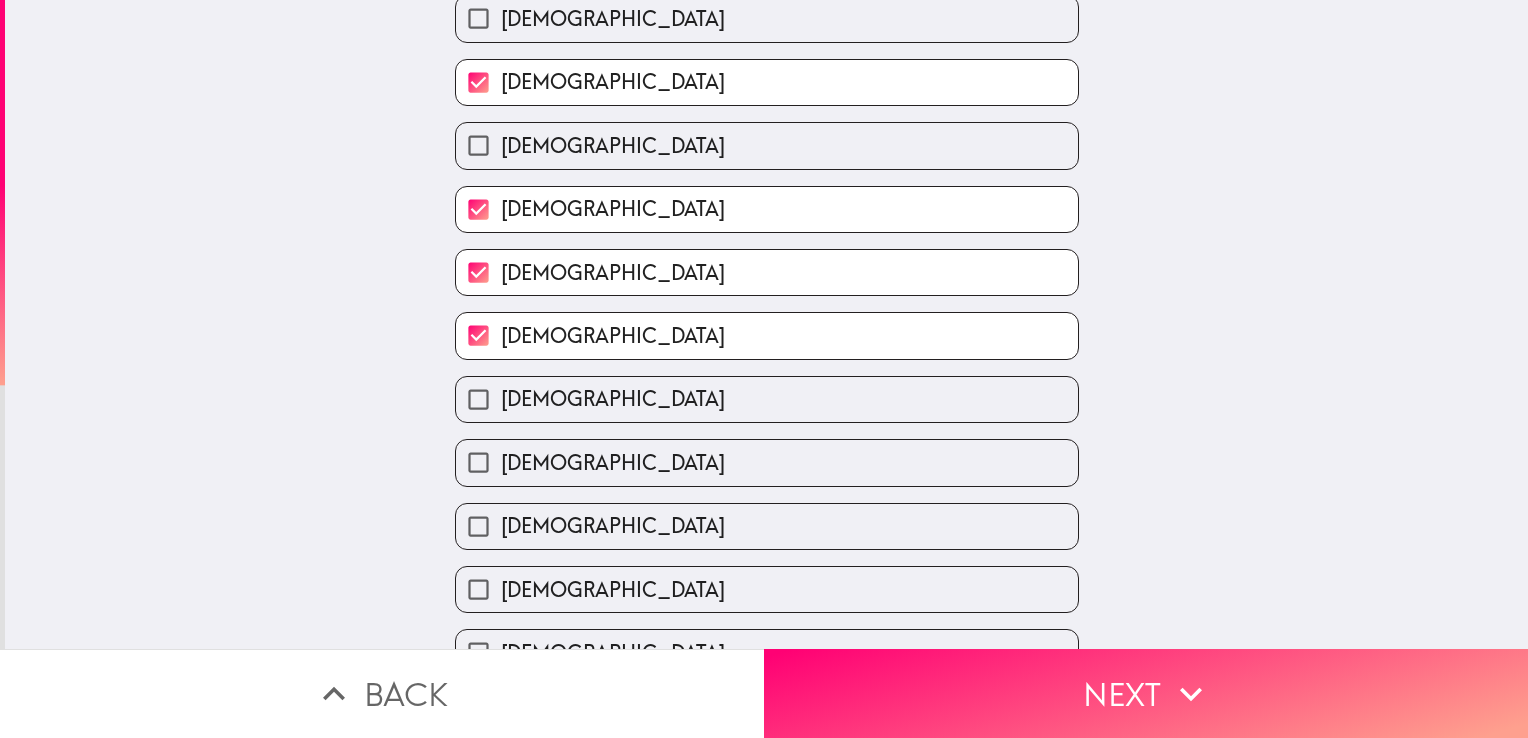 scroll, scrollTop: 320, scrollLeft: 0, axis: vertical 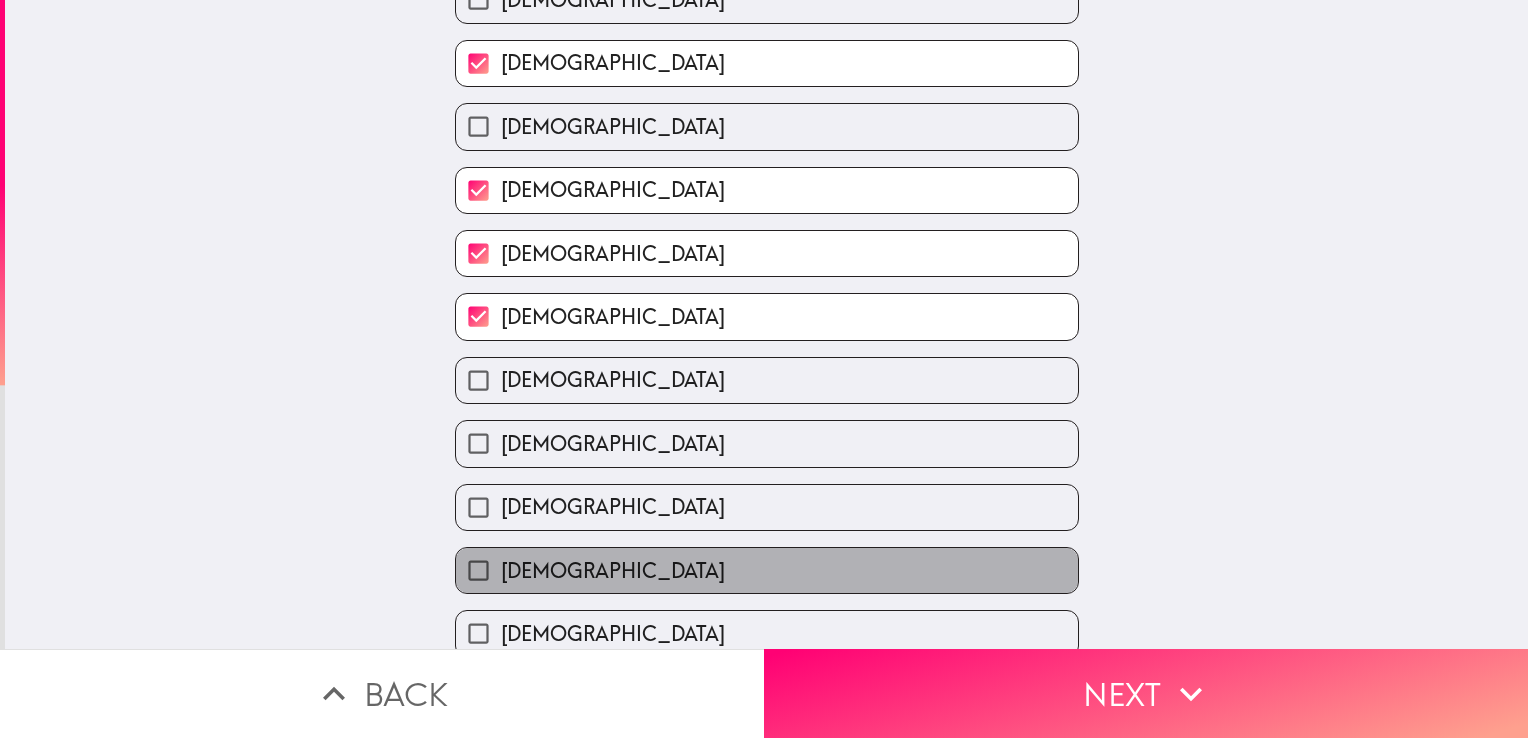 click on "[DEMOGRAPHIC_DATA]" at bounding box center [767, 570] 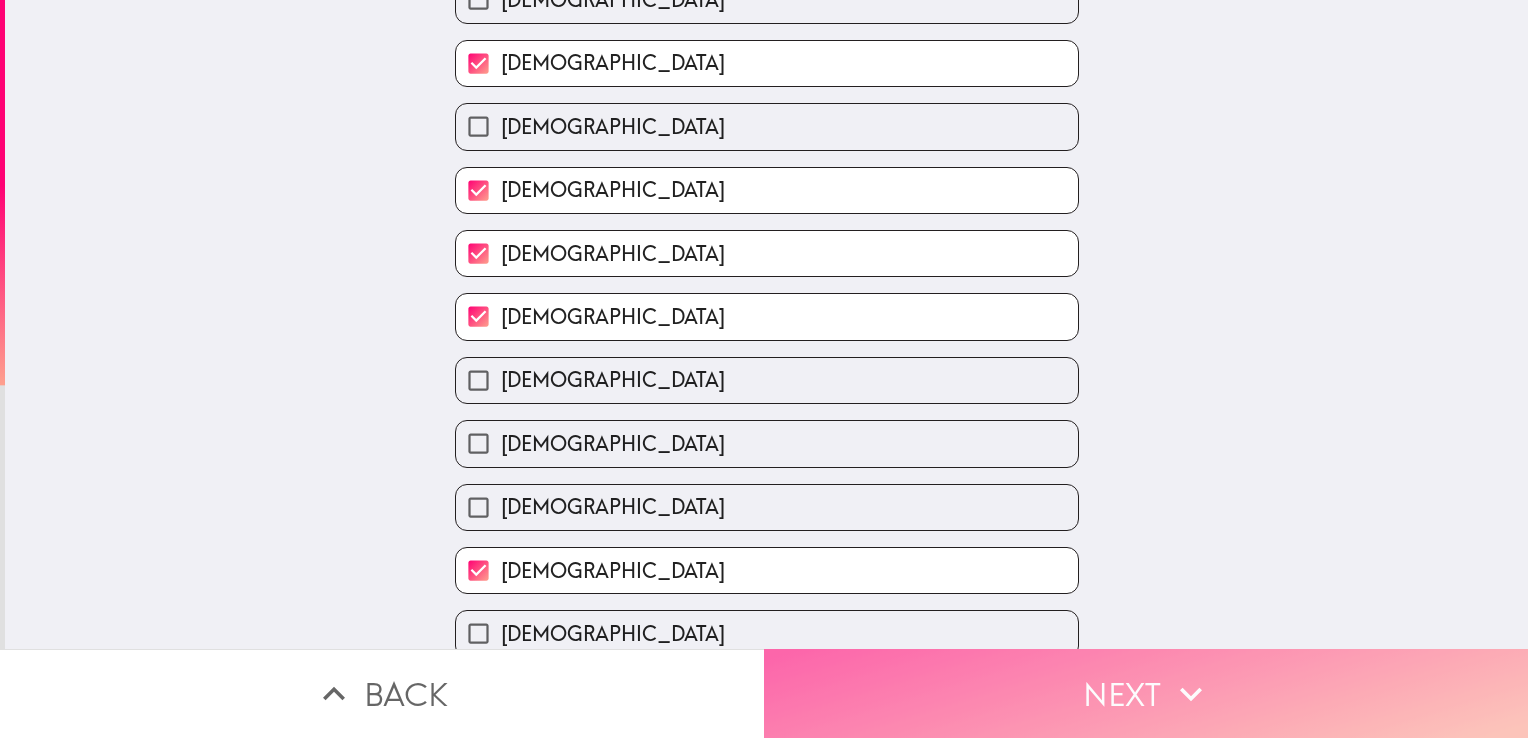 click on "Next" at bounding box center (1146, 693) 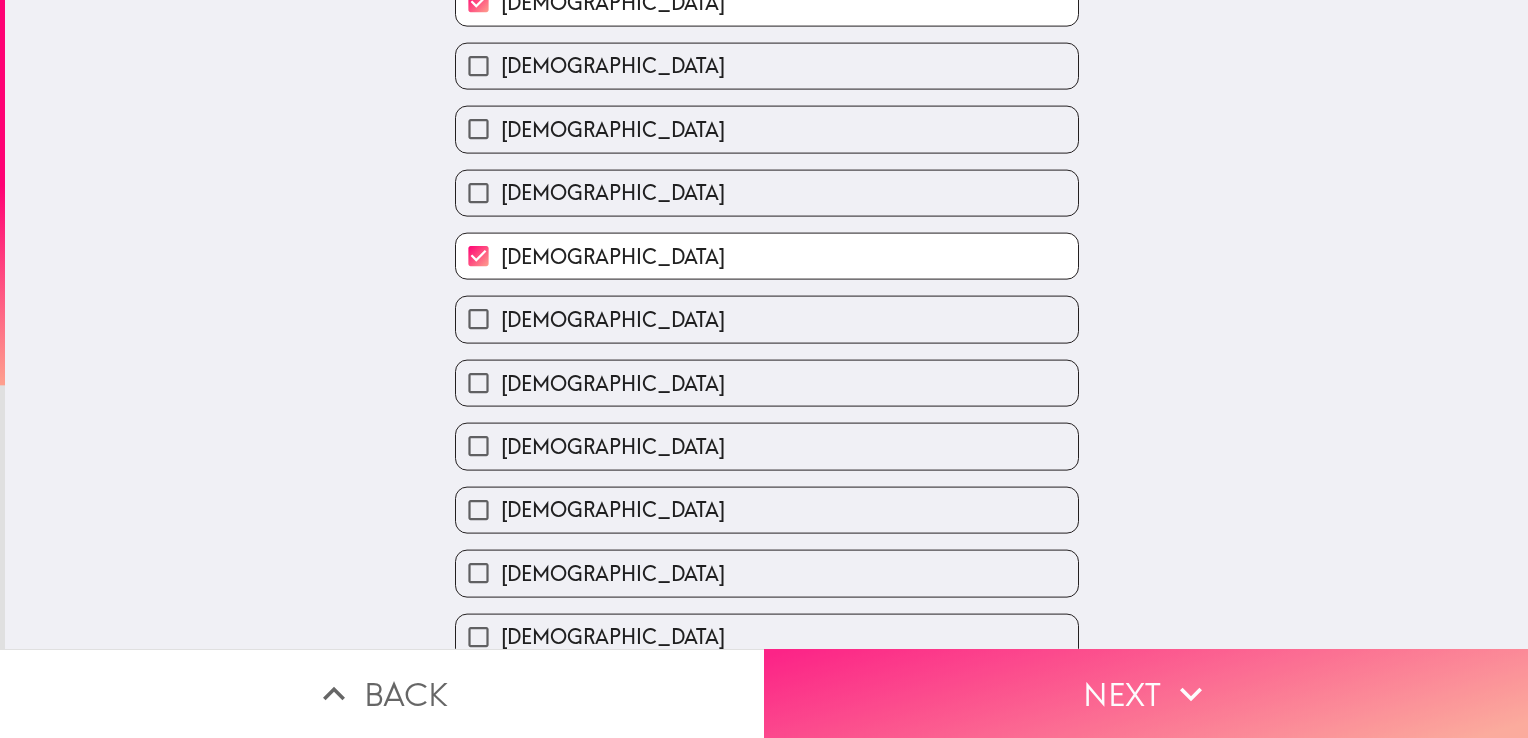 scroll, scrollTop: 0, scrollLeft: 0, axis: both 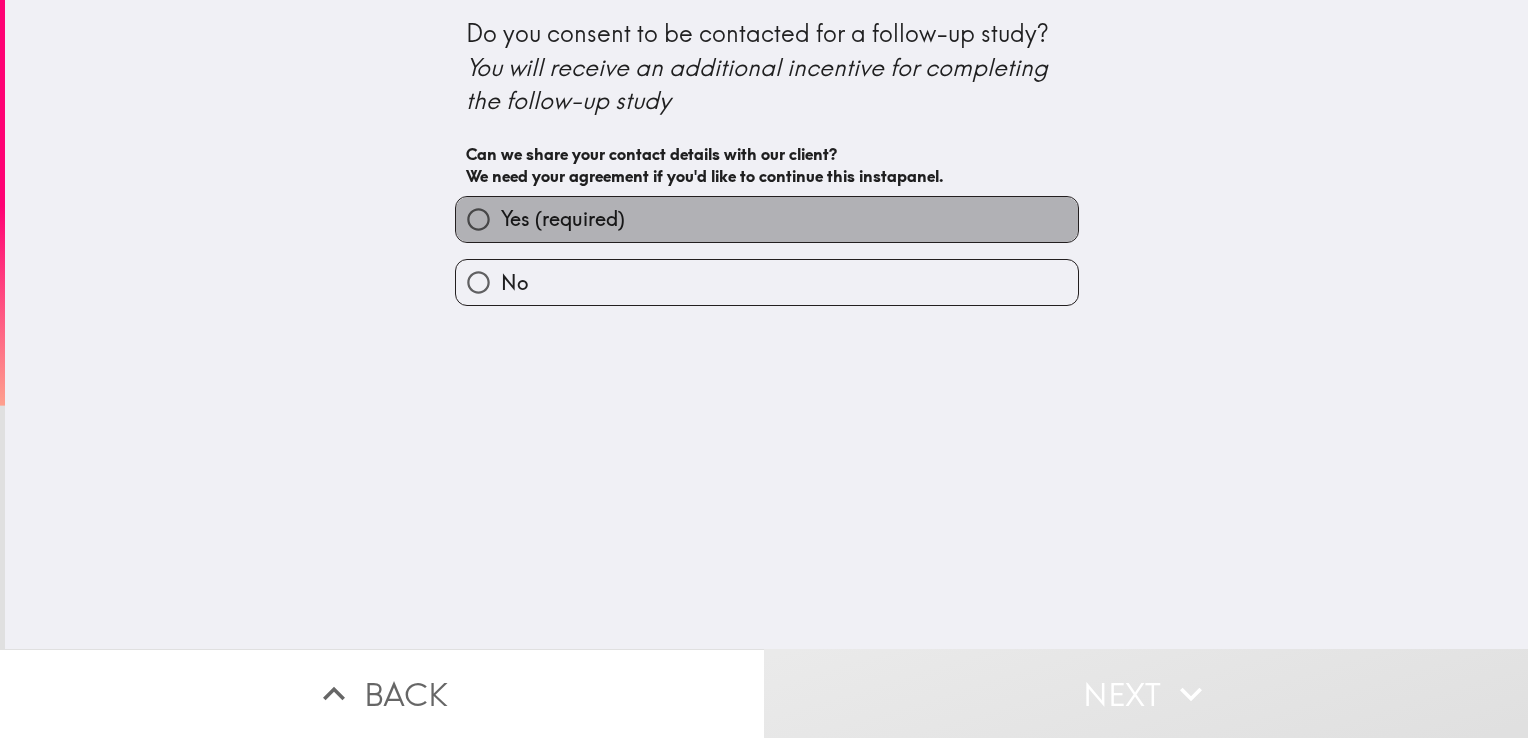 click on "Yes (required)" at bounding box center [767, 219] 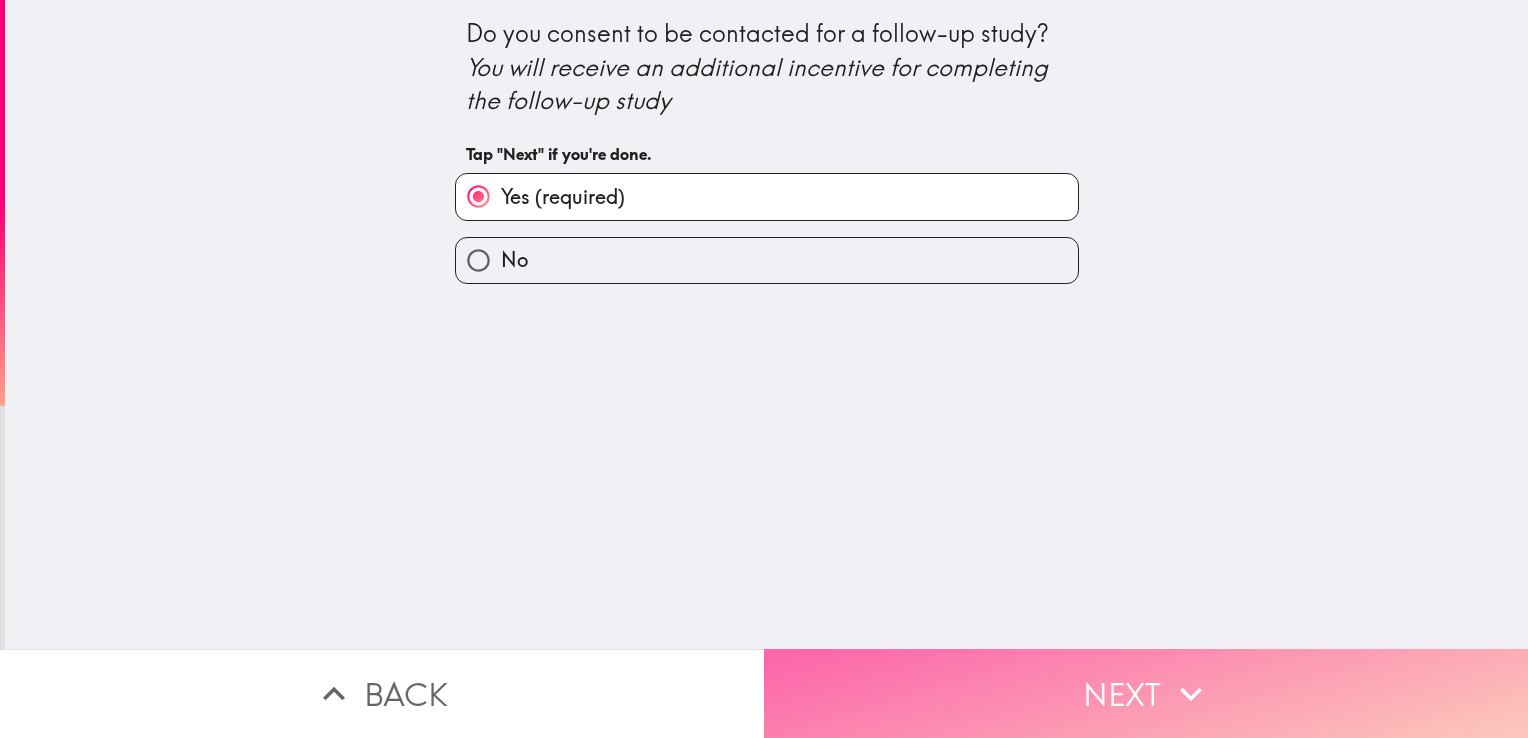 click on "Next" at bounding box center (1146, 693) 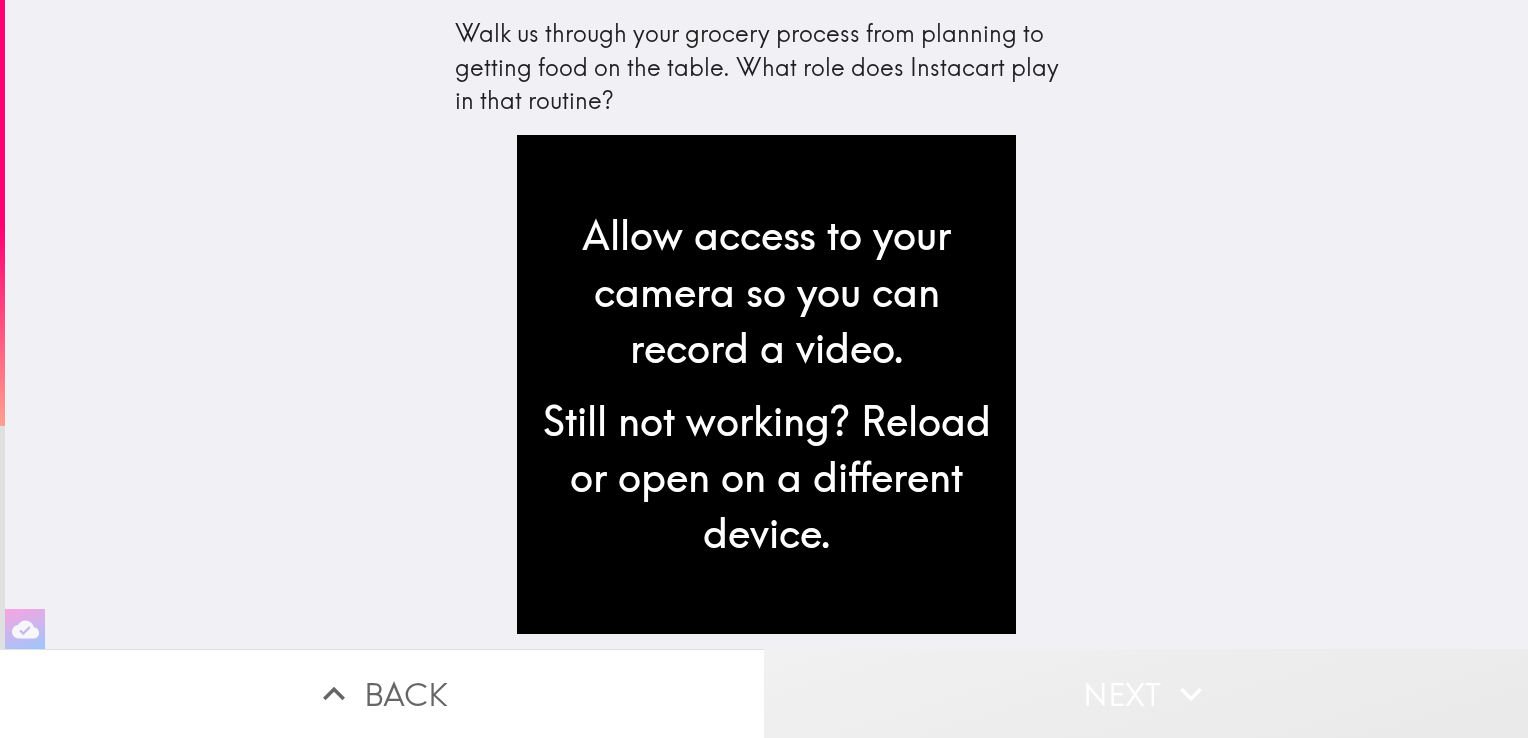 click on "Next" at bounding box center (1146, 693) 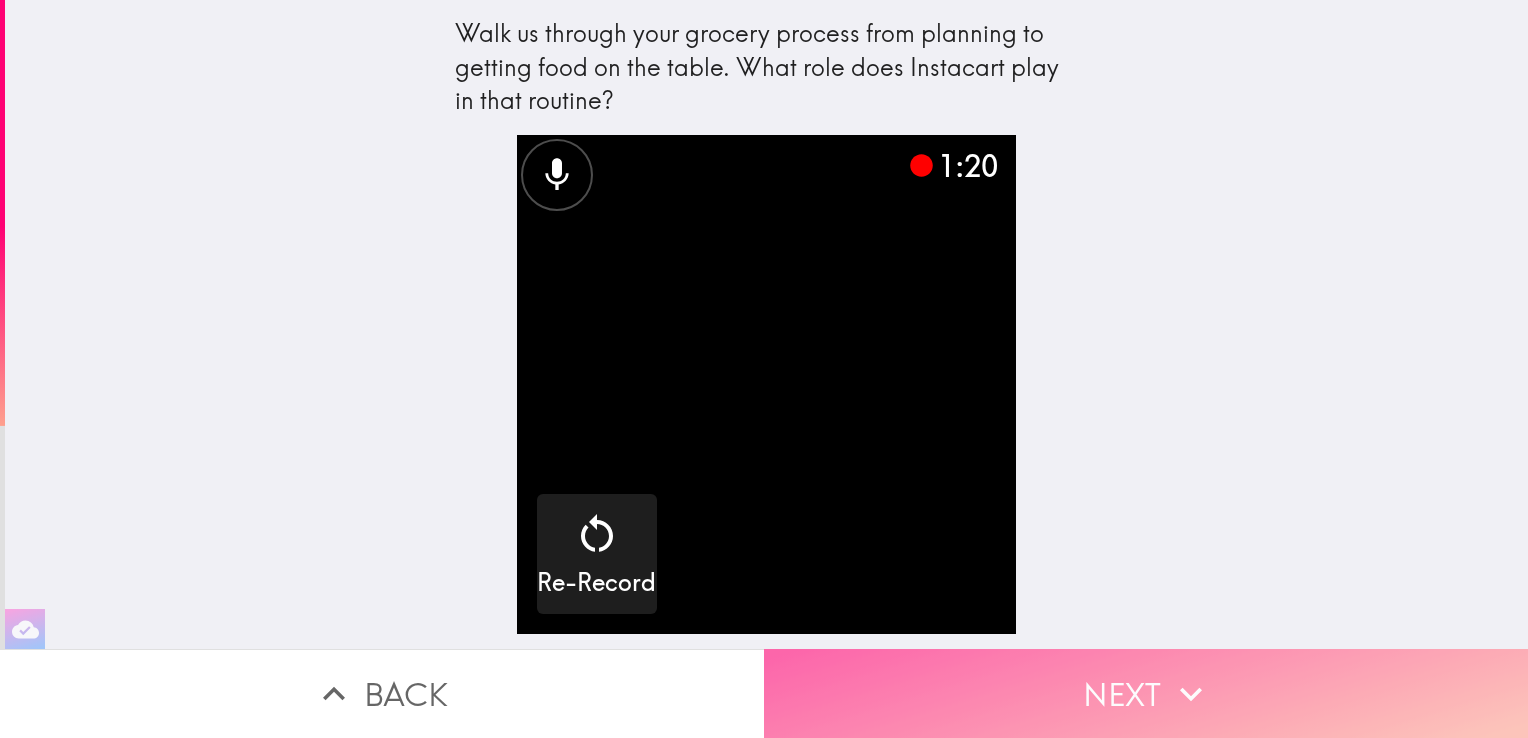click on "Next" at bounding box center (1146, 693) 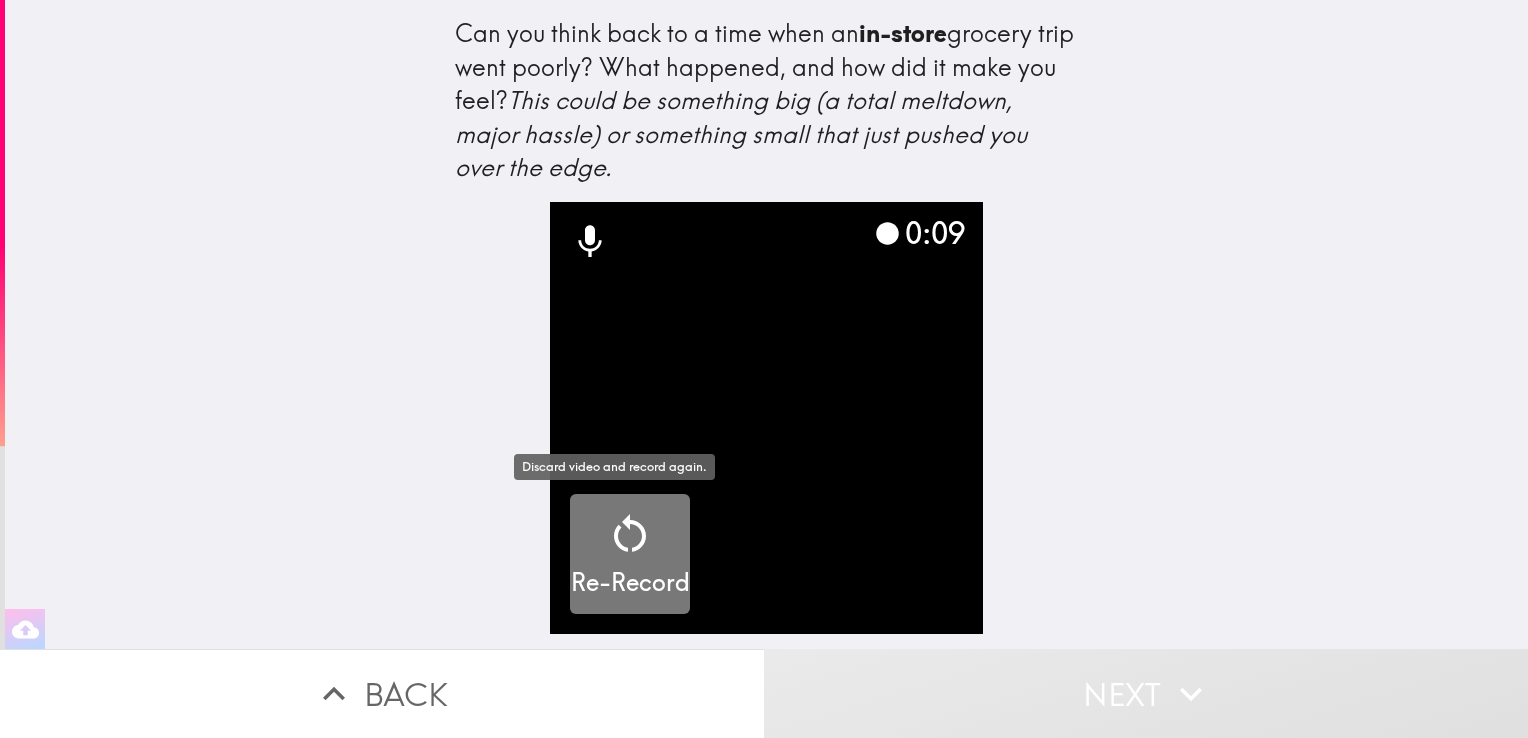 click on "Re-Record" at bounding box center (630, 555) 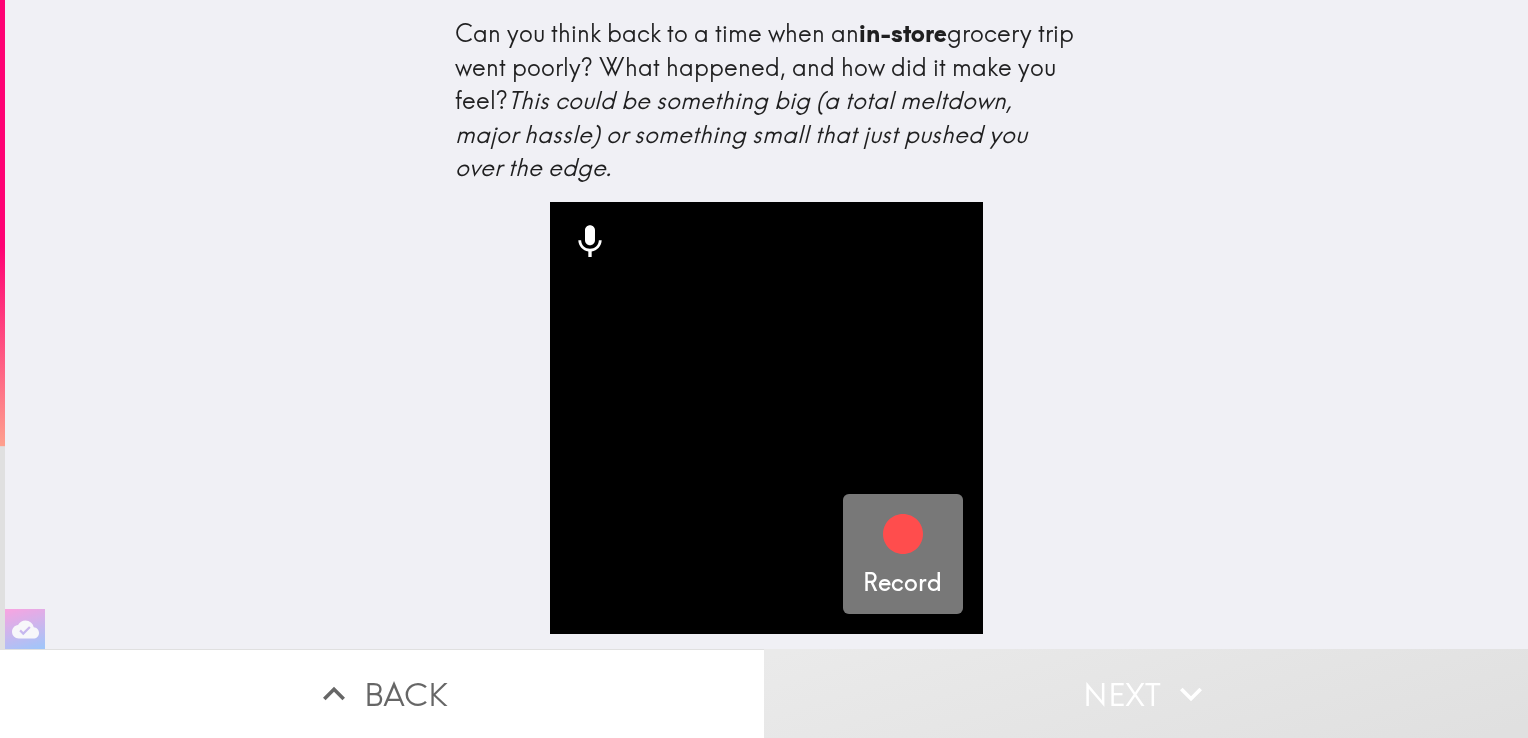 click 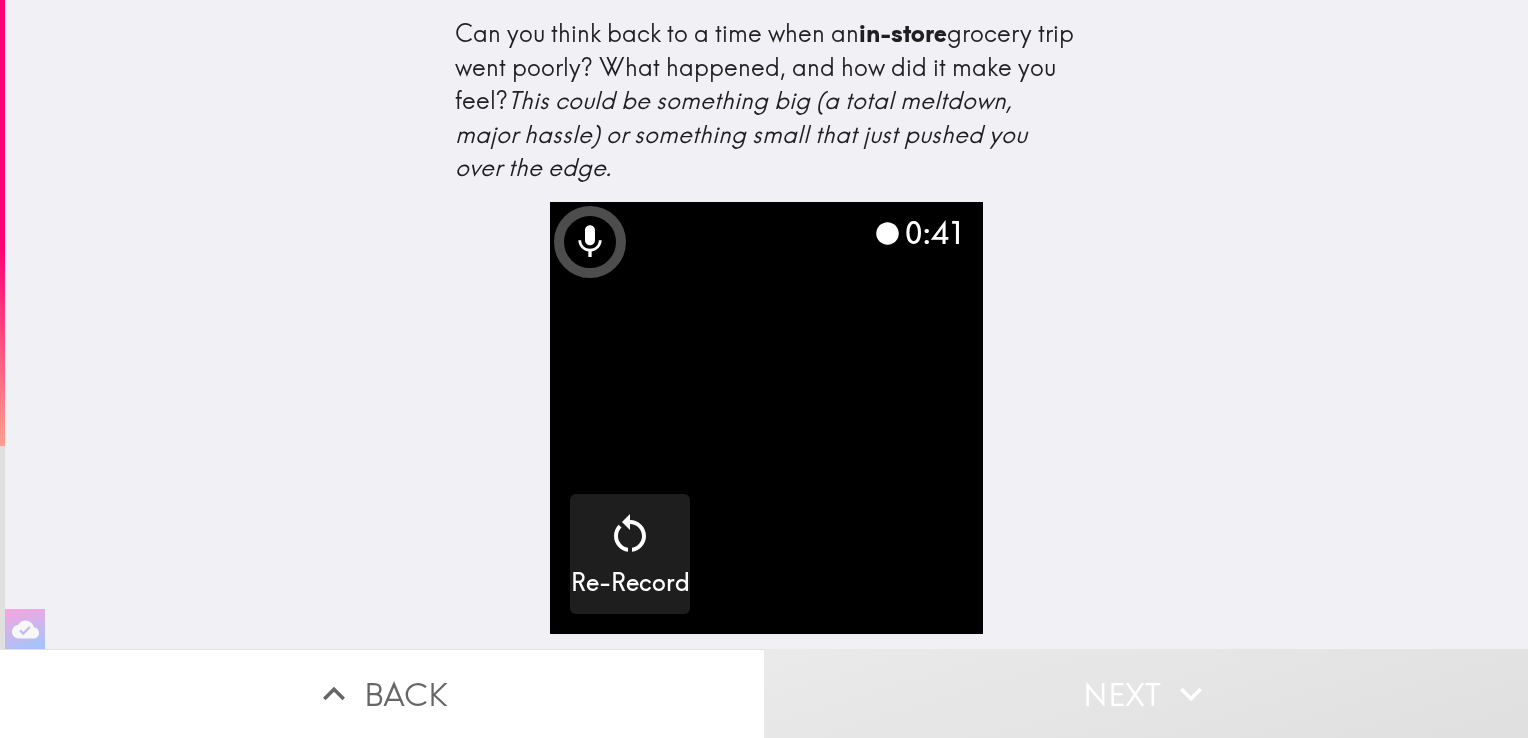 click on "Can you think back to a time when an  in-store  grocery trip went poorly? What happened, and how did it make you feel?  This could be something big (a total meltdown, major hassle) or something small that just pushed you over the edge. 0:41 Re-Record" at bounding box center [766, 324] 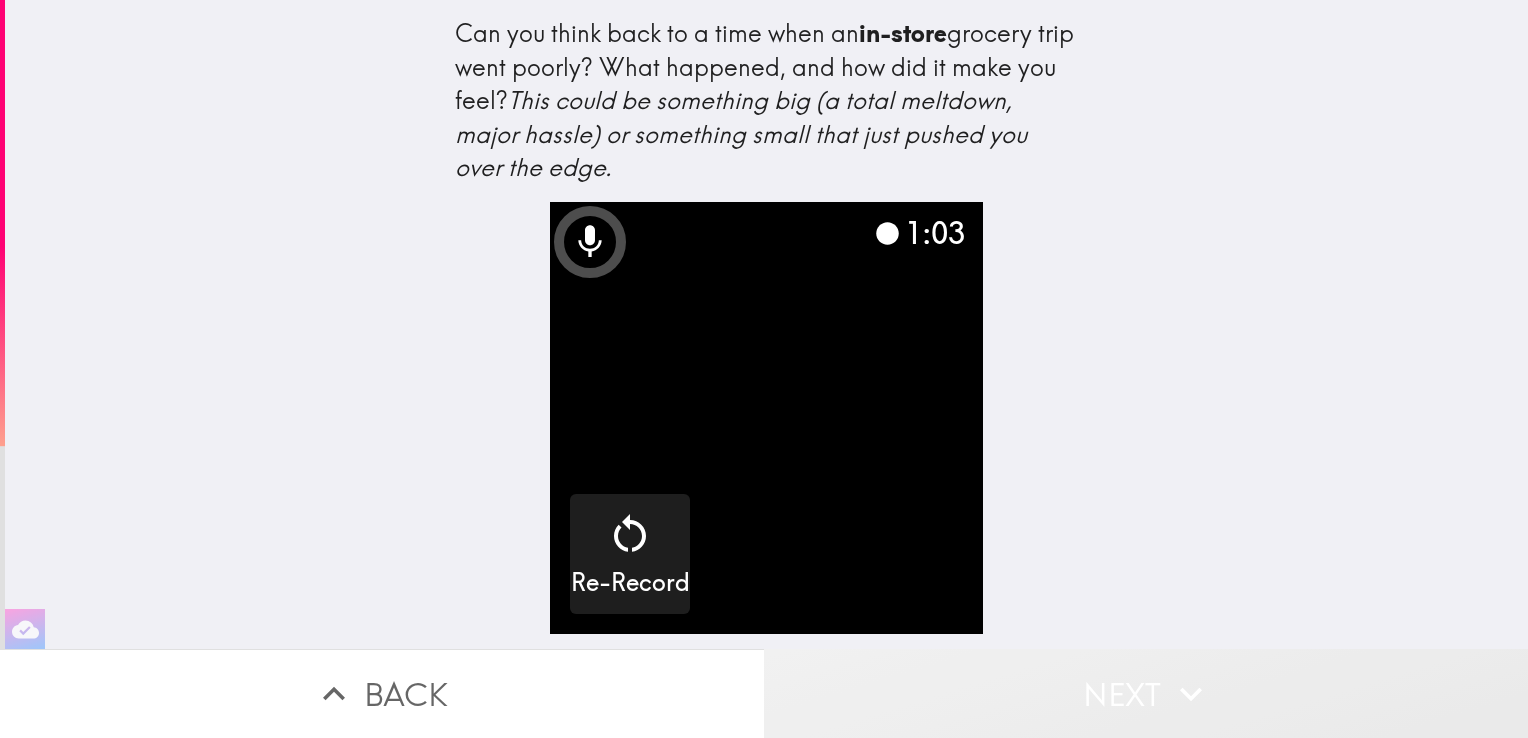 click on "Next" at bounding box center (1146, 693) 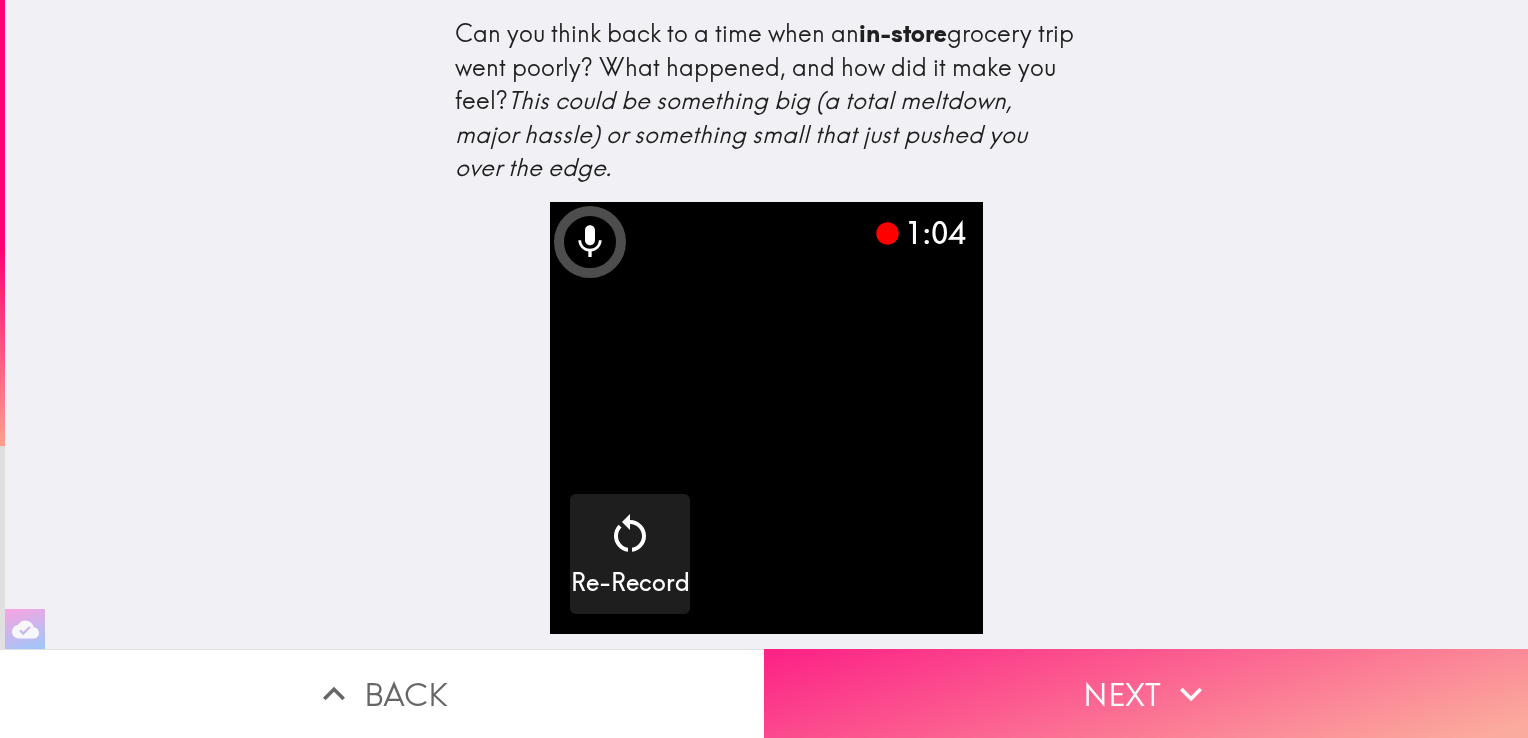 click on "Next" at bounding box center (1146, 693) 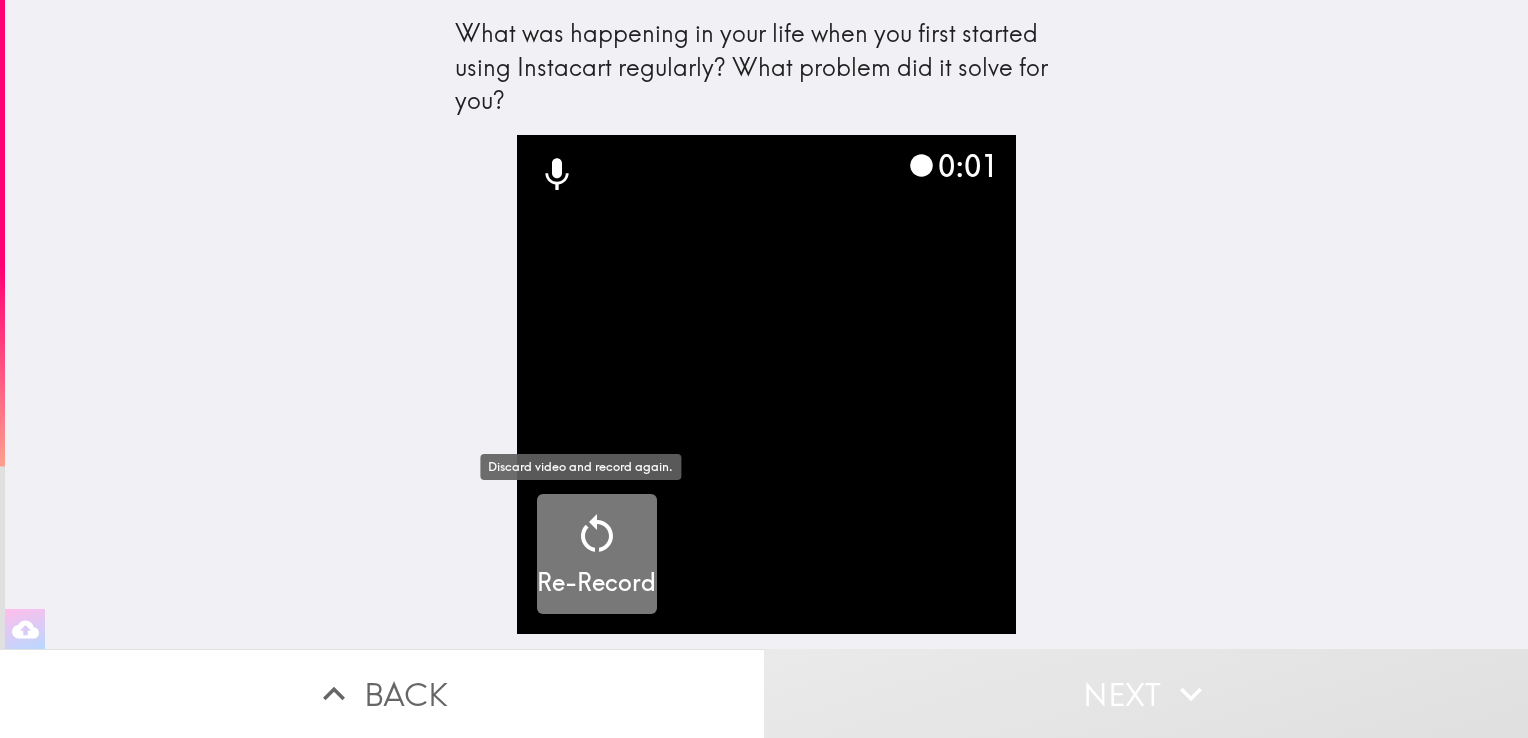 click 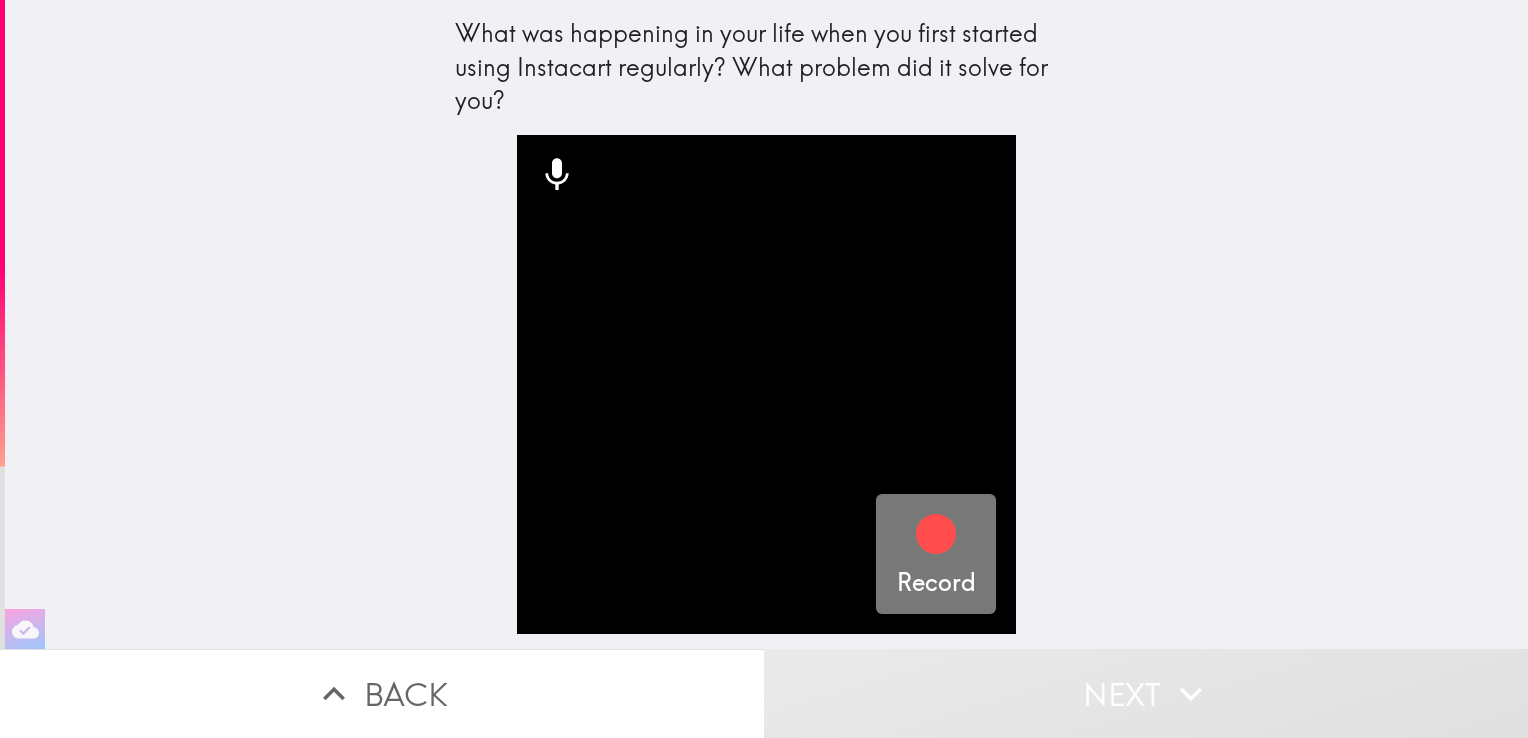 click on "Record" at bounding box center [936, 555] 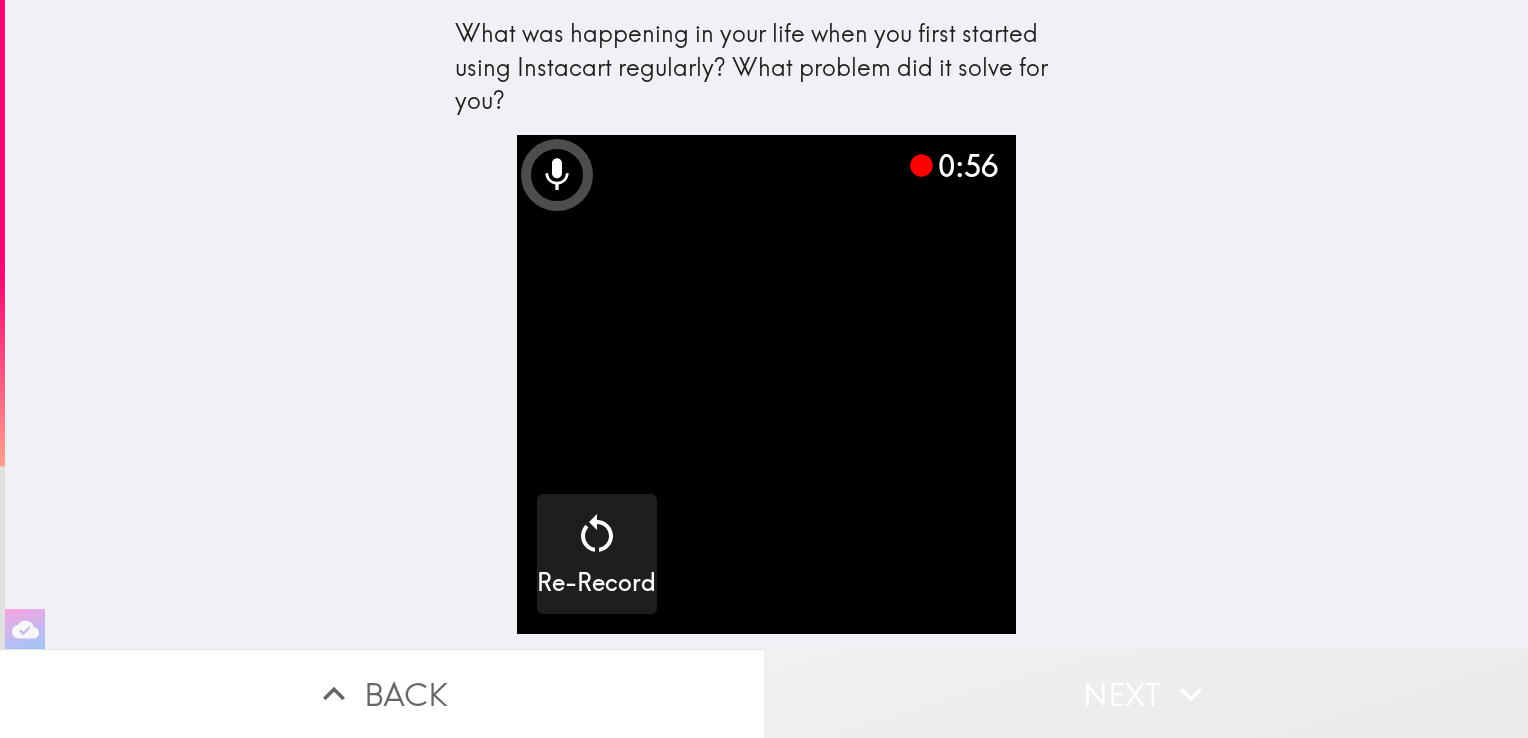 click on "Next" at bounding box center (1146, 693) 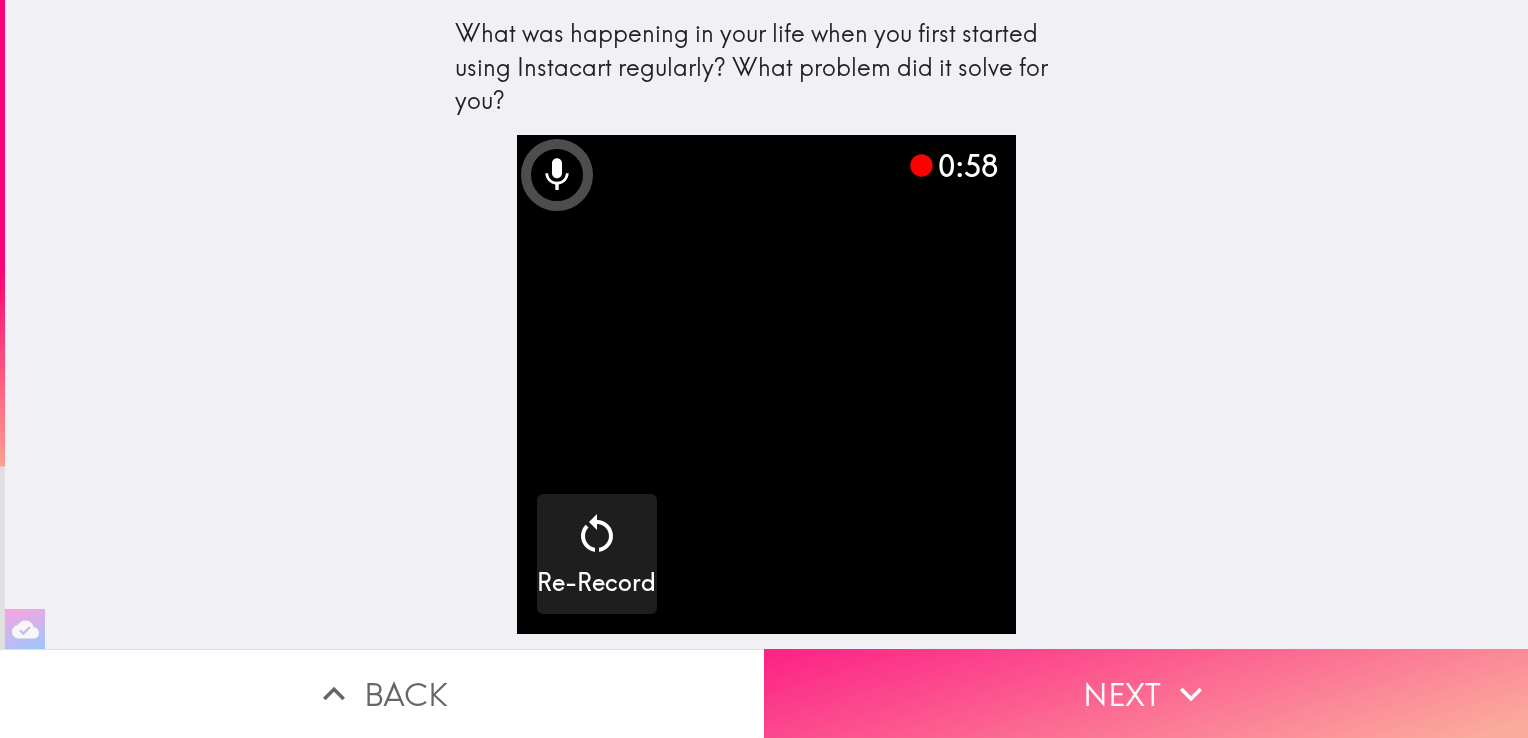 click on "Next" at bounding box center [1146, 693] 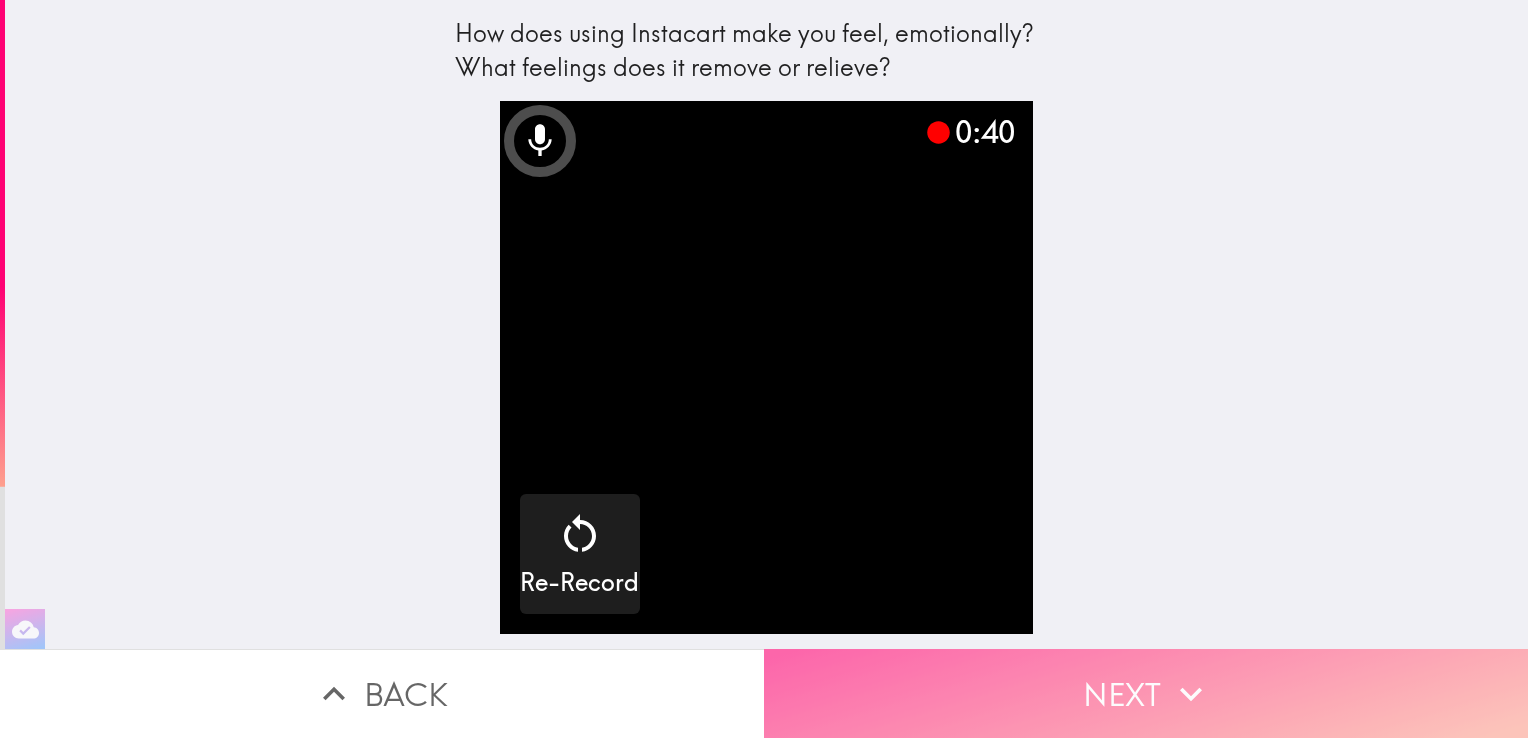 click on "Next" at bounding box center [1146, 693] 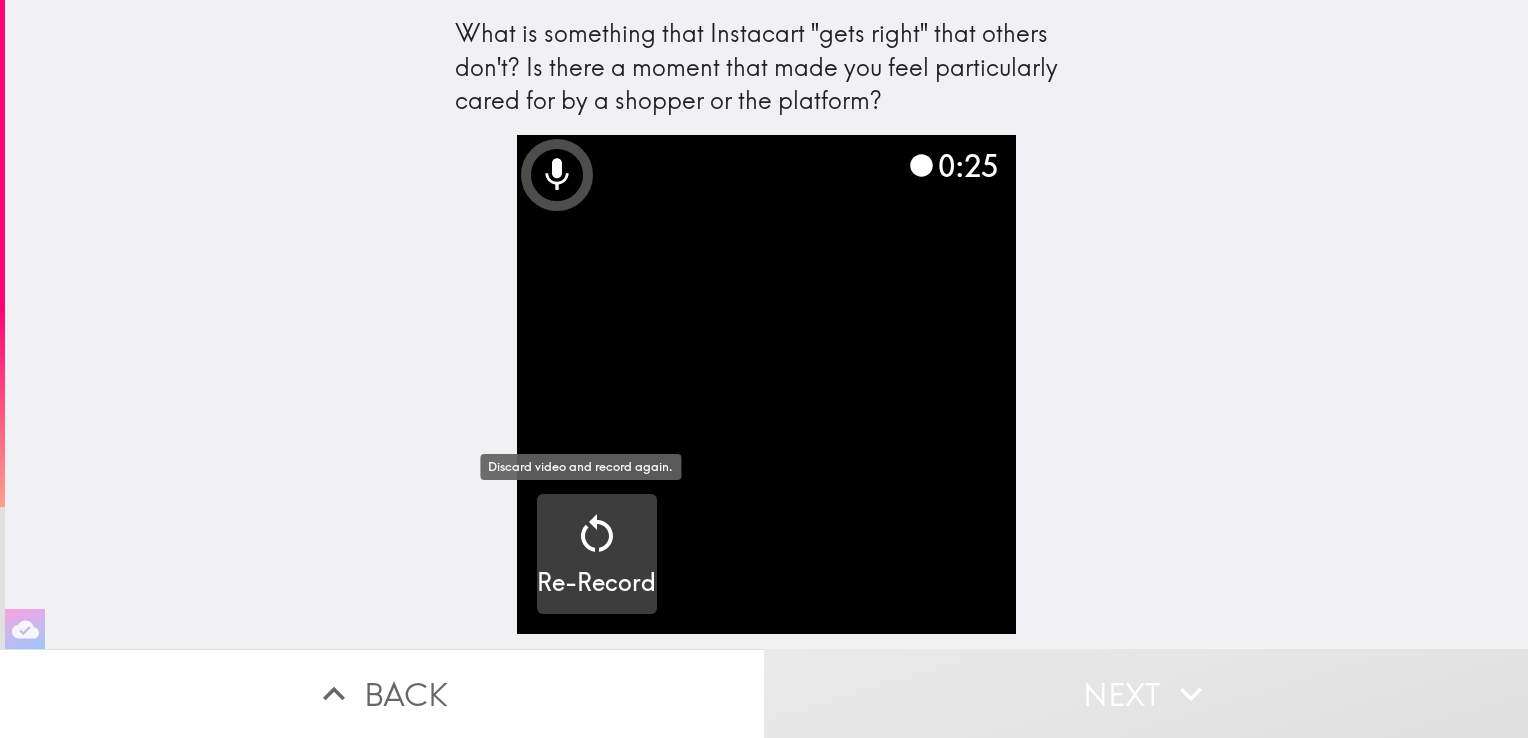 click on "Re-Record" at bounding box center (596, 583) 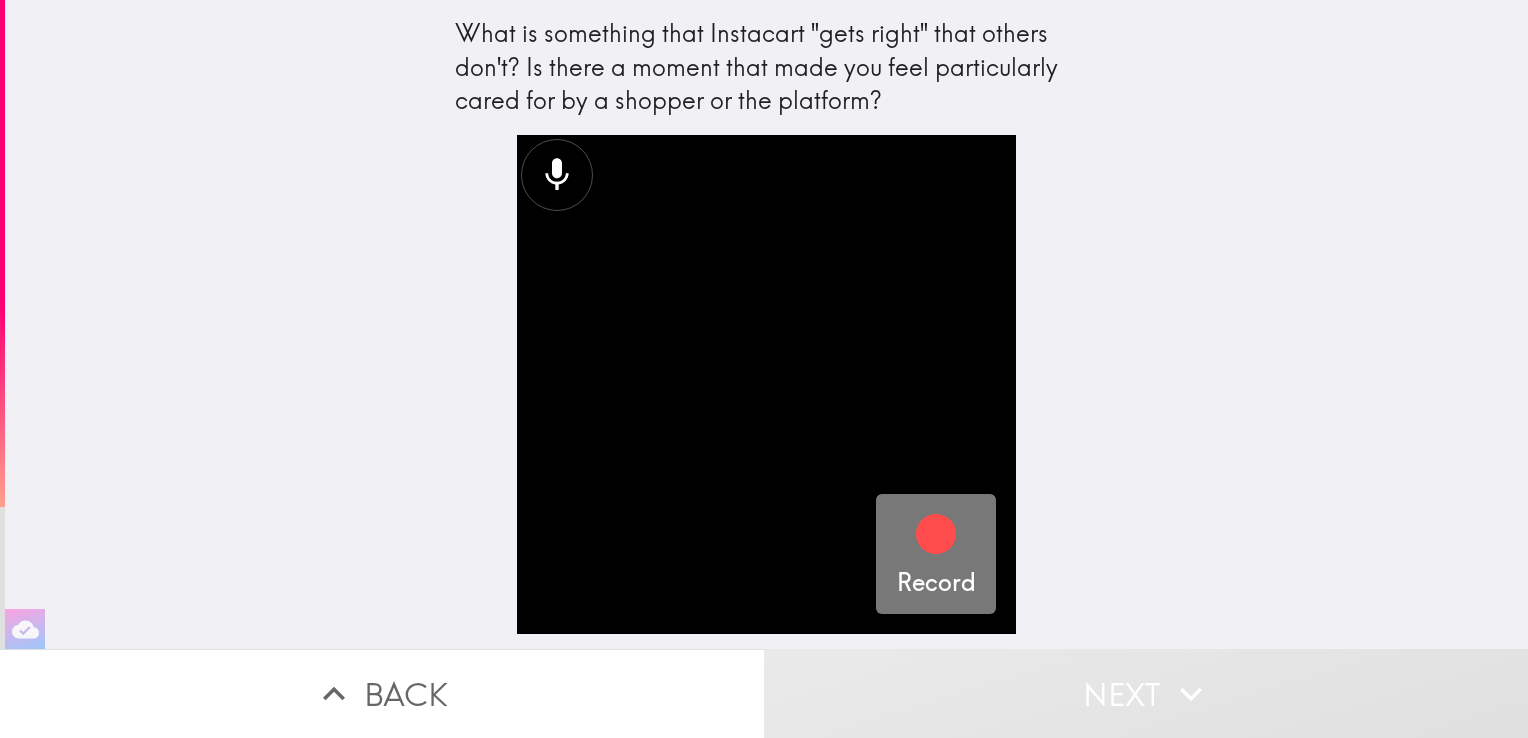 click 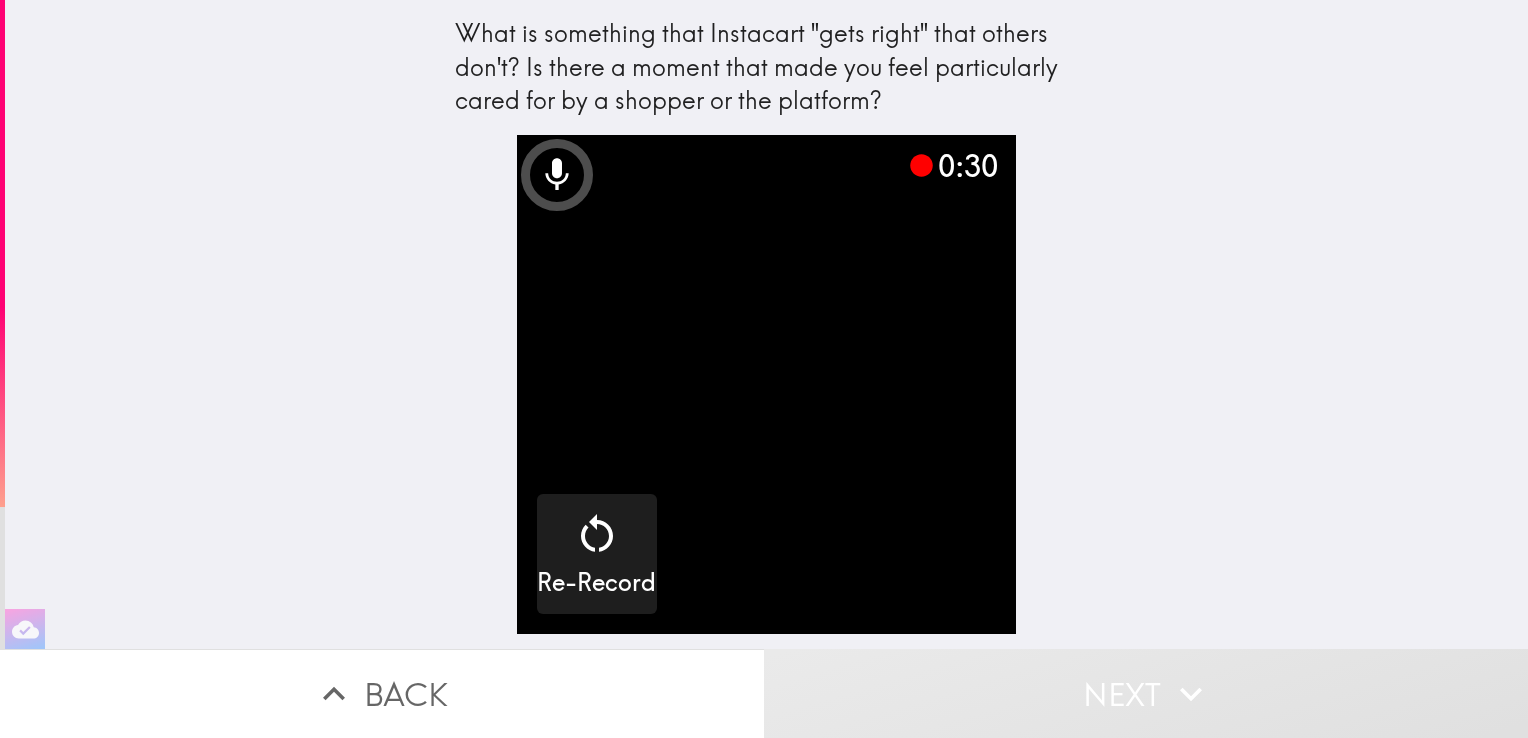 click 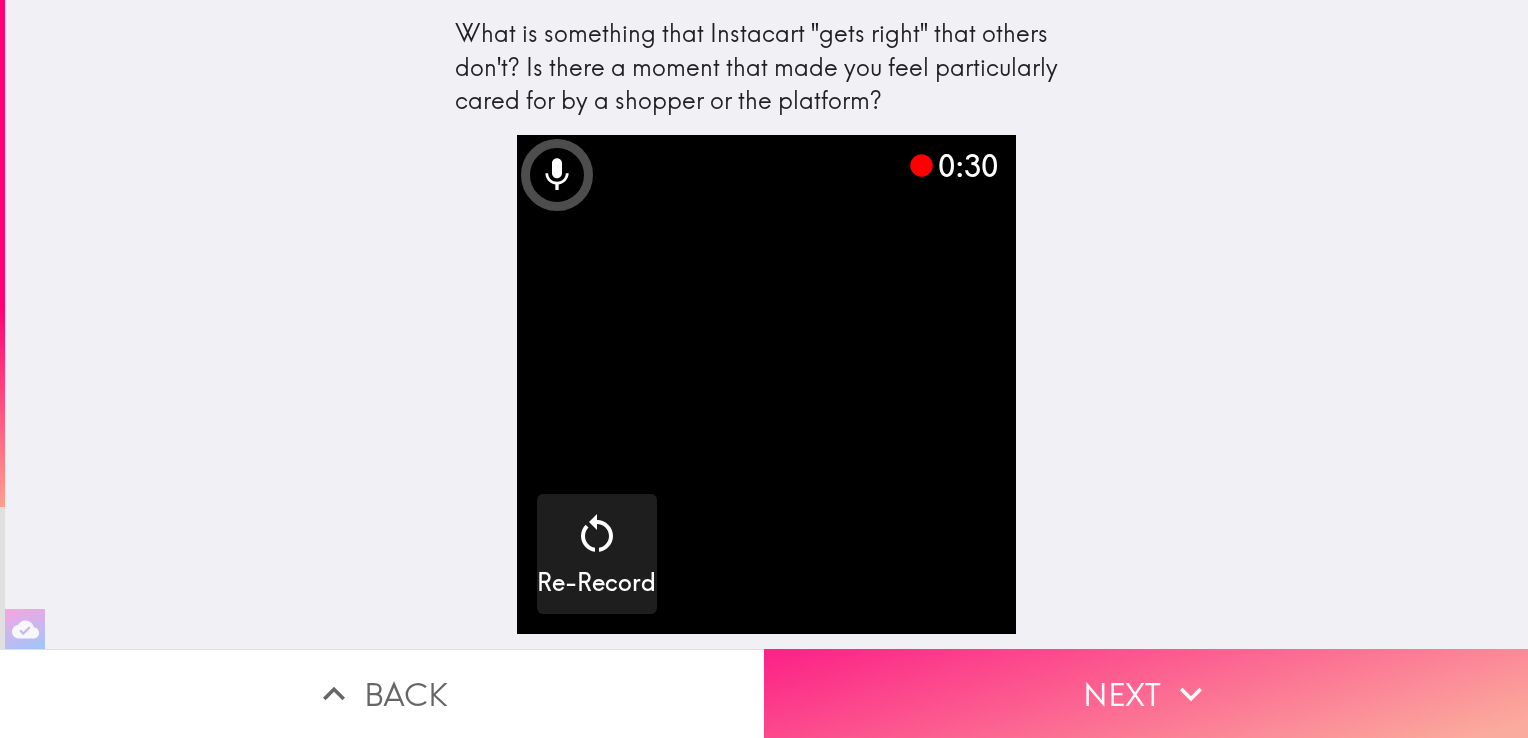click 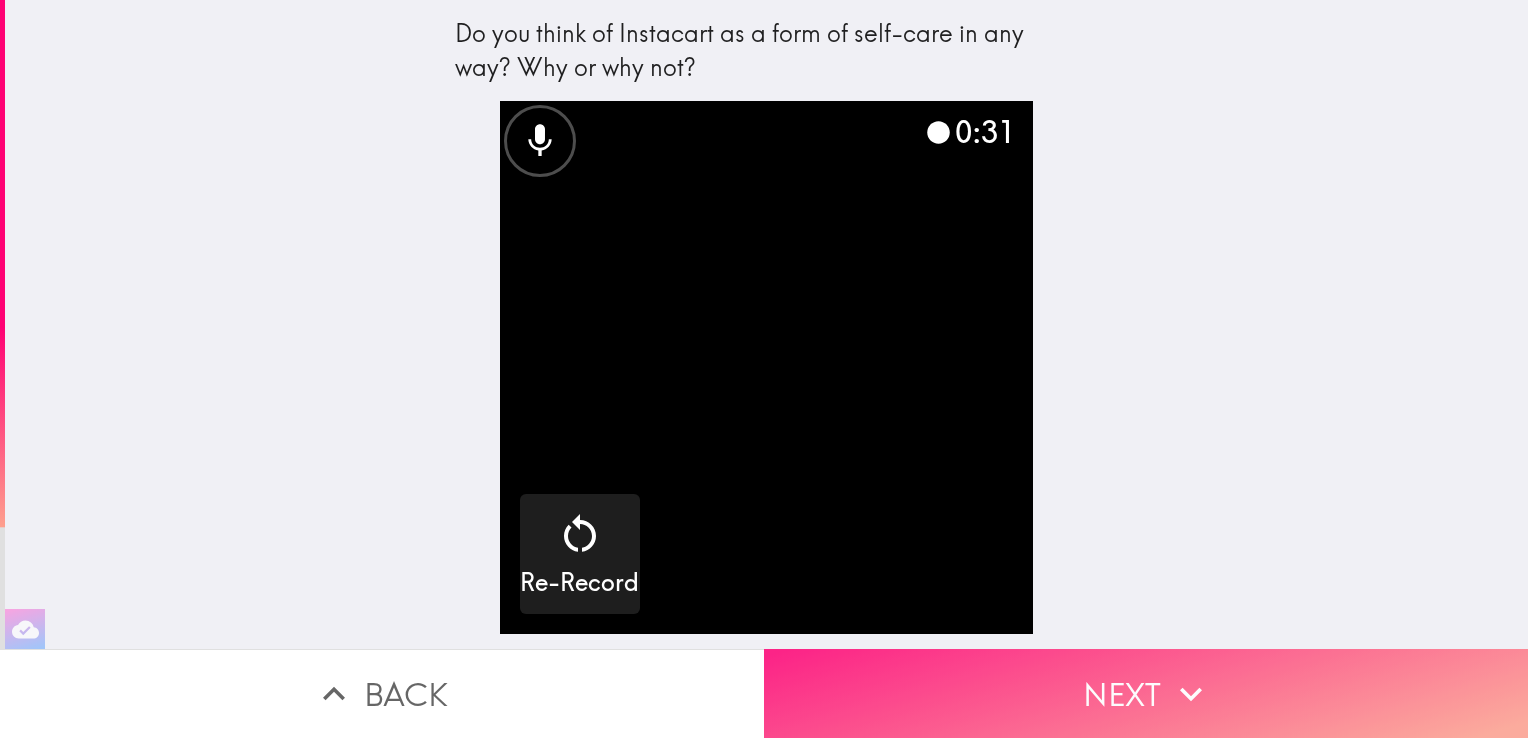 click on "Next" at bounding box center [1146, 693] 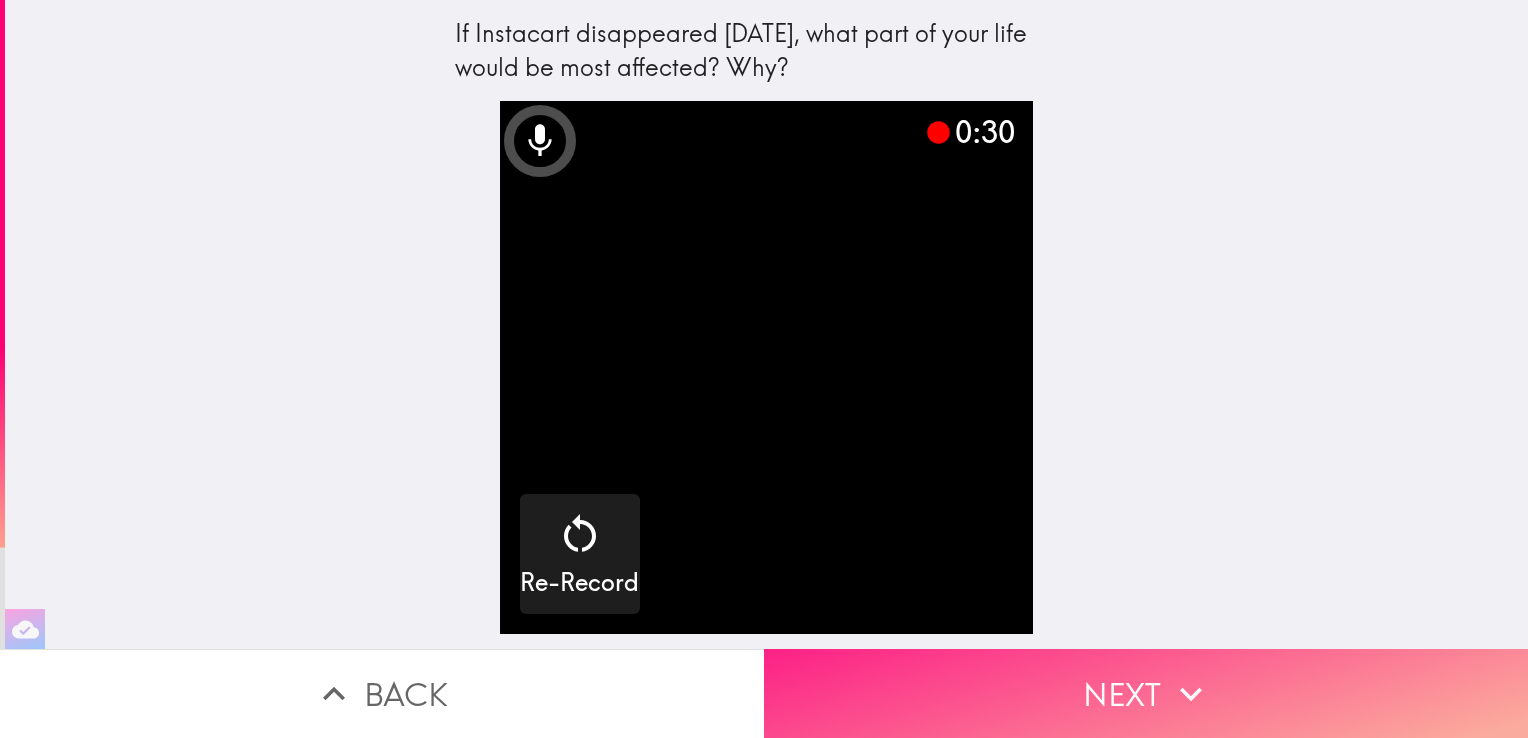 click on "Next" at bounding box center [1146, 693] 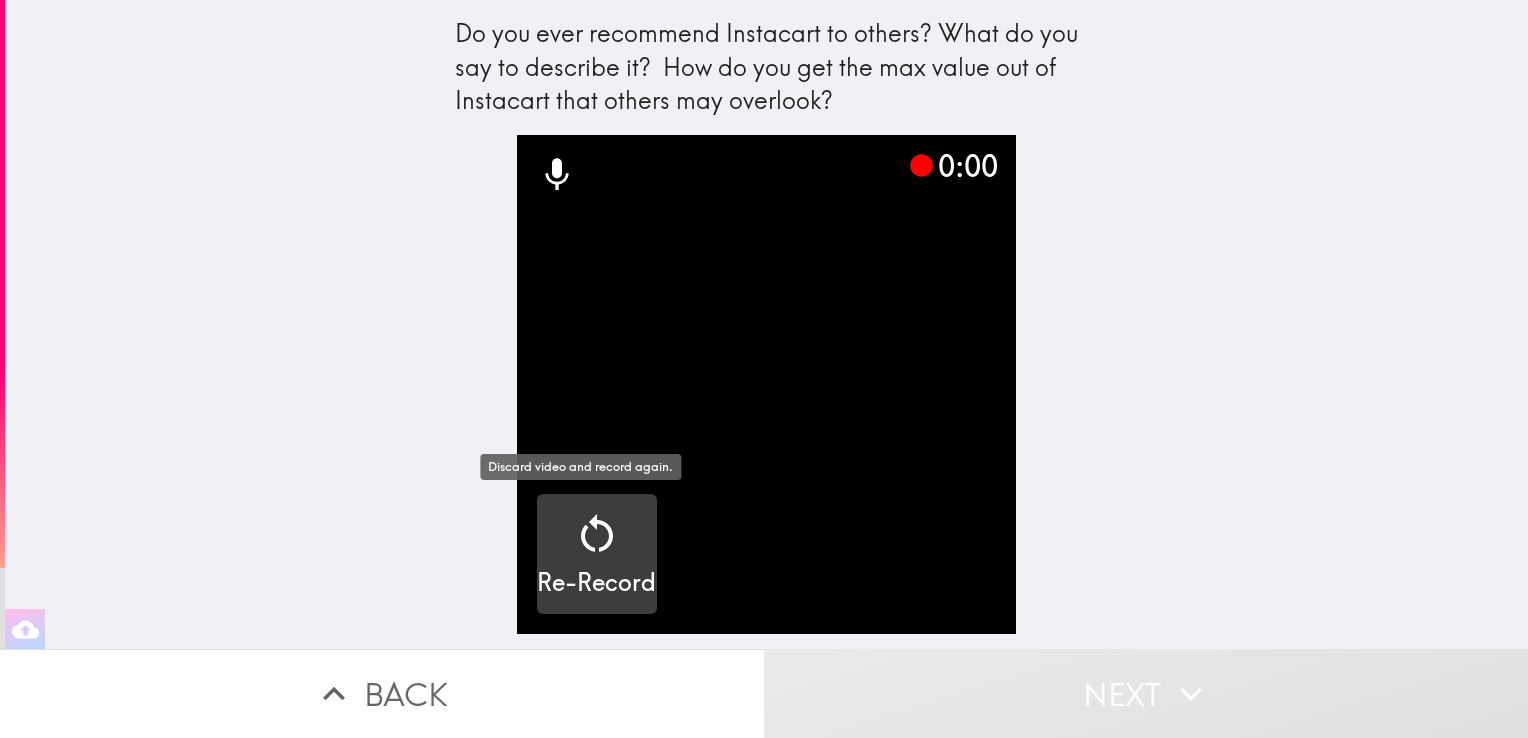 click on "Re-Record" at bounding box center [596, 583] 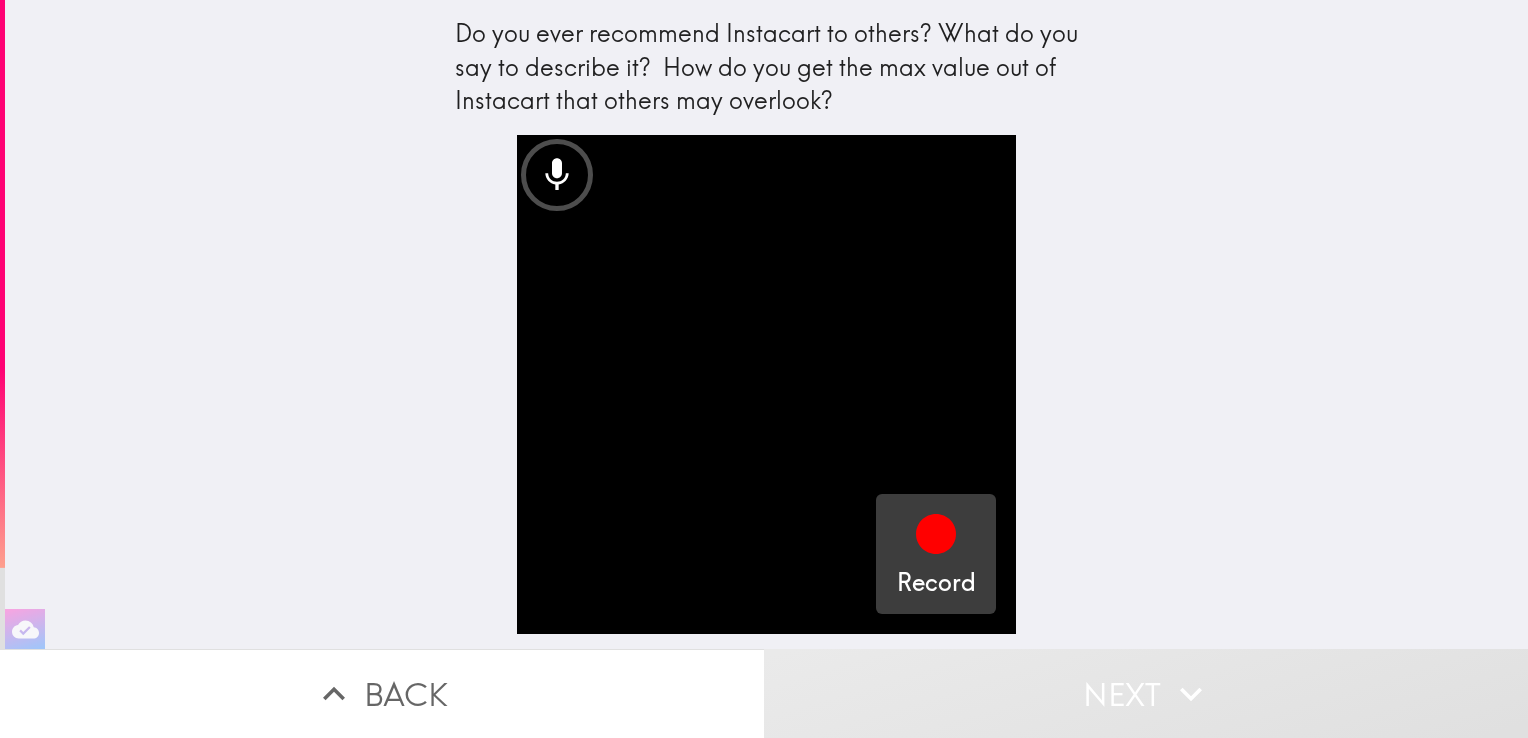 click on "Record" at bounding box center [936, 583] 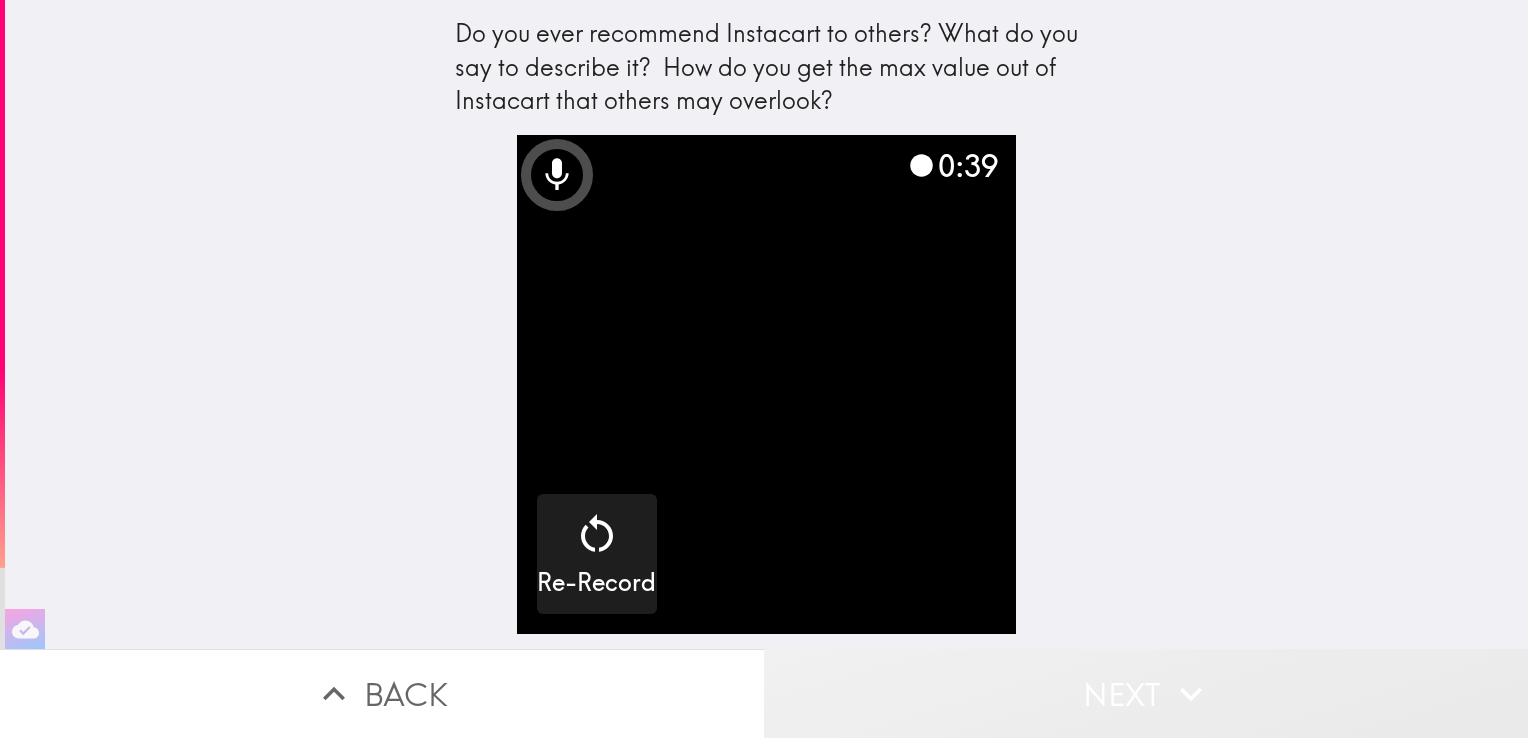 click on "Next" at bounding box center [1146, 693] 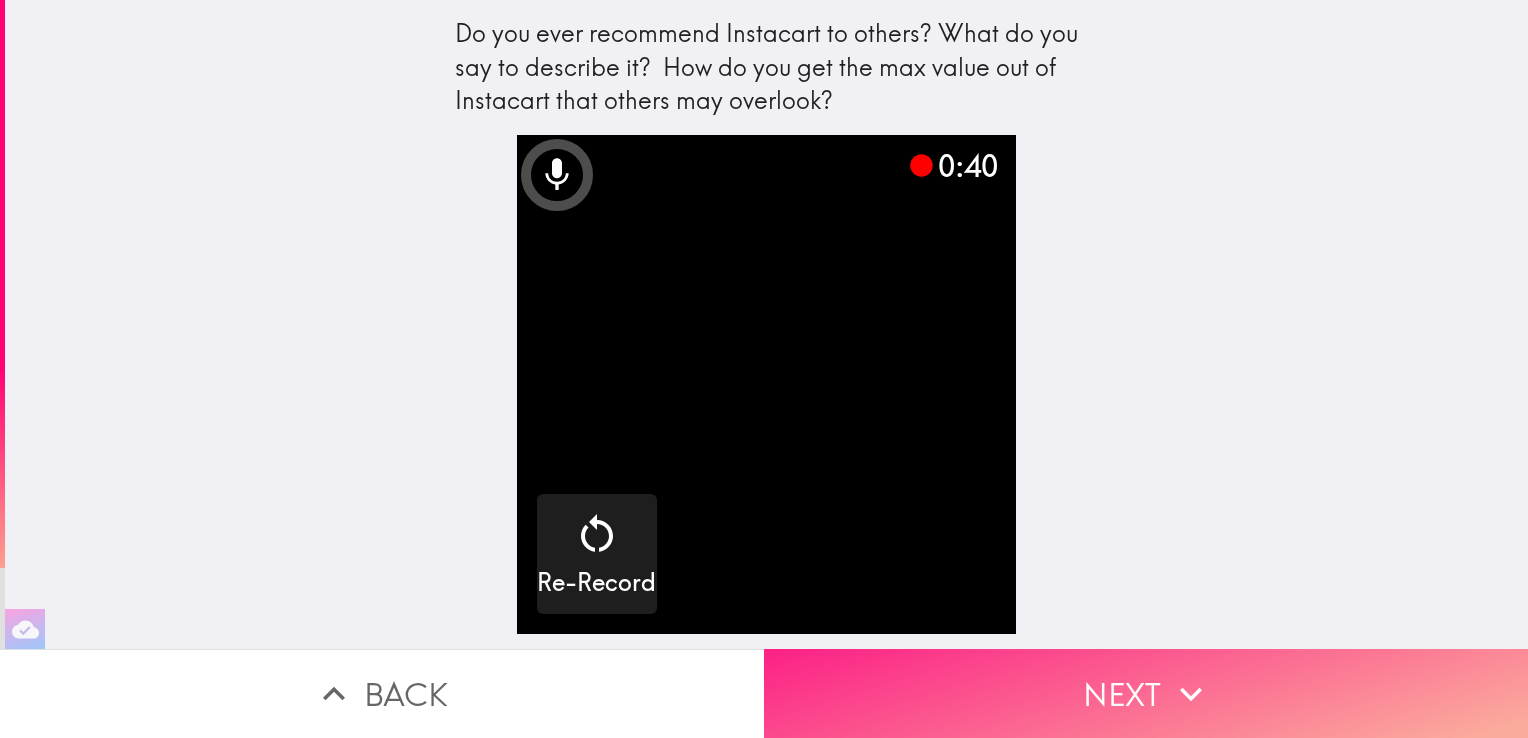 click on "Next" at bounding box center [1146, 693] 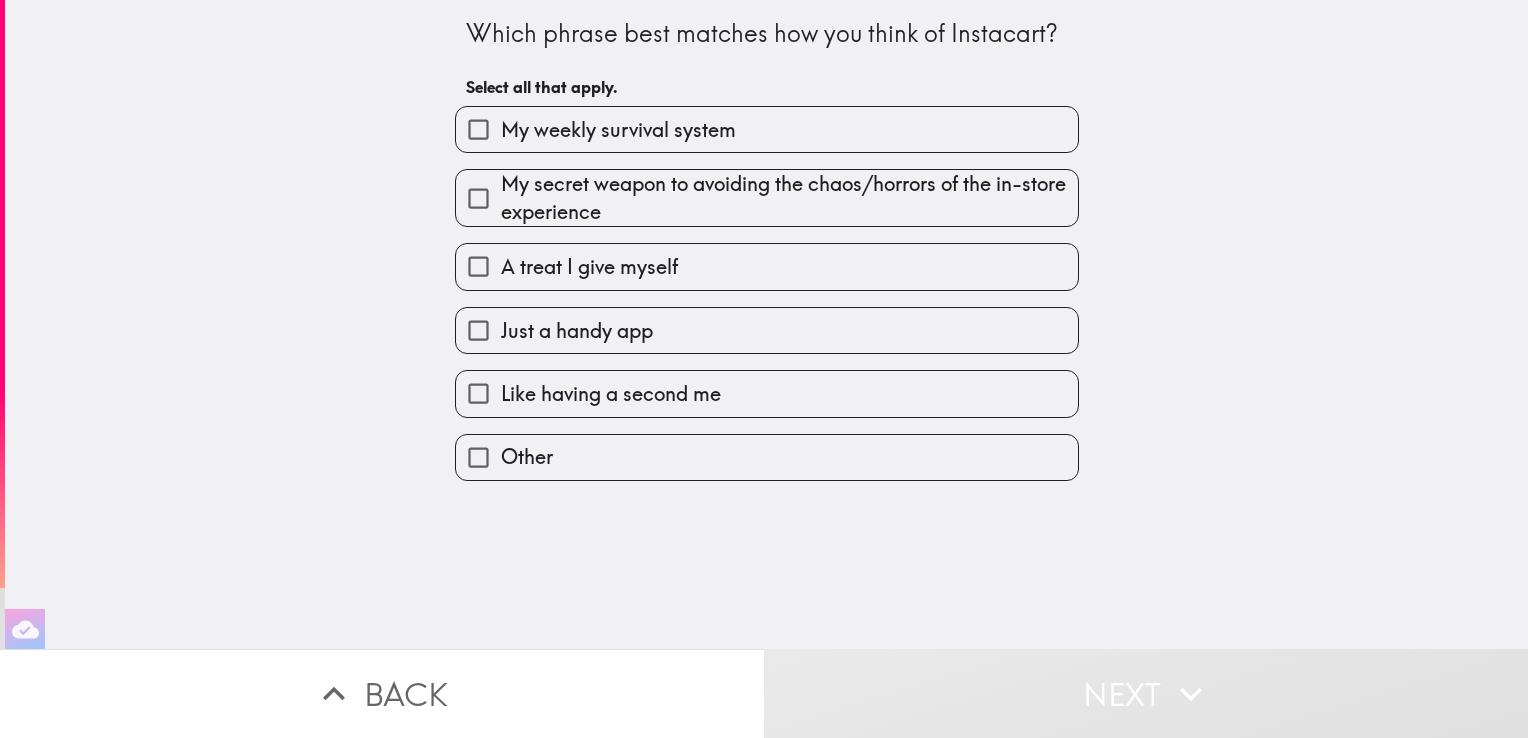 click on "My secret weapon to avoiding the chaos/horrors of the in-store experience" at bounding box center [789, 198] 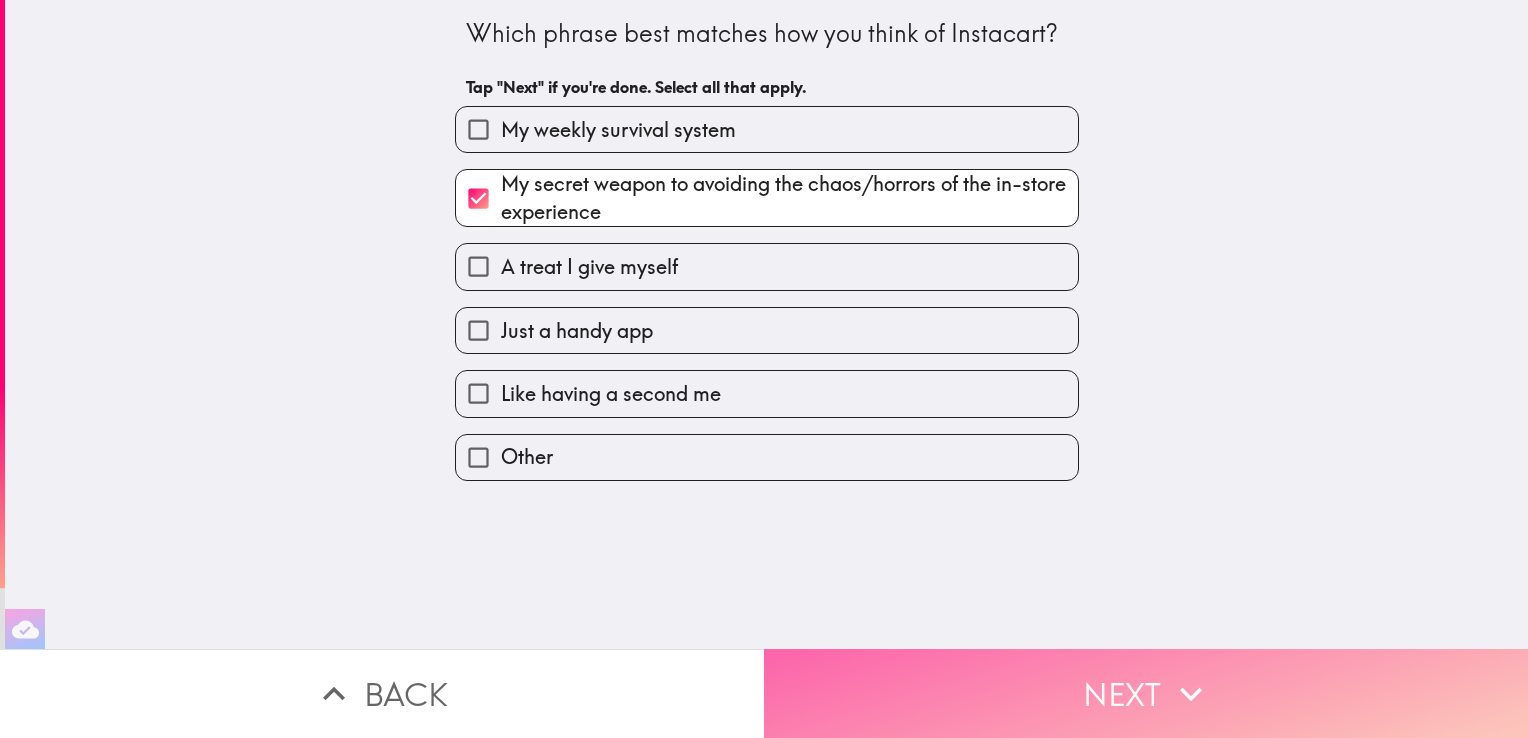 click on "Next" at bounding box center [1146, 693] 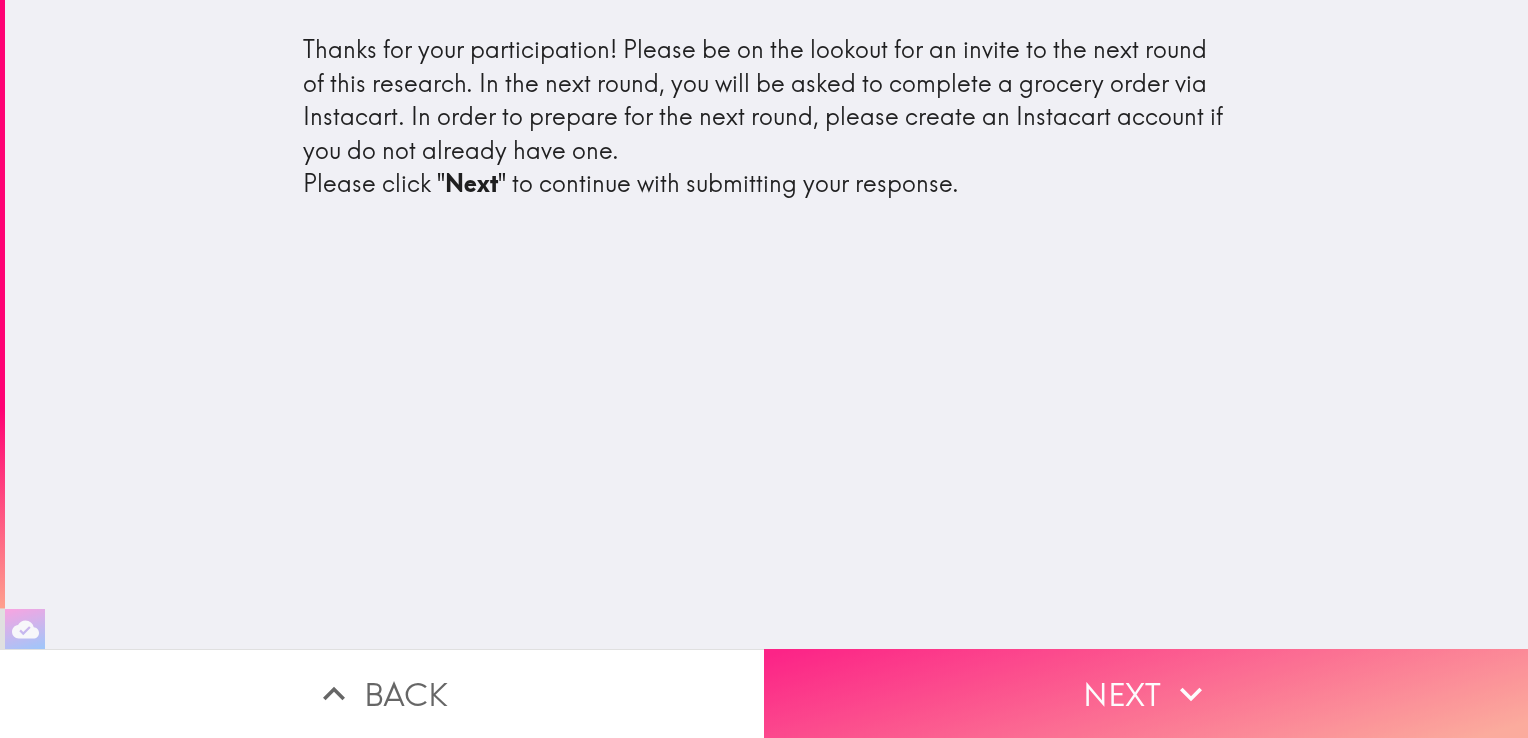 click on "Next" at bounding box center (1146, 693) 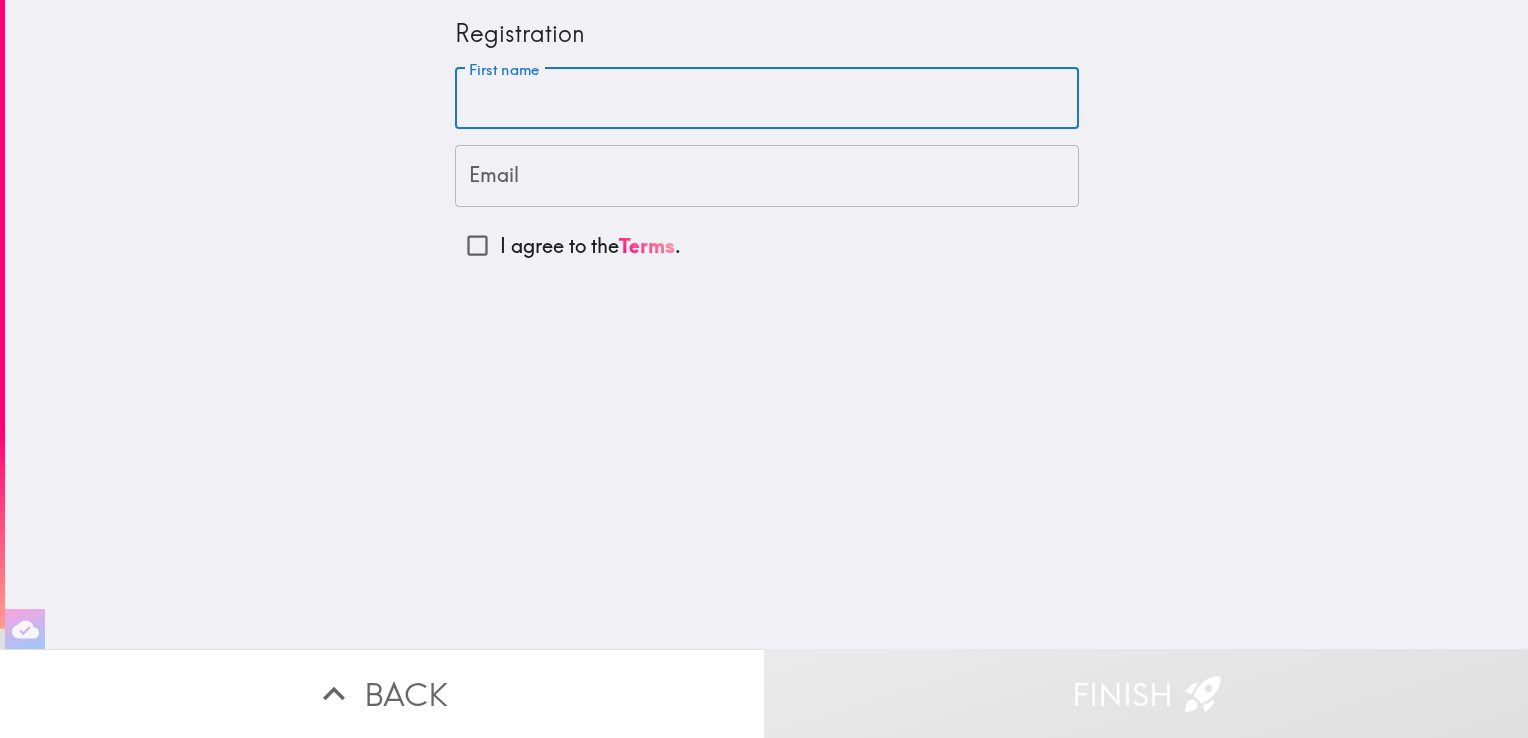 click on "First name" at bounding box center (767, 99) 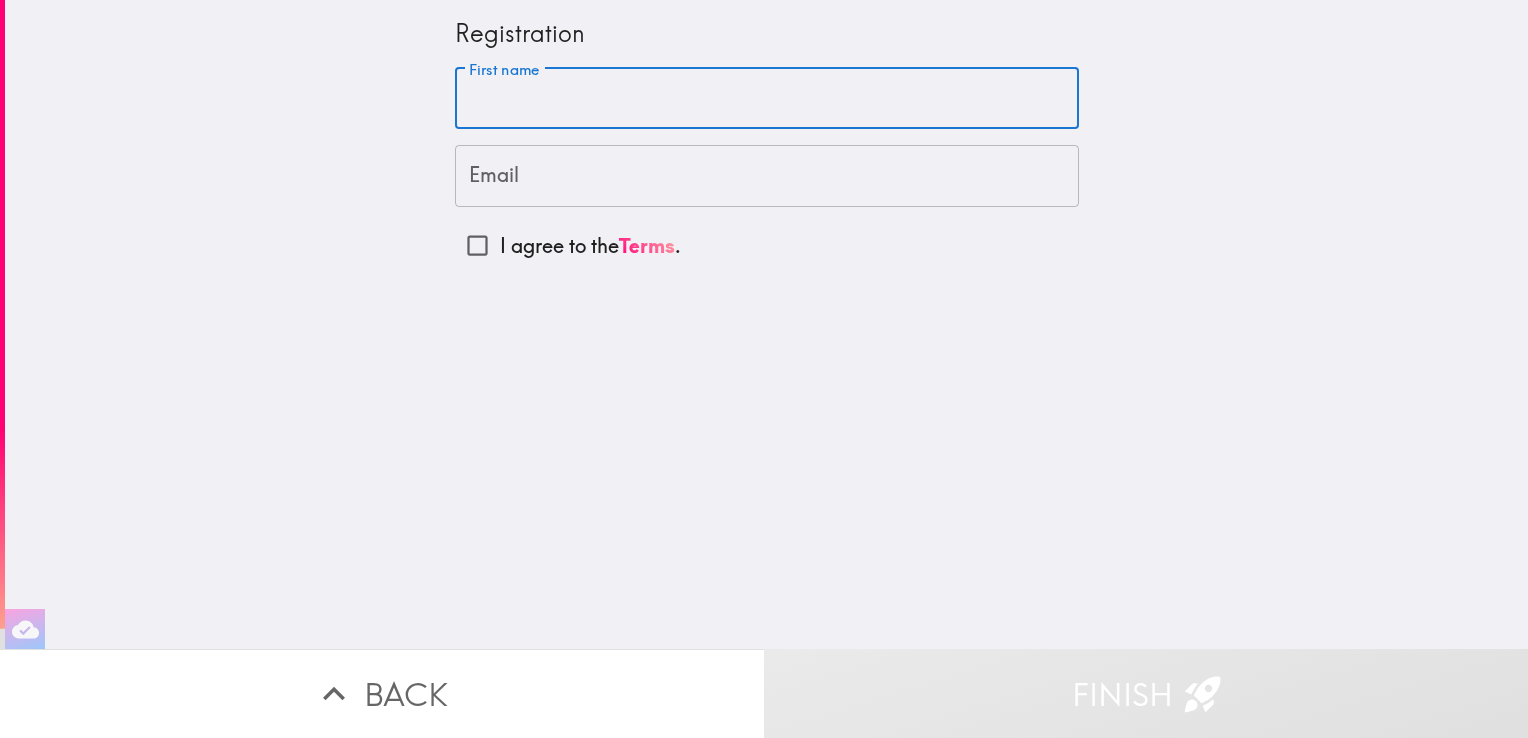 type on "[PERSON_NAME]" 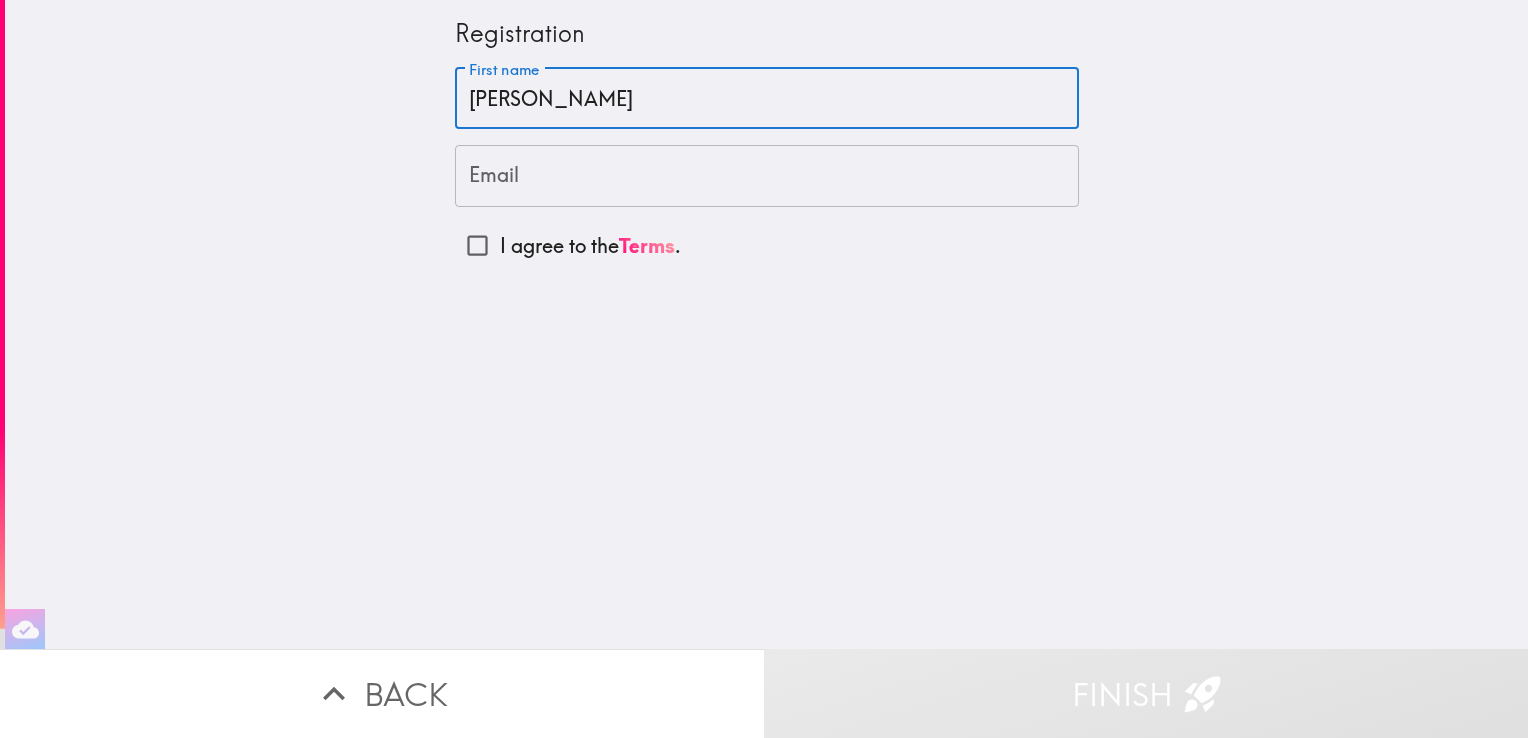 type on "[EMAIL_ADDRESS][DOMAIN_NAME]" 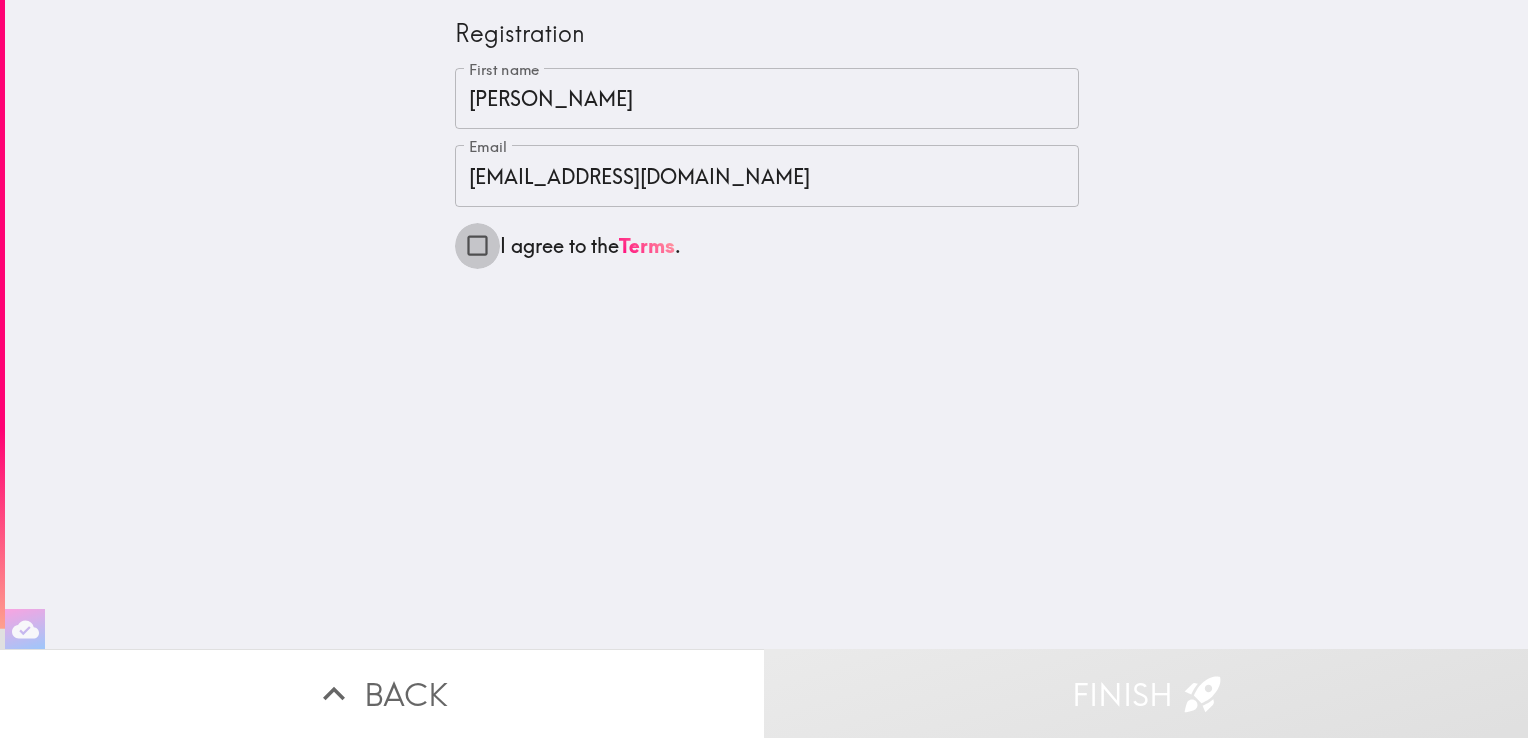 click on "I agree to the  Terms ." at bounding box center (477, 245) 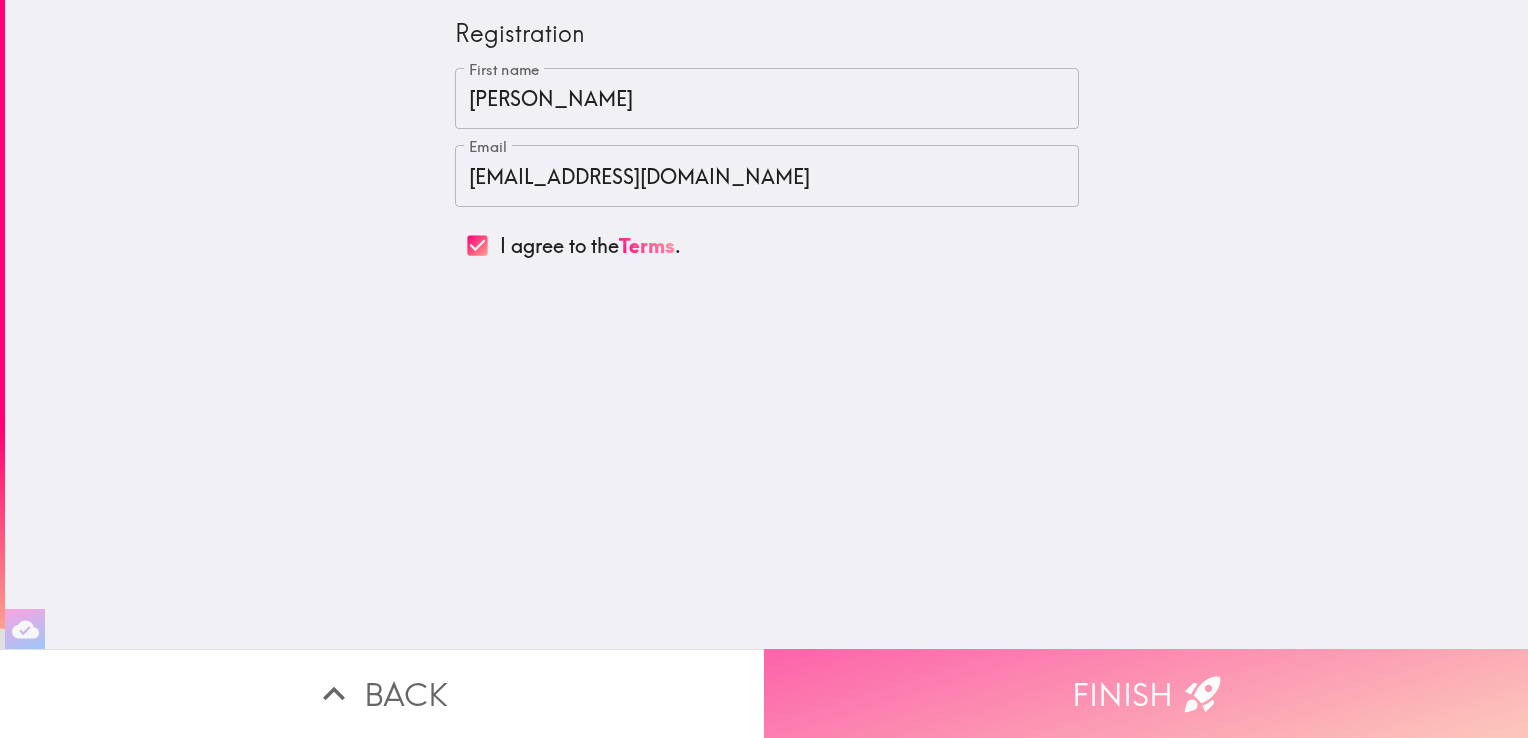 click on "Finish" at bounding box center [1146, 693] 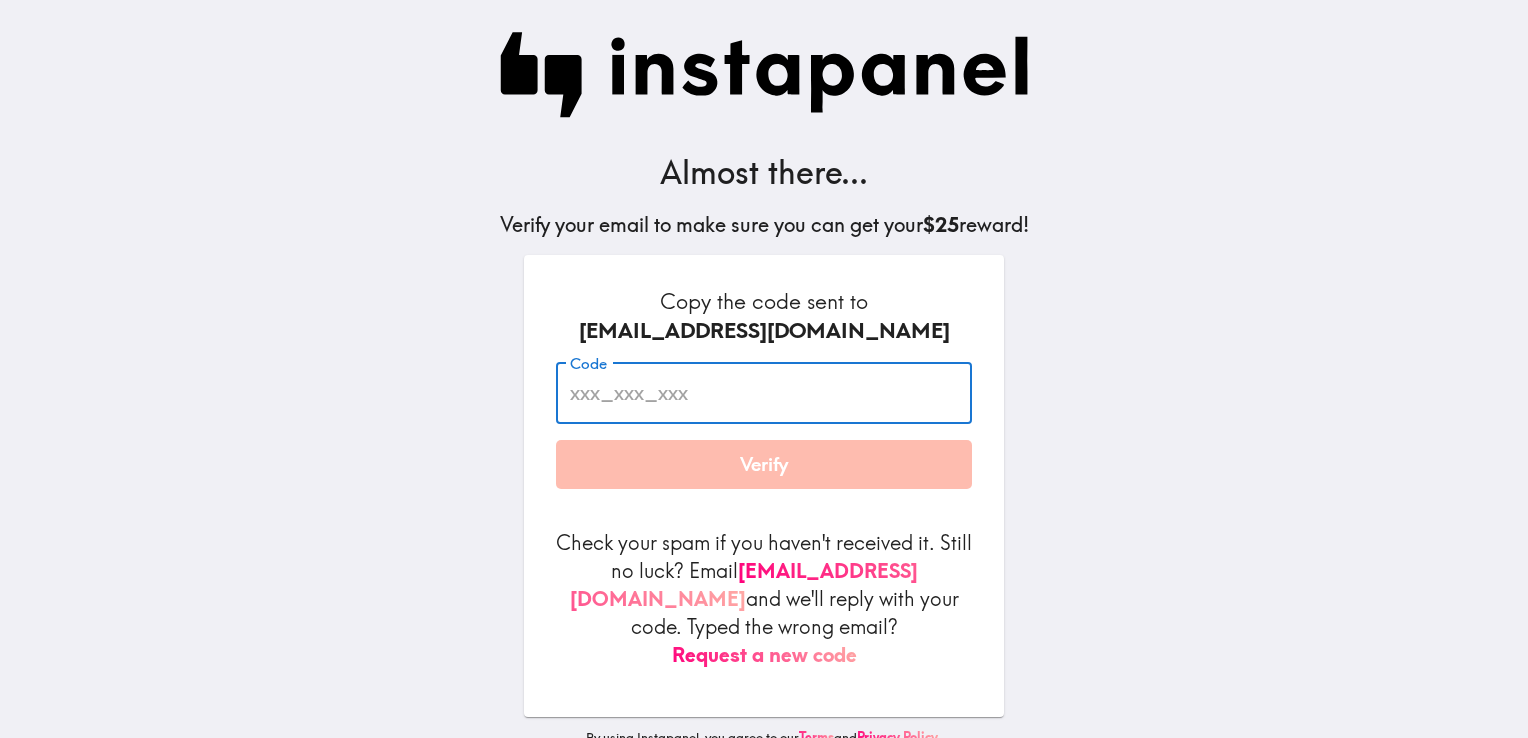 click on "Code" at bounding box center (764, 393) 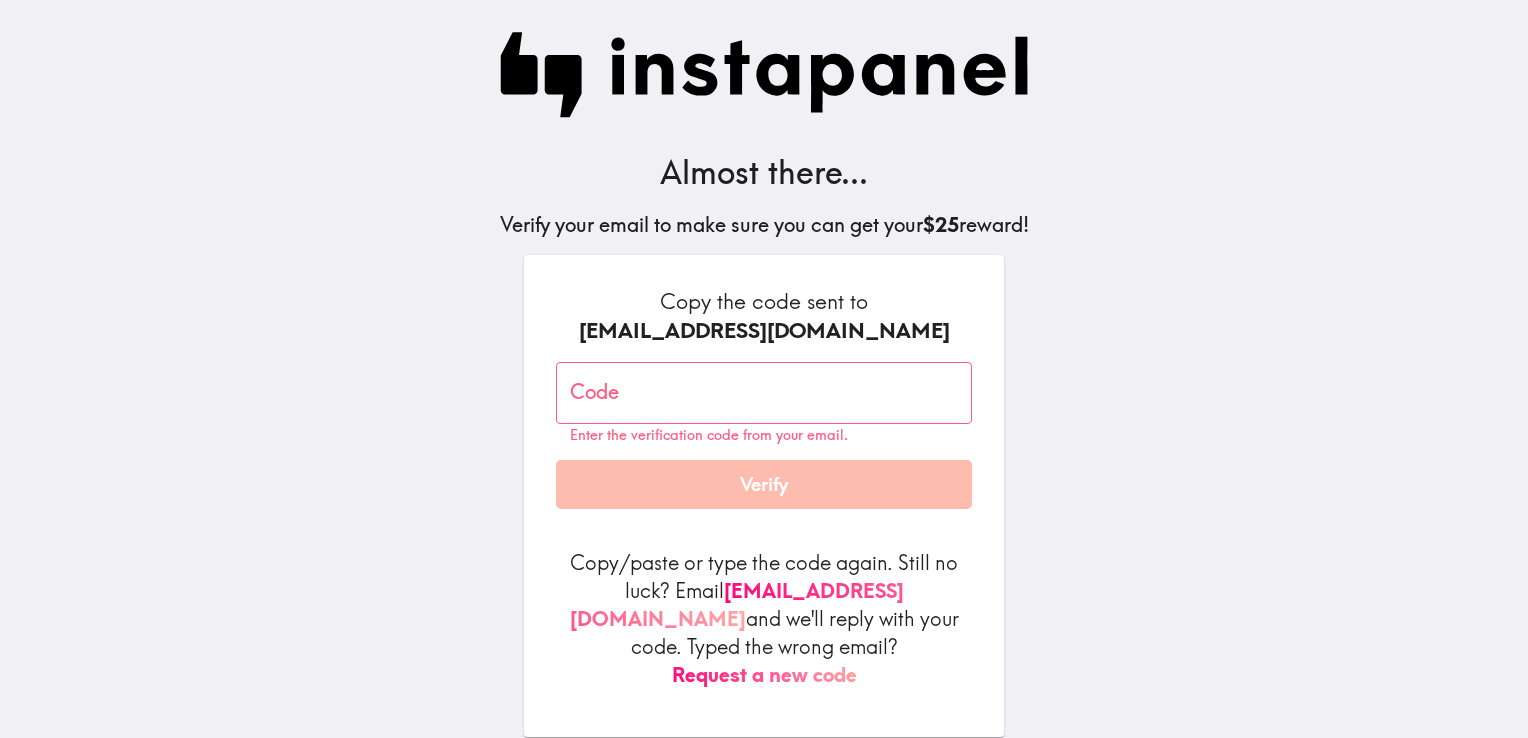 click on "Almost there... Verify your email to make sure you can get your  $25  reward! Copy the code sent to  [EMAIL_ADDRESS][DOMAIN_NAME] Code Code Enter the verification code from your email. Verify Copy/paste or type the code again.   Still no luck? Email  [EMAIL_ADDRESS][DOMAIN_NAME]  and we'll reply with your code.   Typed the wrong email?   Request a new code By using Instapanel, you agree to our  Terms  and  Privacy Policy ." at bounding box center [764, 369] 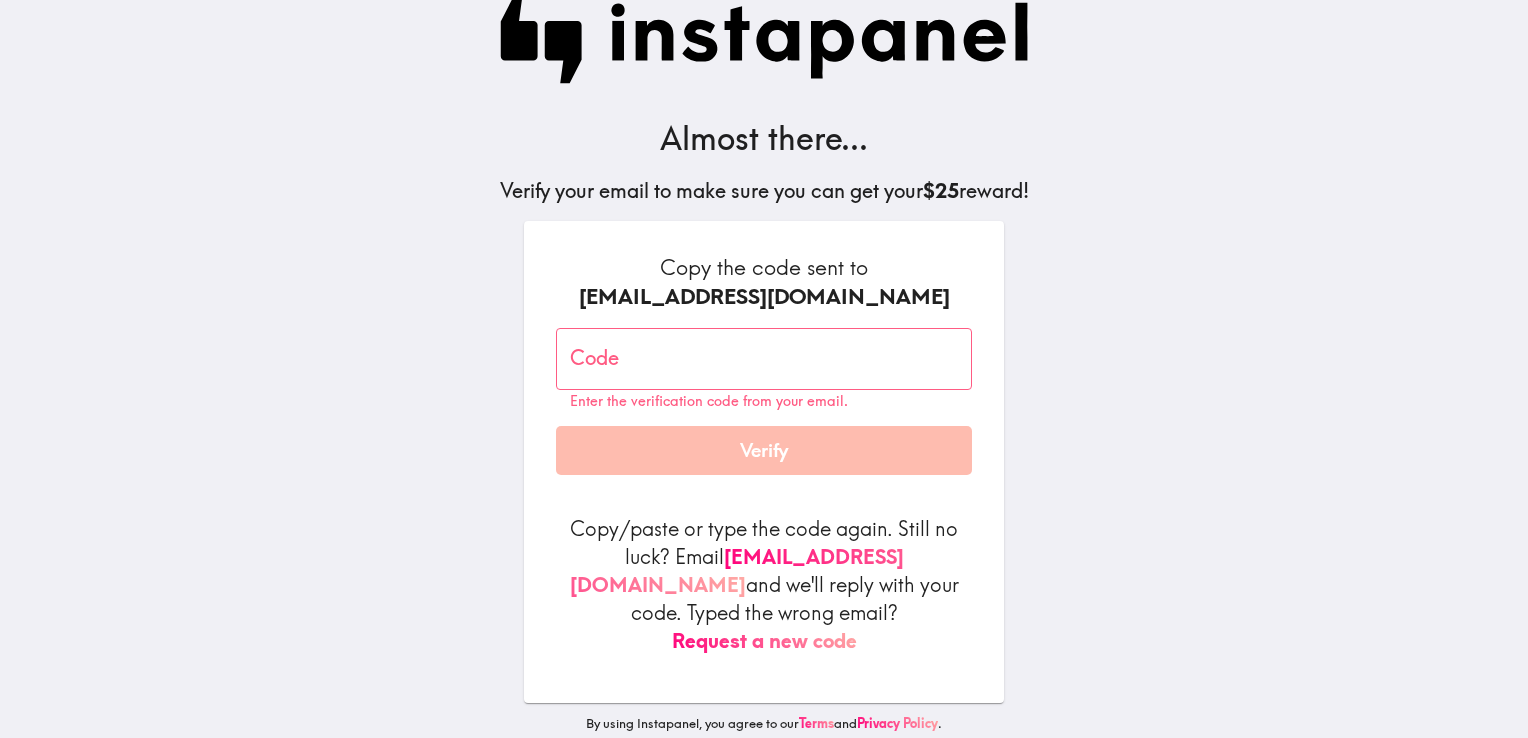 click on "Code" at bounding box center [764, 359] 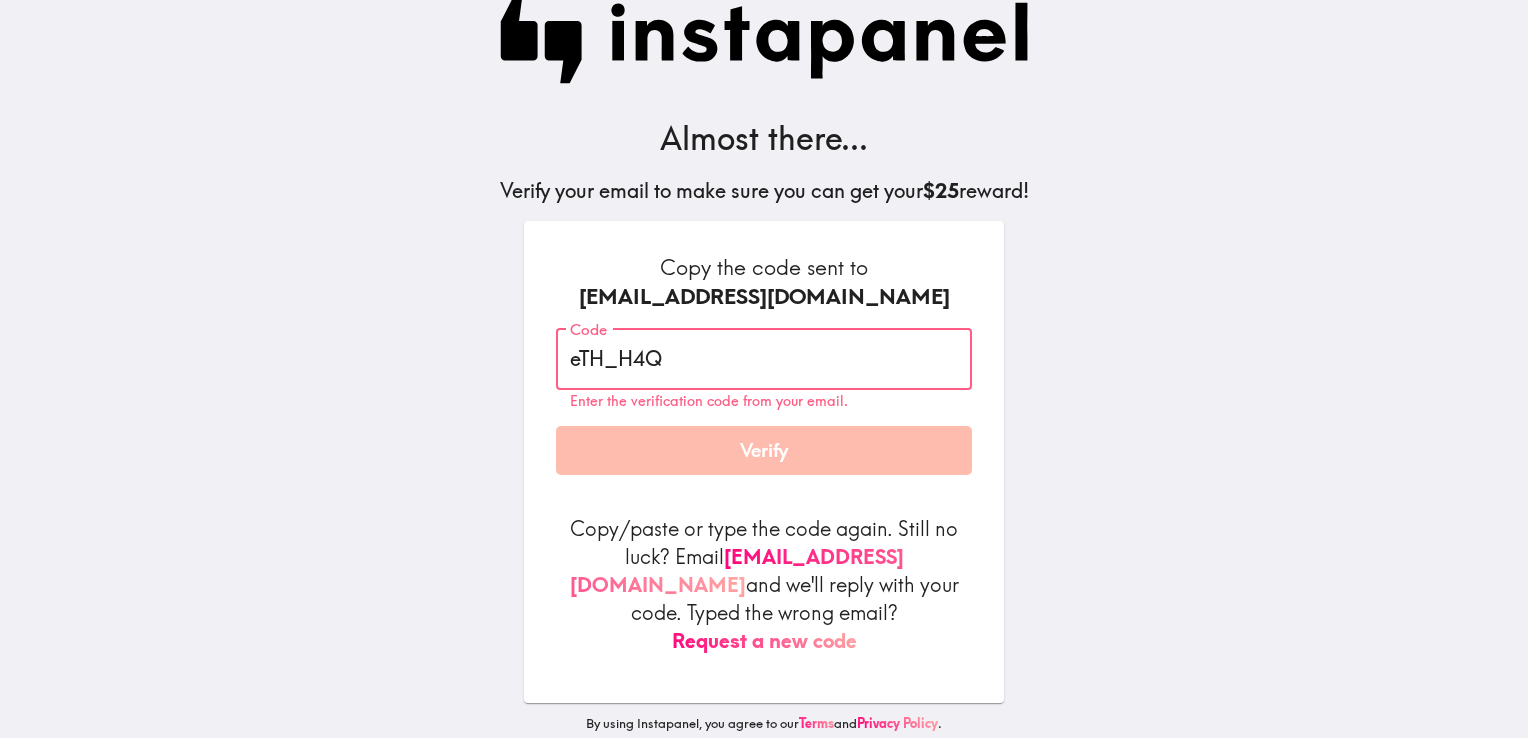 click on "eTH_H4Q" at bounding box center [764, 359] 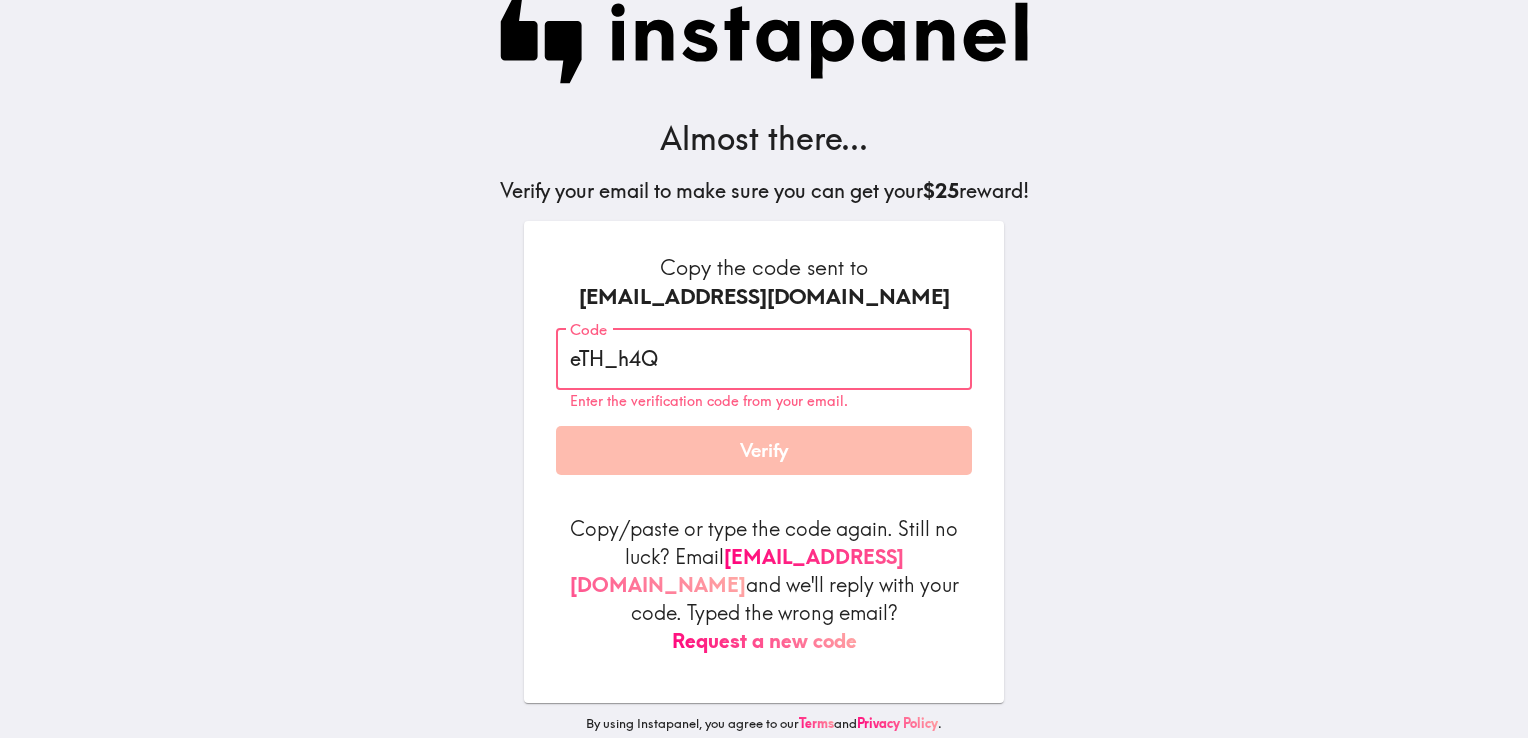 click on "eTH_h4Q" at bounding box center [764, 359] 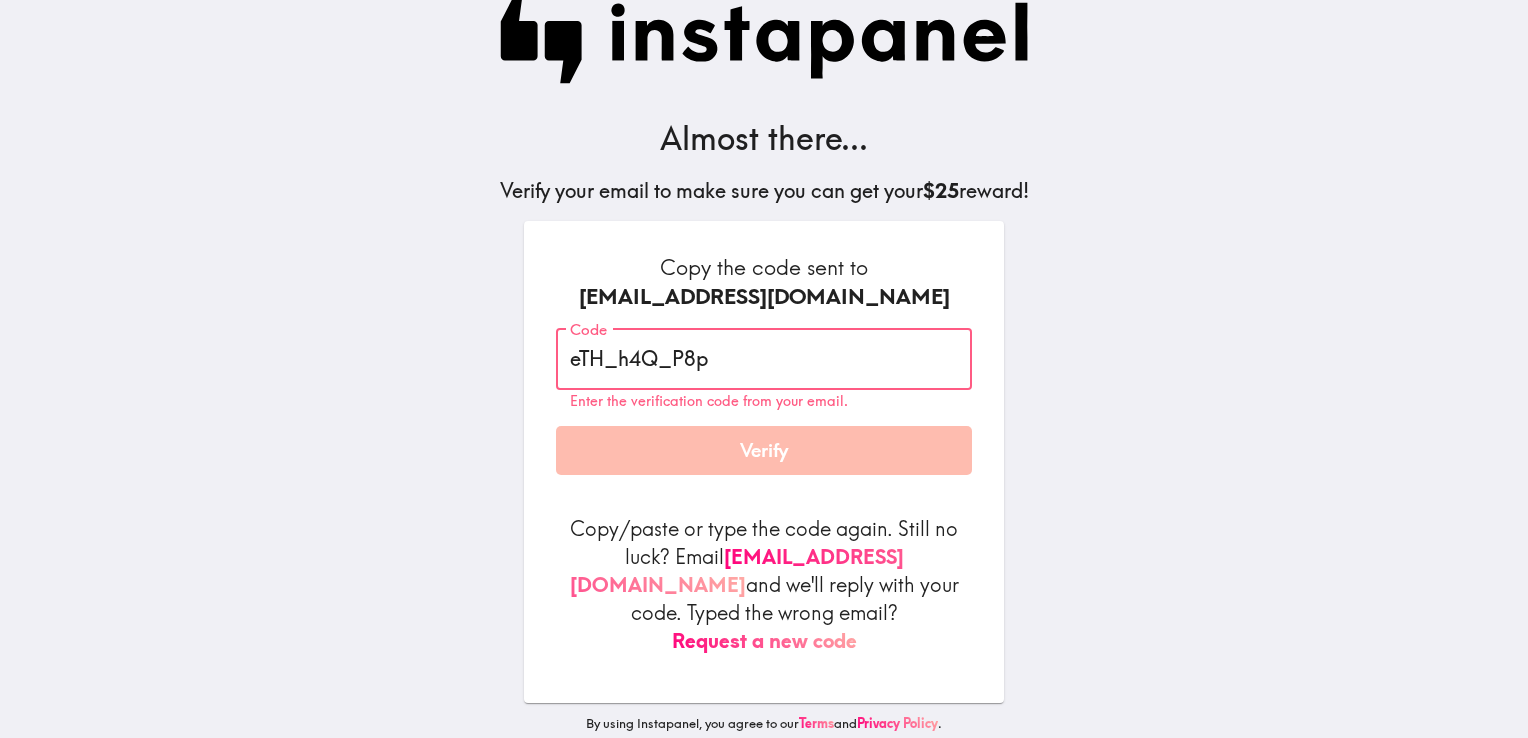 type on "eTH_h4Q_P8p" 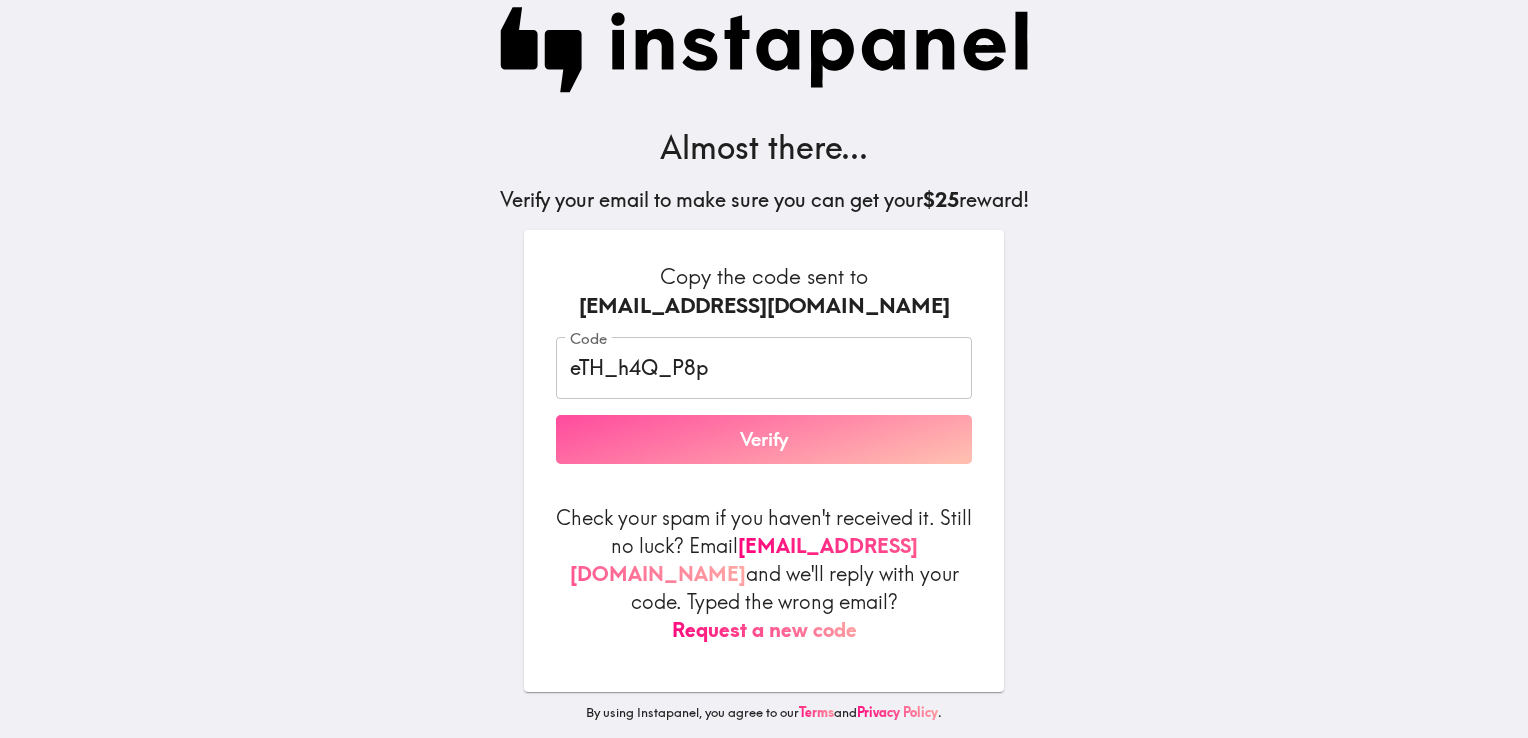 scroll, scrollTop: 15, scrollLeft: 0, axis: vertical 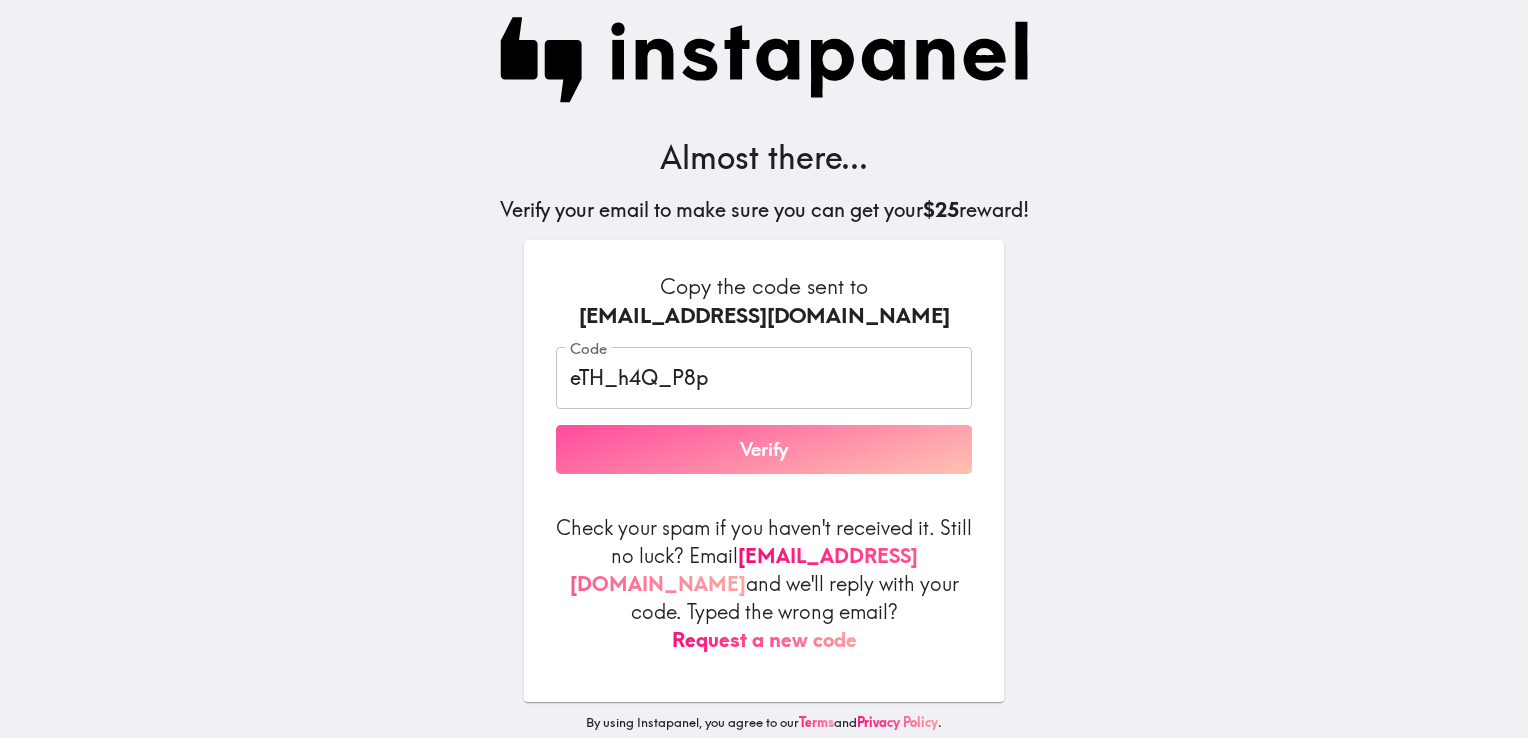 click on "Verify" at bounding box center (764, 450) 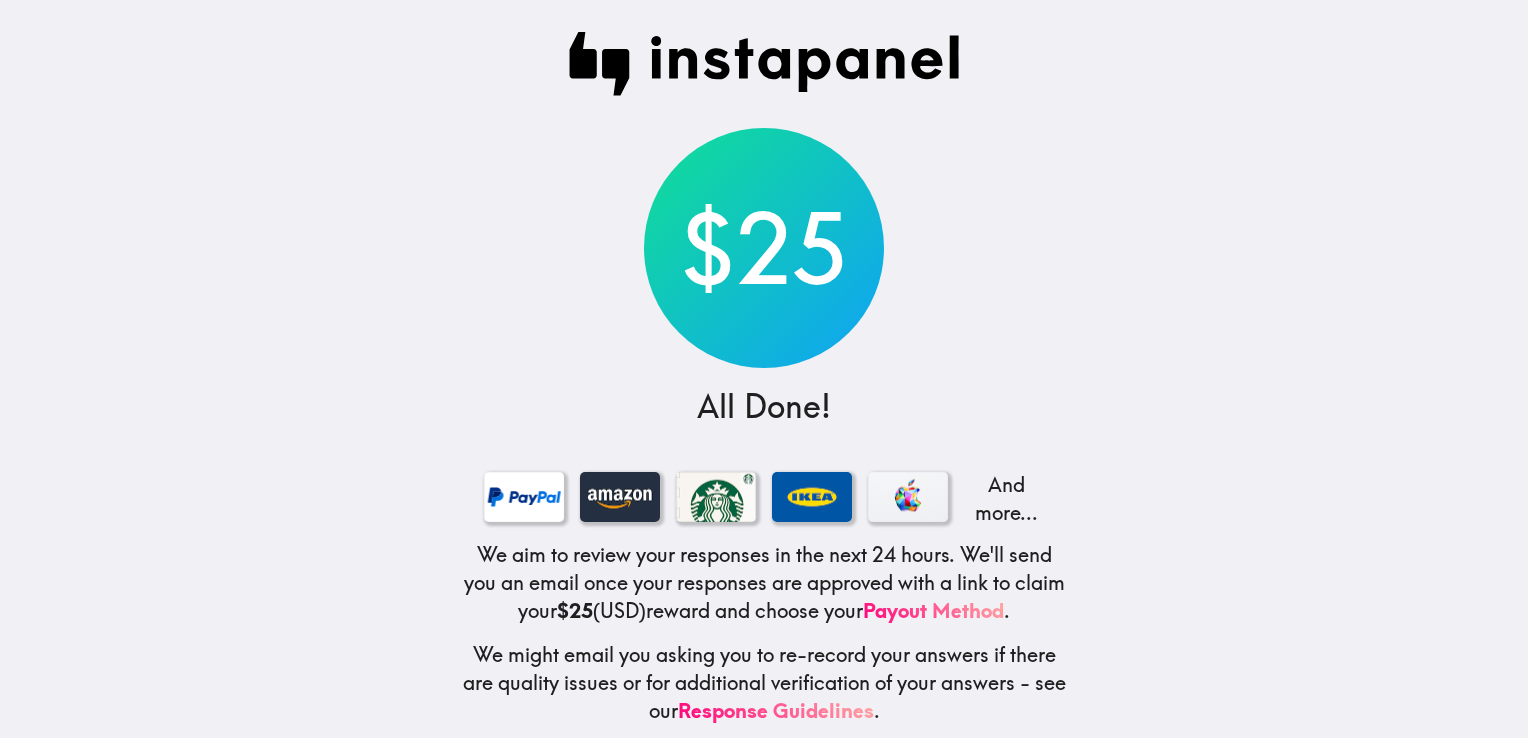 scroll, scrollTop: 0, scrollLeft: 0, axis: both 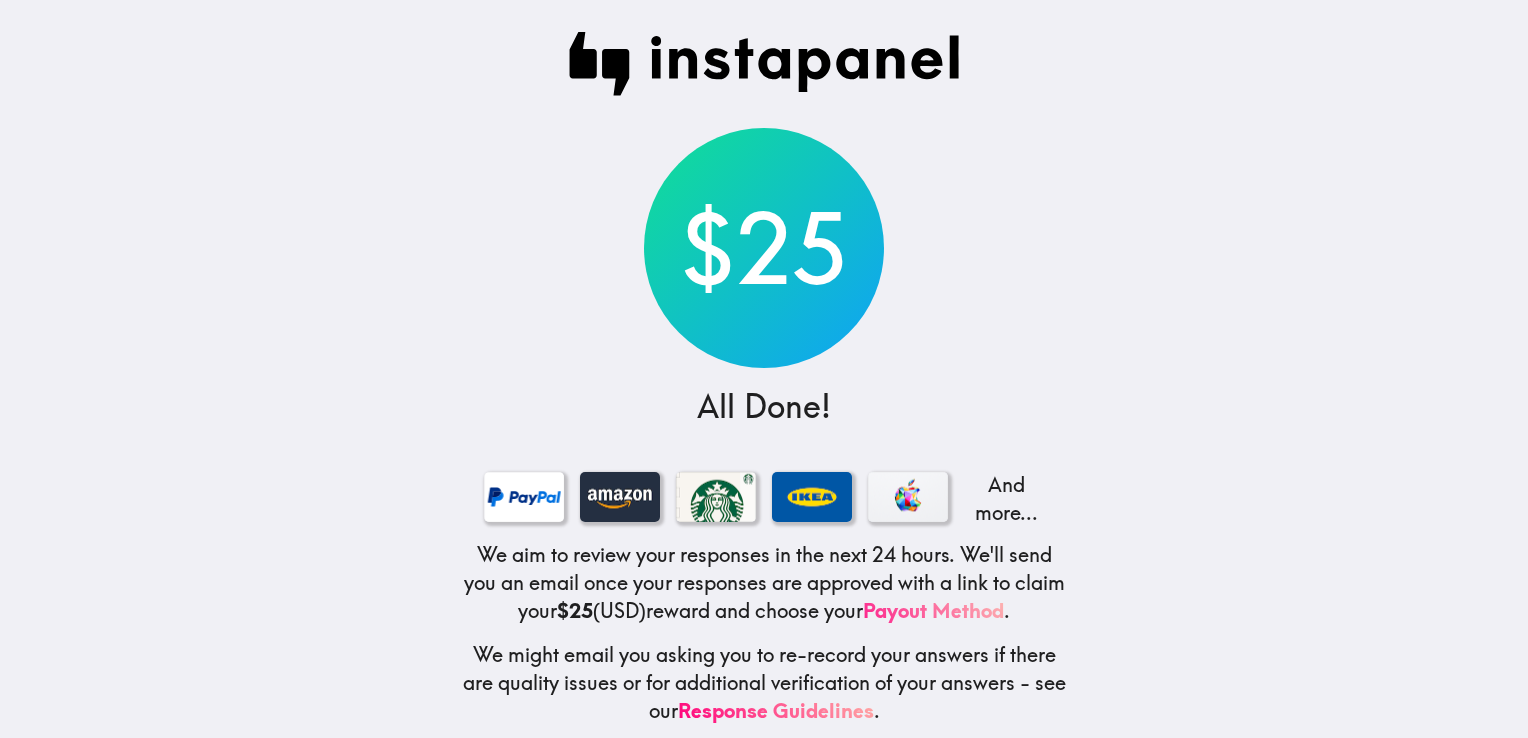 click on "Payout Method" at bounding box center [933, 610] 